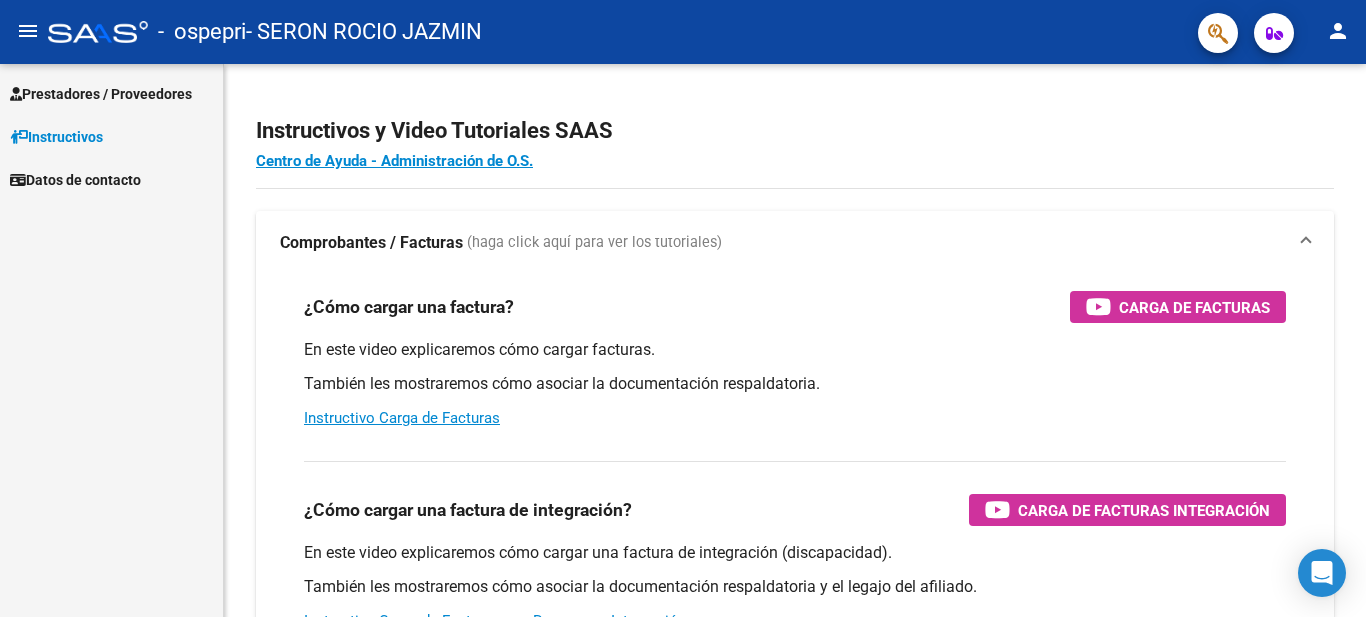 scroll, scrollTop: 0, scrollLeft: 0, axis: both 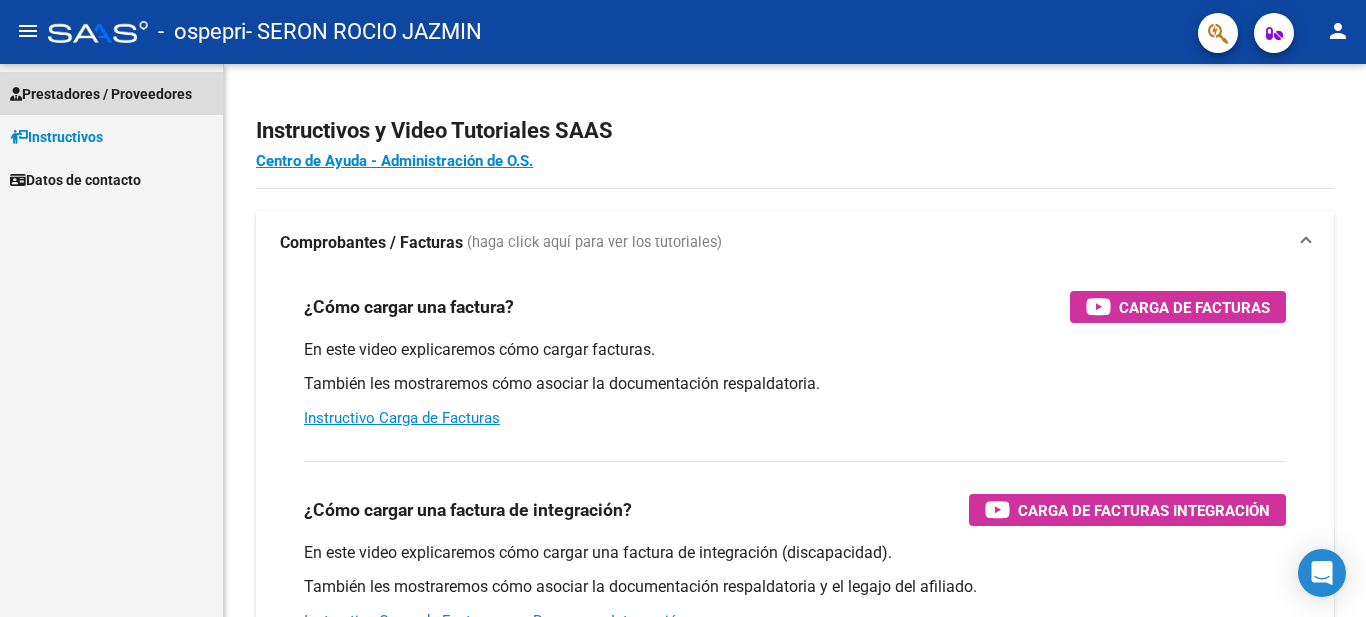 click on "Prestadores / Proveedores" at bounding box center (101, 94) 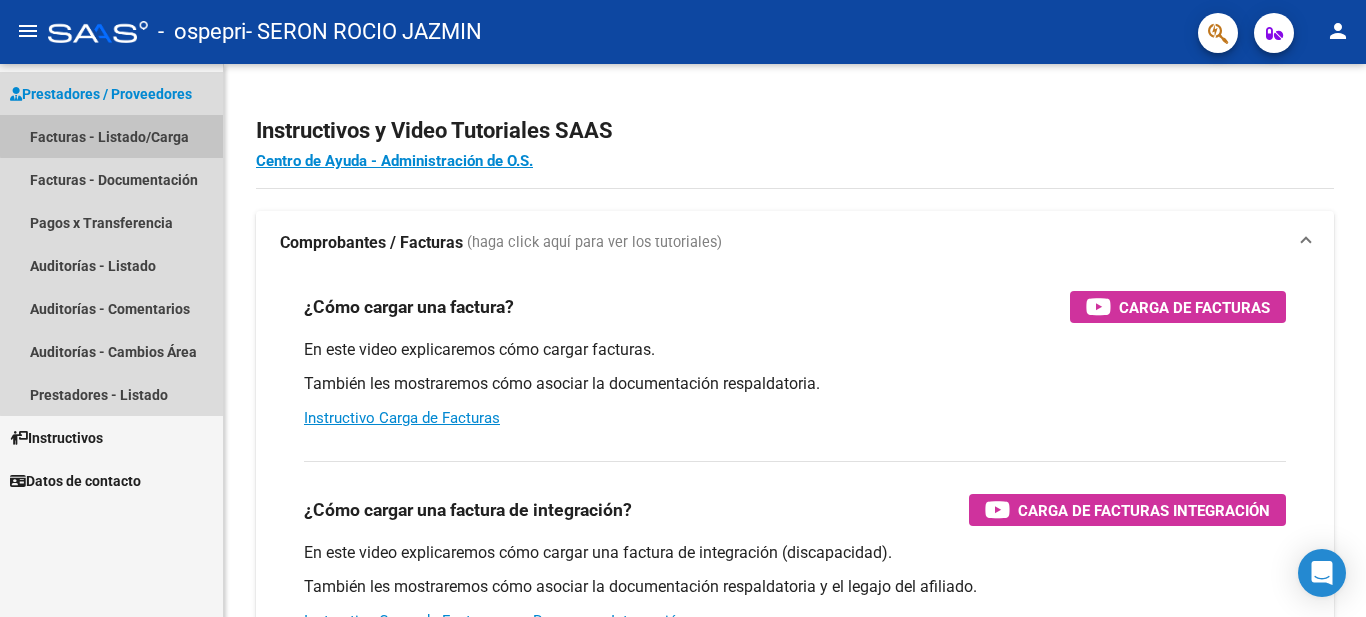 click on "Facturas - Listado/Carga" at bounding box center (111, 136) 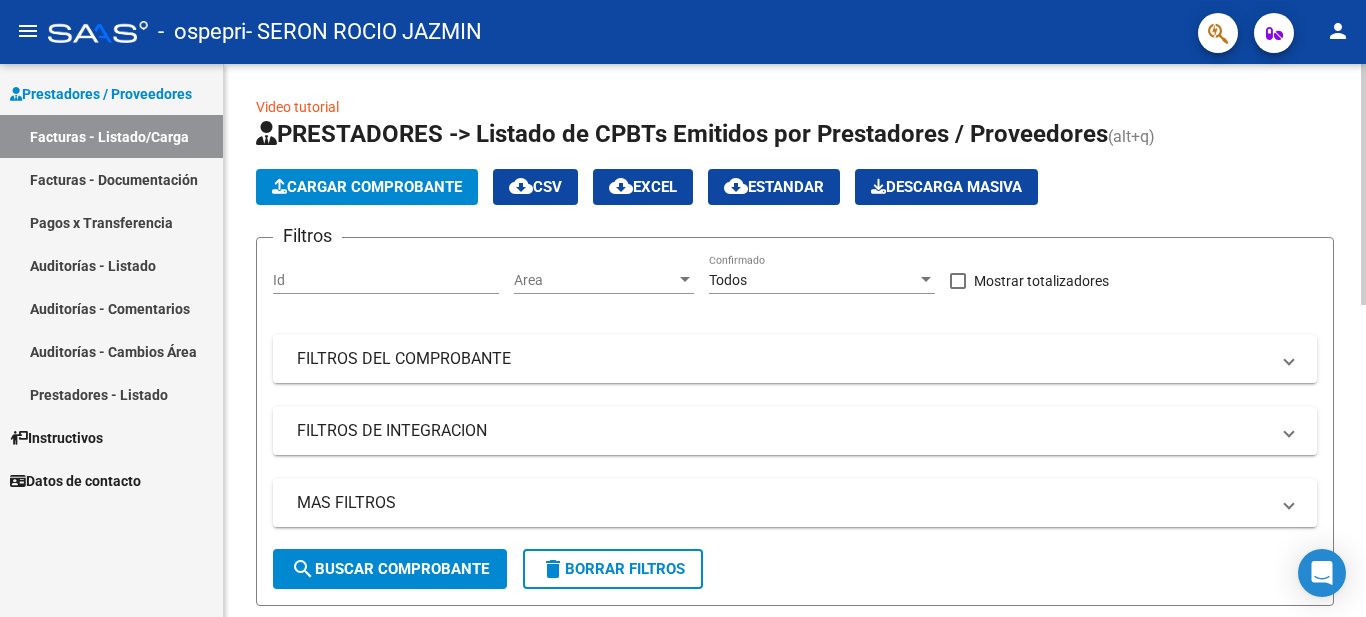click on "Video tutorial   PRESTADORES -> Listado de CPBTs Emitidos por Prestadores / Proveedores (alt+q)   Cargar Comprobante
cloud_download  CSV  cloud_download  EXCEL  cloud_download  Estandar   Descarga Masiva
Filtros Id Area Area Todos Confirmado   Mostrar totalizadores   FILTROS DEL COMPROBANTE  Comprobante Tipo Comprobante Tipo Start date – End date Fec. Comprobante Desde / Hasta Días Emisión Desde(cant. días) Días Emisión Hasta(cant. días) CUIT / Razón Social Pto. Venta Nro. Comprobante Código SSS CAE Válido CAE Válido Todos Cargado Módulo Hosp. Todos Tiene facturacion Apócrifa Hospital Refes  FILTROS DE INTEGRACION  Período De Prestación Campos del Archivo de Rendición Devuelto x SSS (dr_envio) Todos Rendido x SSS (dr_envio) Tipo de Registro Tipo de Registro Período Presentación Período Presentación Campos del Legajo Asociado (preaprobación) Afiliado Legajo (cuil/nombre) Todos Solo facturas preaprobadas  MAS FILTROS  Todos Con Doc. Respaldatoria Todos Con Trazabilidad Todos – –" 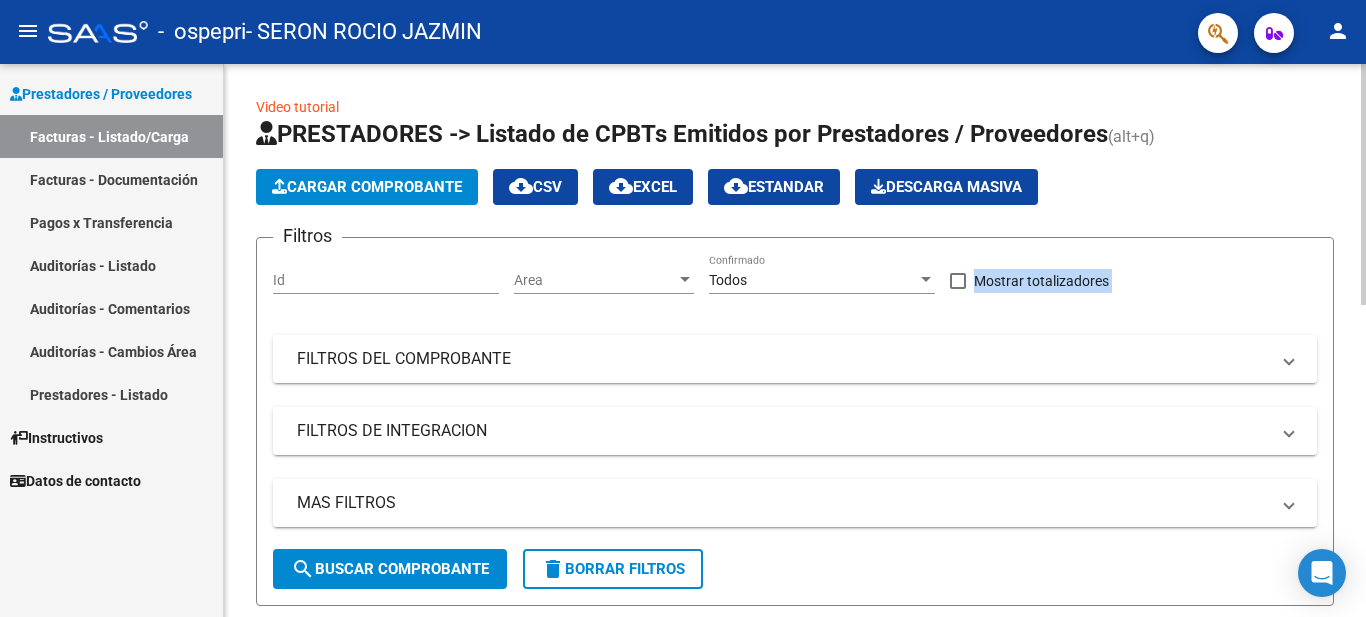 click 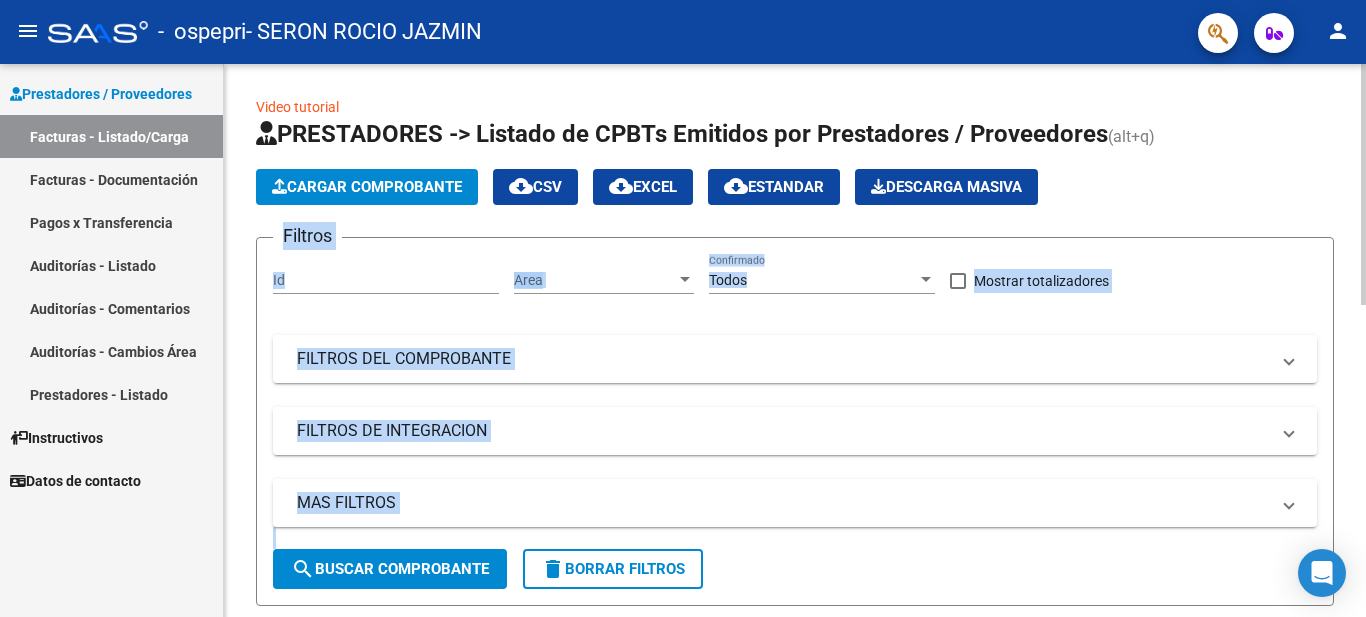 scroll, scrollTop: 250, scrollLeft: 0, axis: vertical 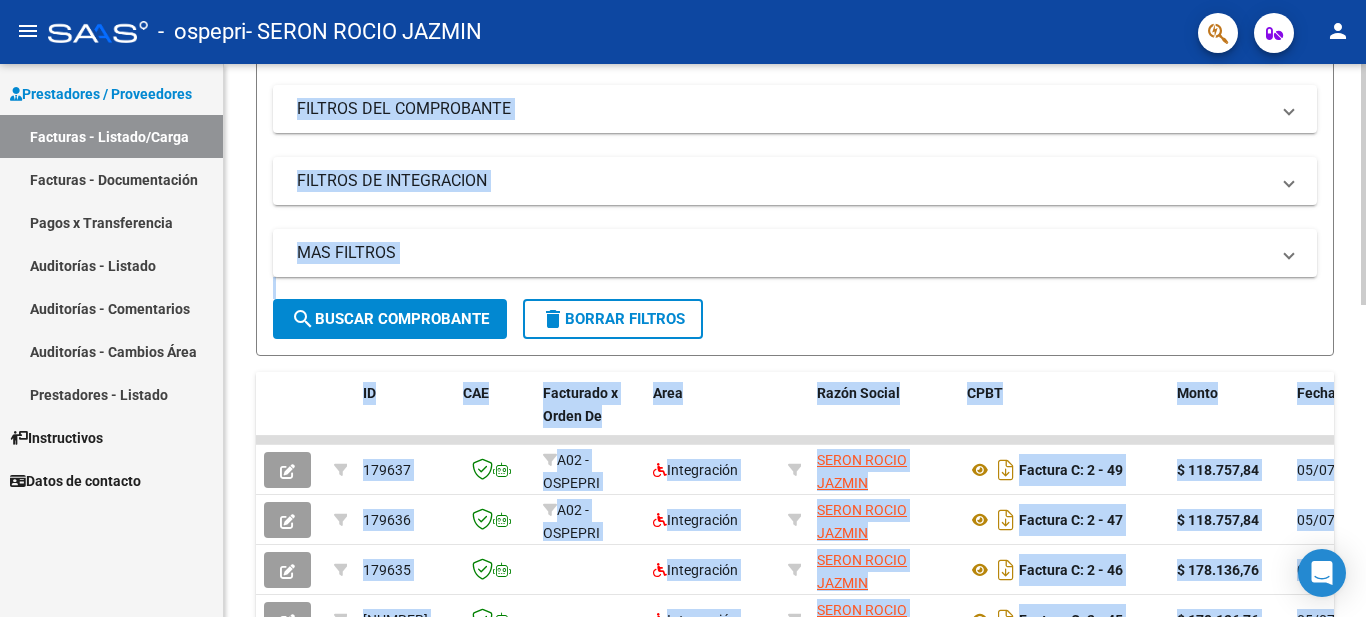 click on "Video tutorial   PRESTADORES -> Listado de CPBTs Emitidos por Prestadores / Proveedores (alt+q)   Cargar Comprobante
cloud_download  CSV  cloud_download  EXCEL  cloud_download  Estandar   Descarga Masiva
Filtros Id Area Area Todos Confirmado   Mostrar totalizadores   FILTROS DEL COMPROBANTE  Comprobante Tipo Comprobante Tipo Start date – End date Fec. Comprobante Desde / Hasta Días Emisión Desde(cant. días) Días Emisión Hasta(cant. días) CUIT / Razón Social Pto. Venta Nro. Comprobante Código SSS CAE Válido CAE Válido Todos Cargado Módulo Hosp. Todos Tiene facturacion Apócrifa Hospital Refes  FILTROS DE INTEGRACION  Período De Prestación Campos del Archivo de Rendición Devuelto x SSS (dr_envio) Todos Rendido x SSS (dr_envio) Tipo de Registro Tipo de Registro Período Presentación Período Presentación Campos del Legajo Asociado (preaprobación) Afiliado Legajo (cuil/nombre) Todos Solo facturas preaprobadas  MAS FILTROS  Todos Con Doc. Respaldatoria Todos Con Trazabilidad Todos – –" 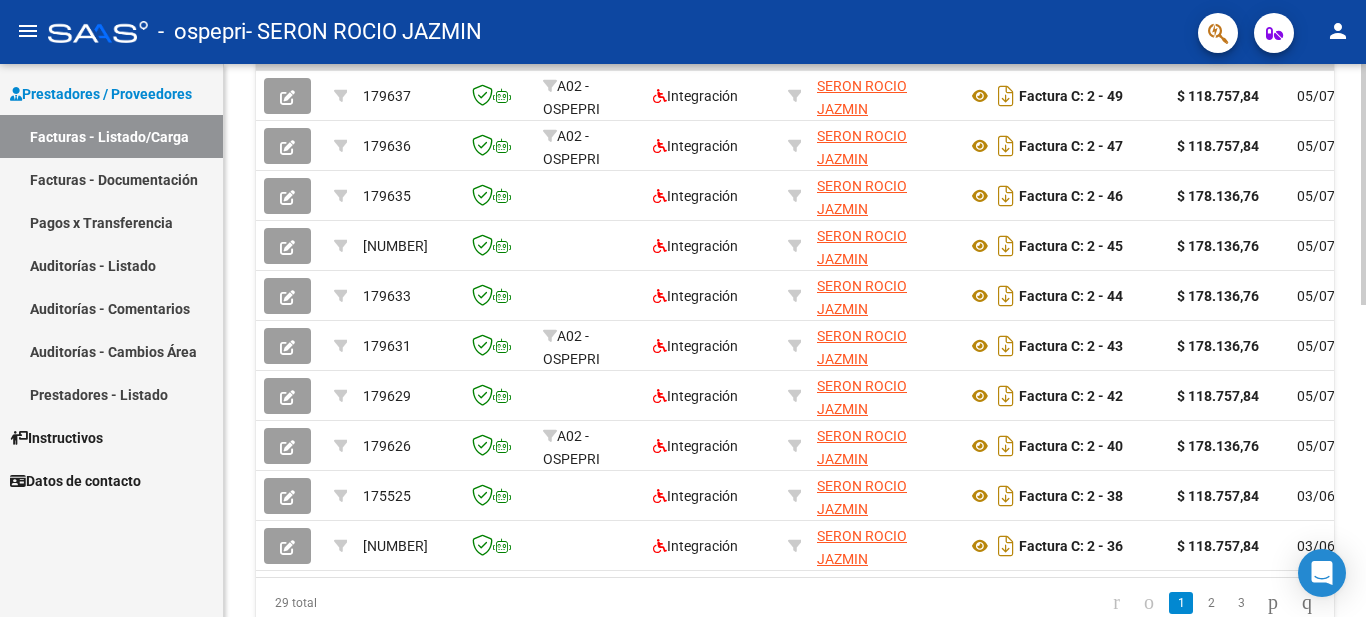 scroll, scrollTop: 621, scrollLeft: 0, axis: vertical 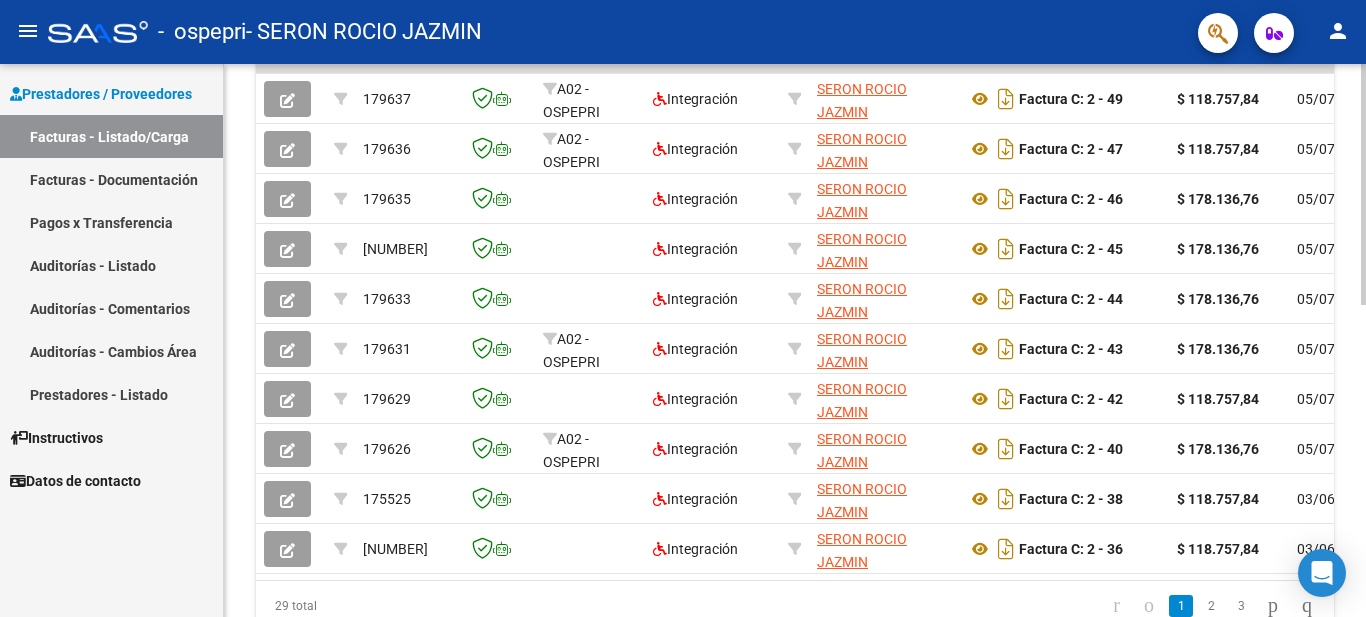 click 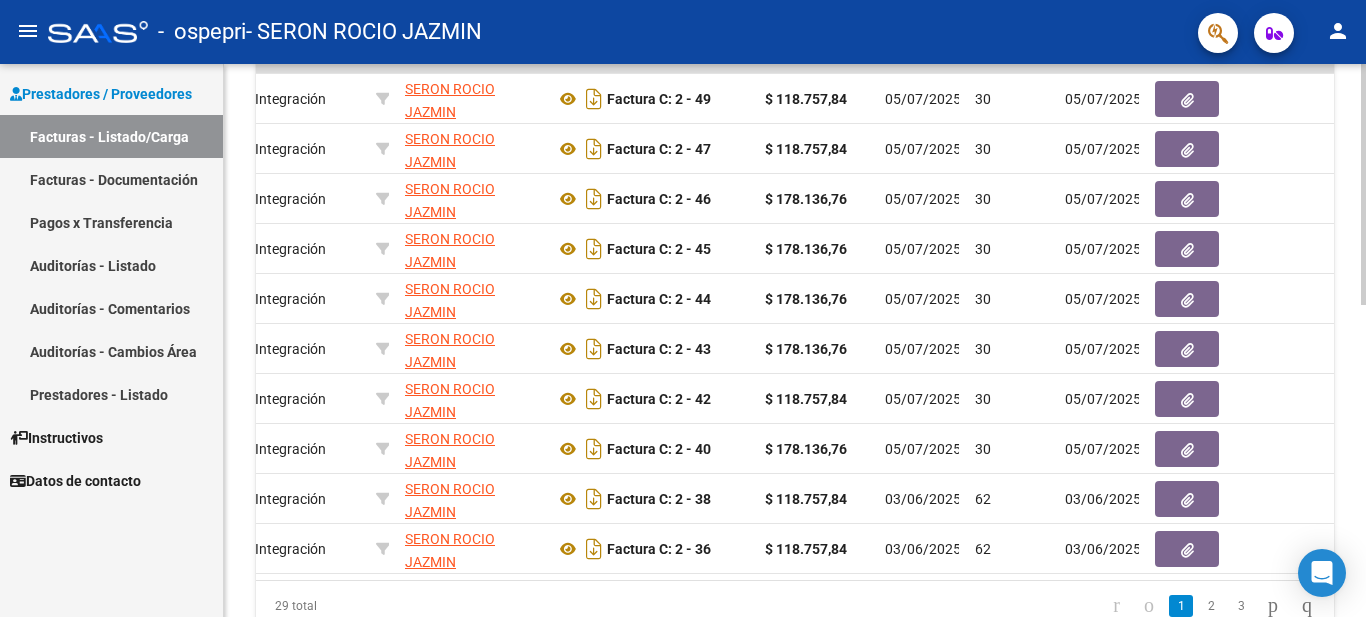 scroll, scrollTop: 0, scrollLeft: 417, axis: horizontal 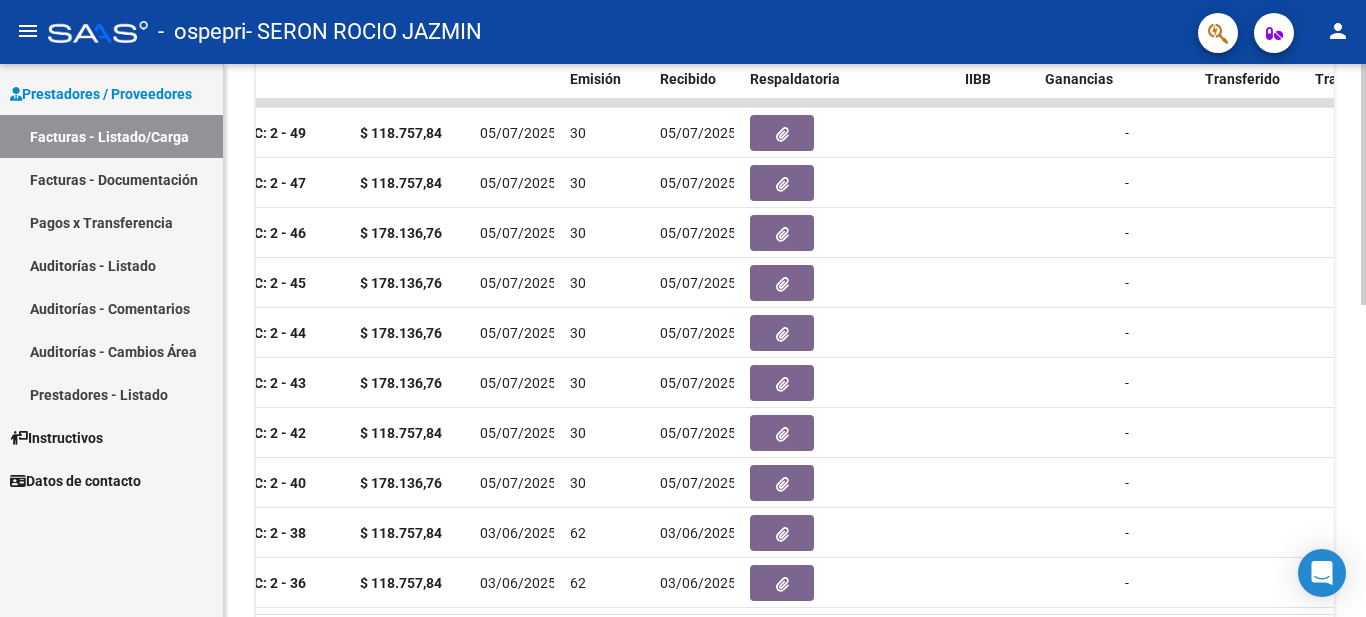 click 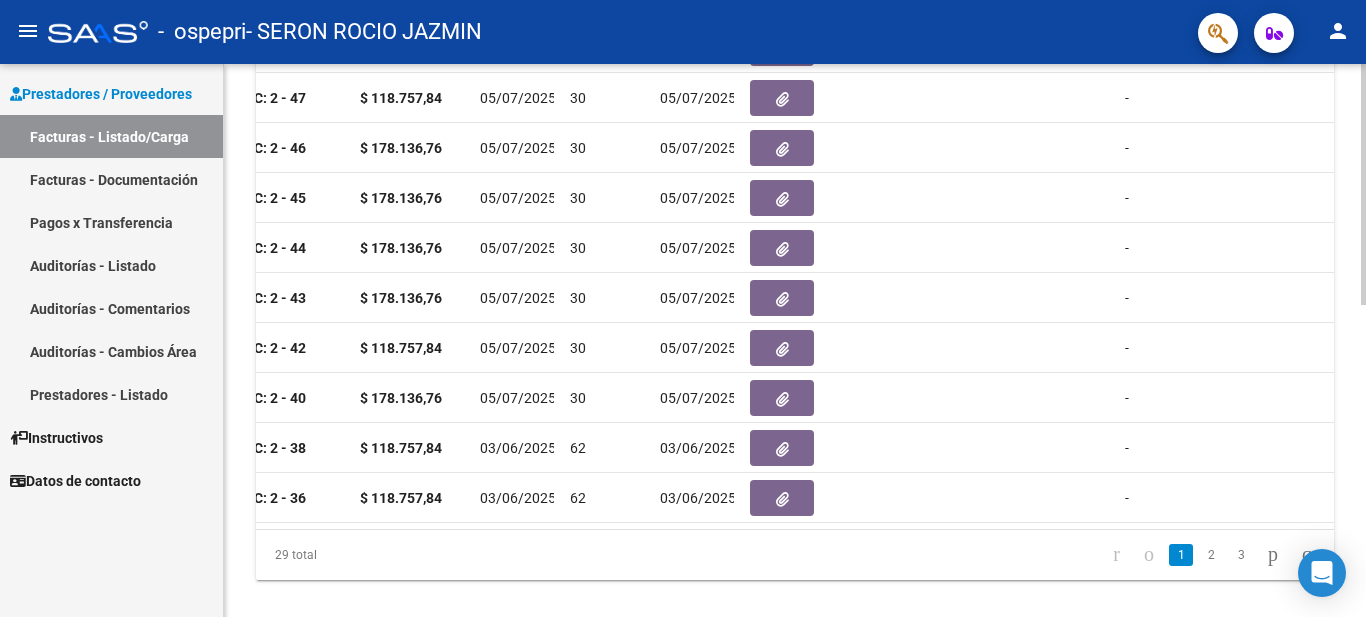 scroll, scrollTop: 656, scrollLeft: 0, axis: vertical 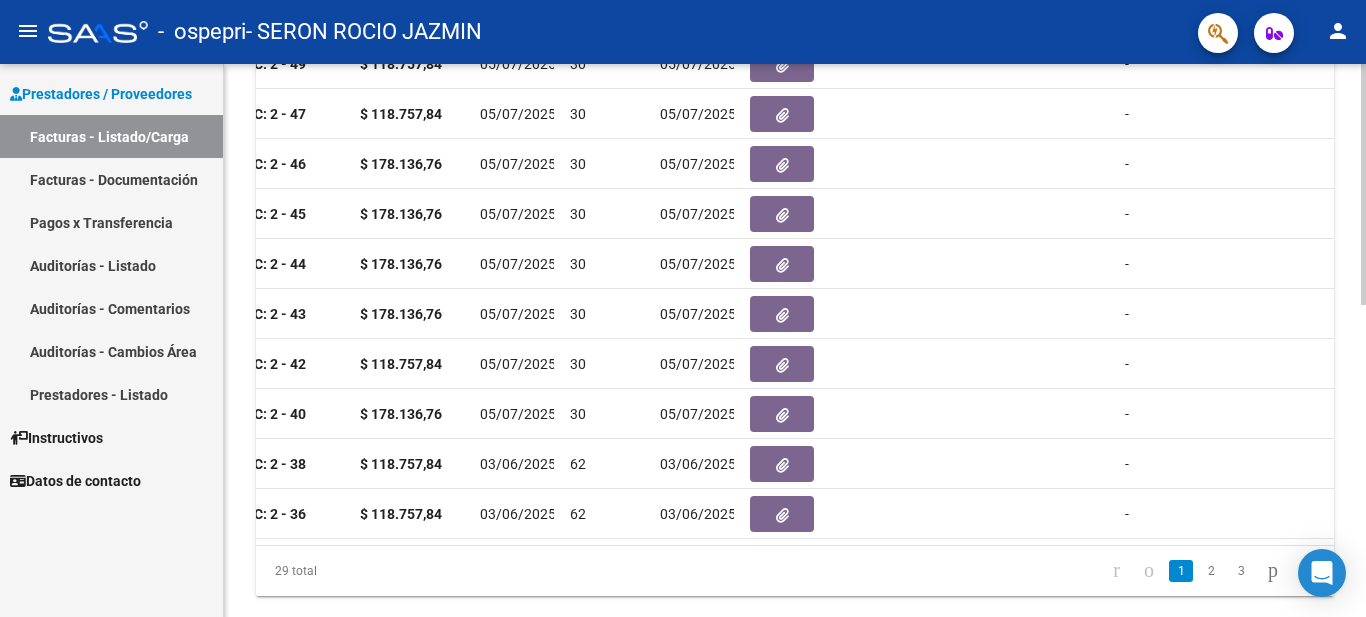 click 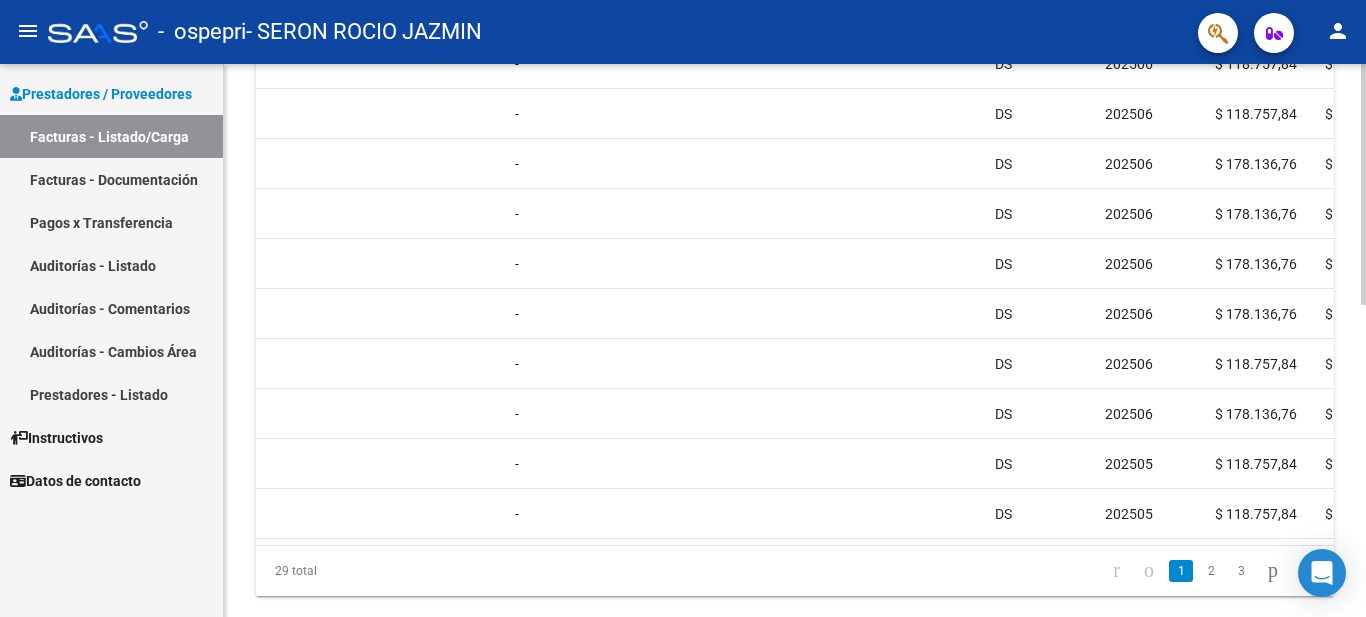 scroll, scrollTop: 0, scrollLeft: 1618, axis: horizontal 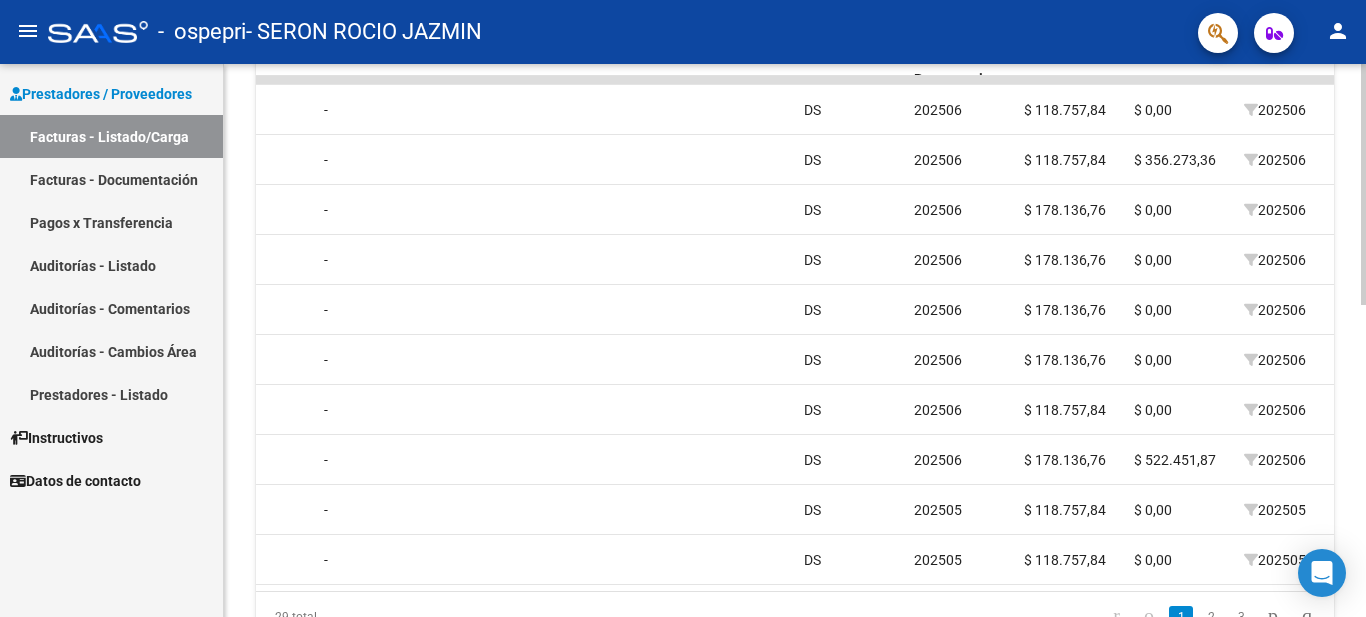 click 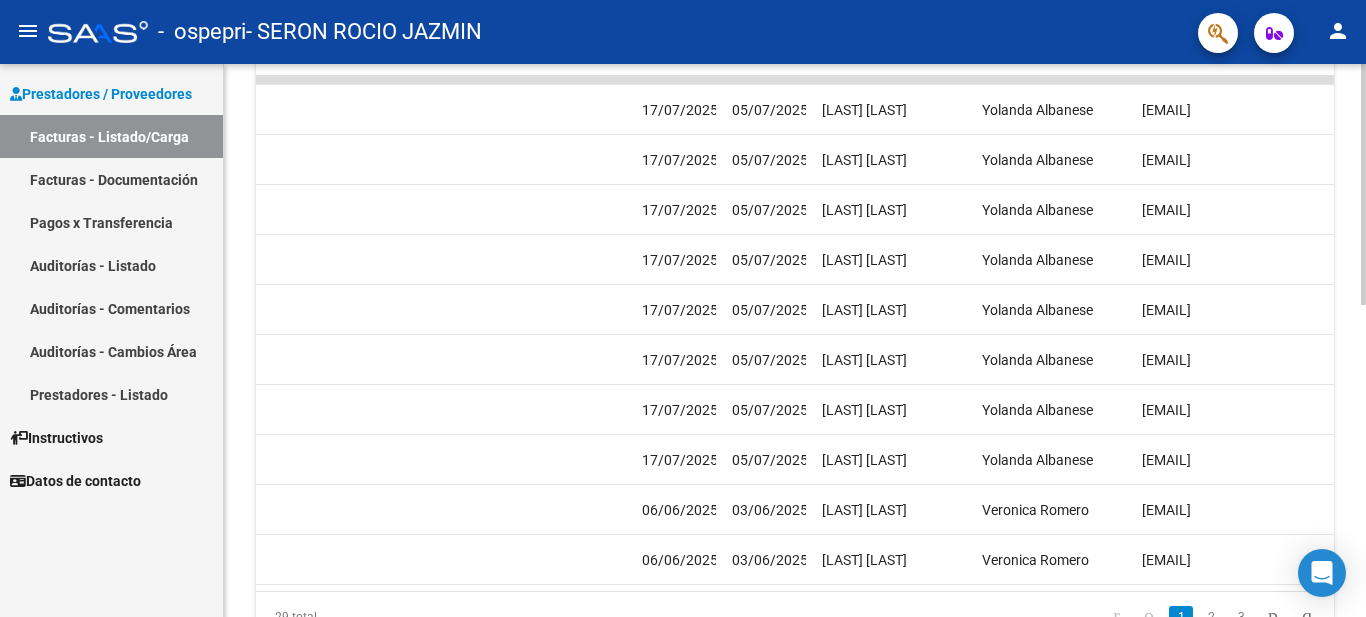 scroll, scrollTop: 0, scrollLeft: 0, axis: both 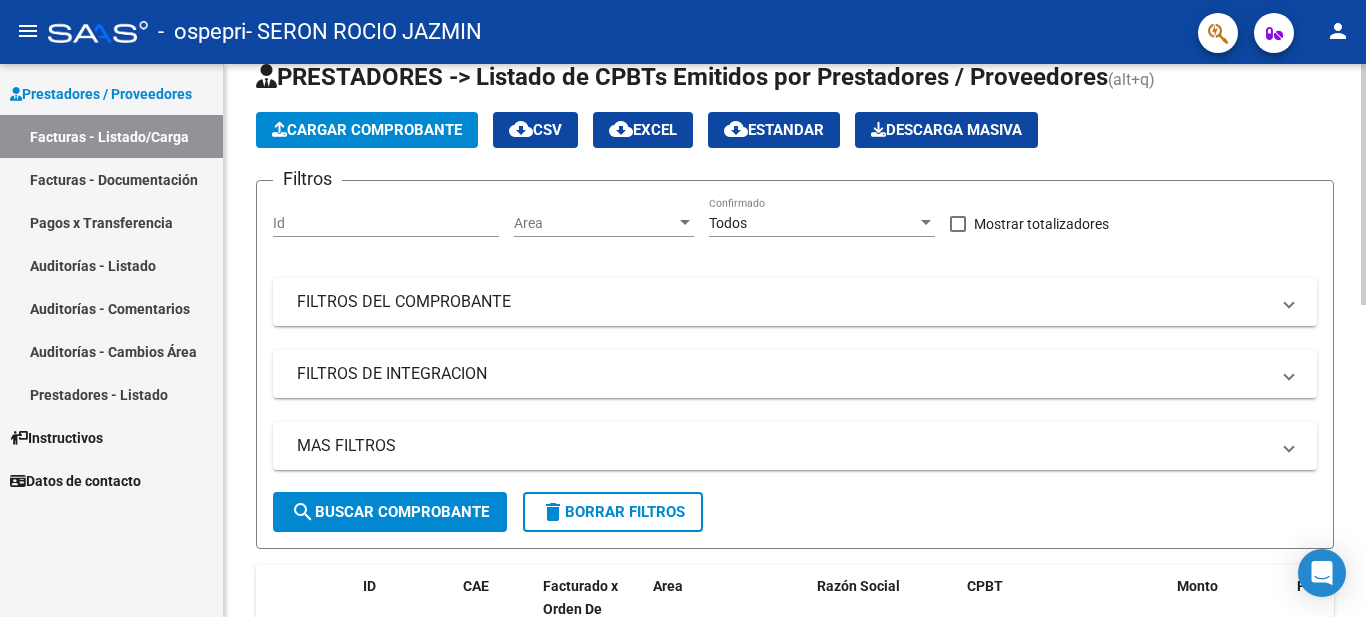 click 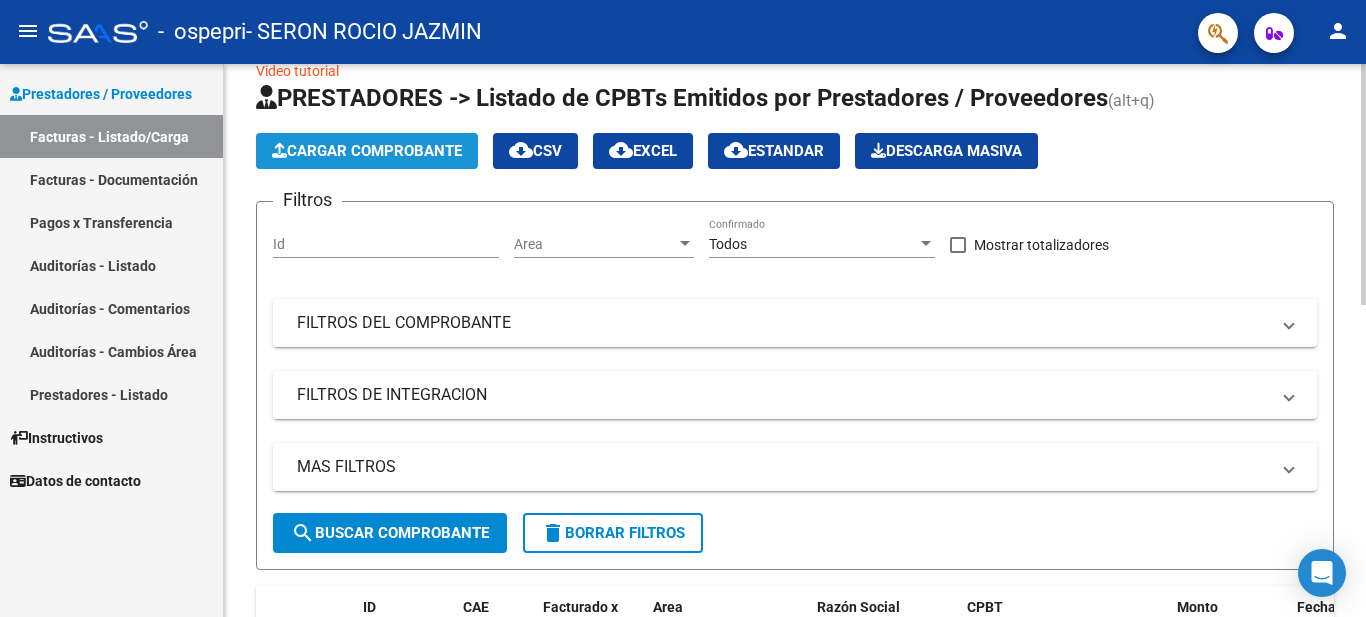 click on "Cargar Comprobante" 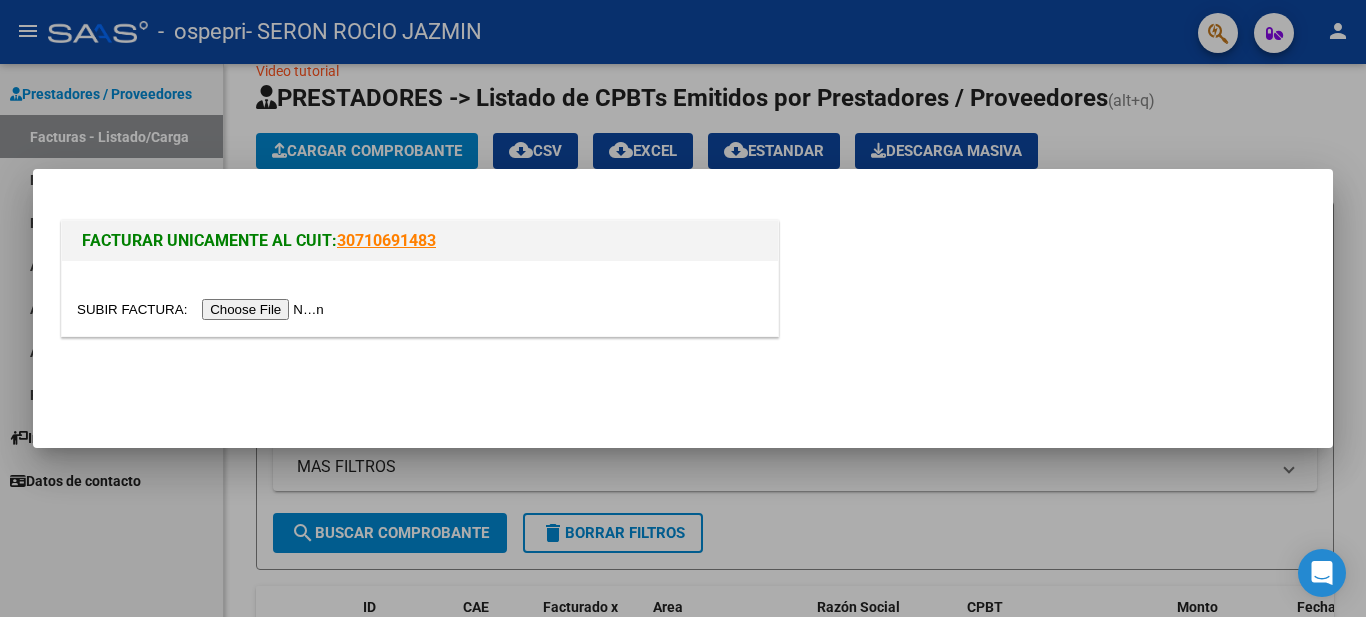 click at bounding box center (203, 309) 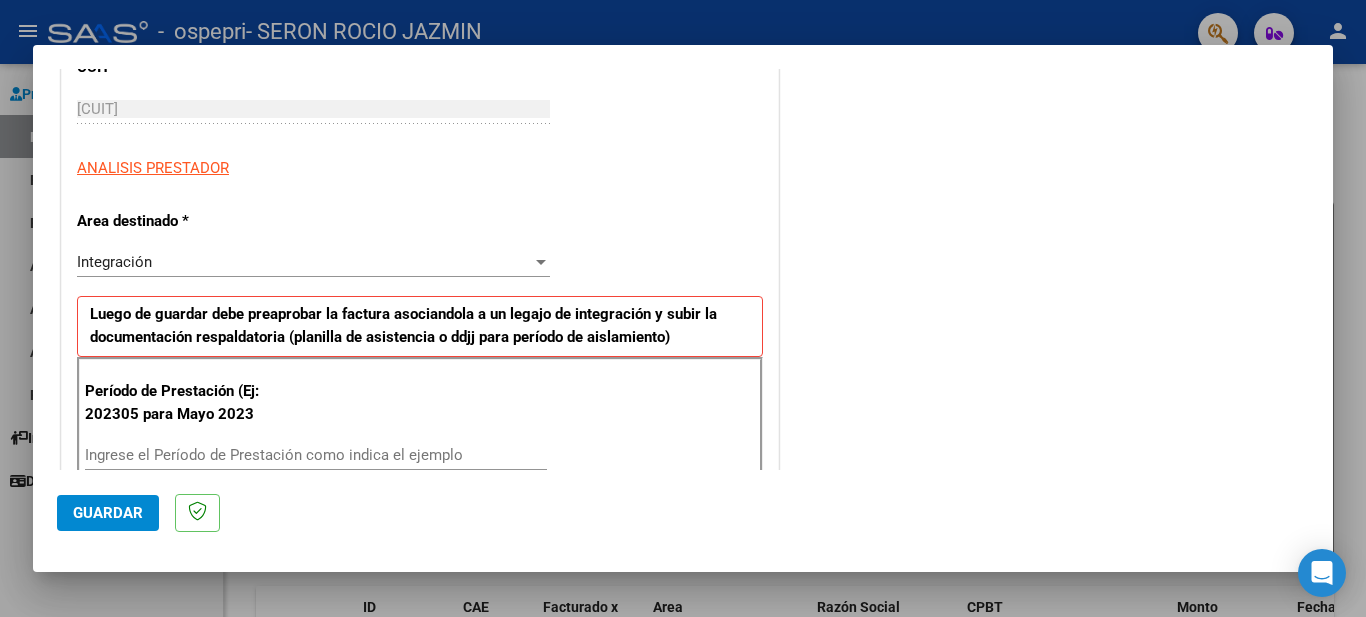 scroll, scrollTop: 453, scrollLeft: 0, axis: vertical 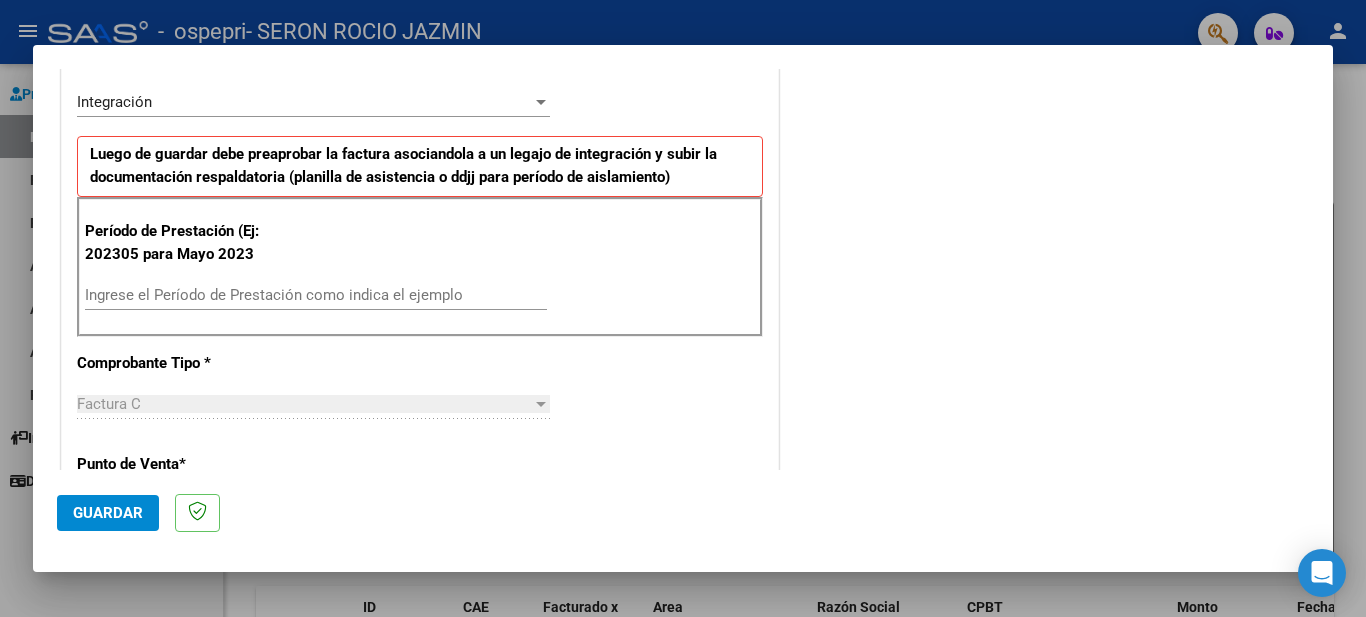 click on "Ingrese el Período de Prestación como indica el ejemplo" at bounding box center [316, 295] 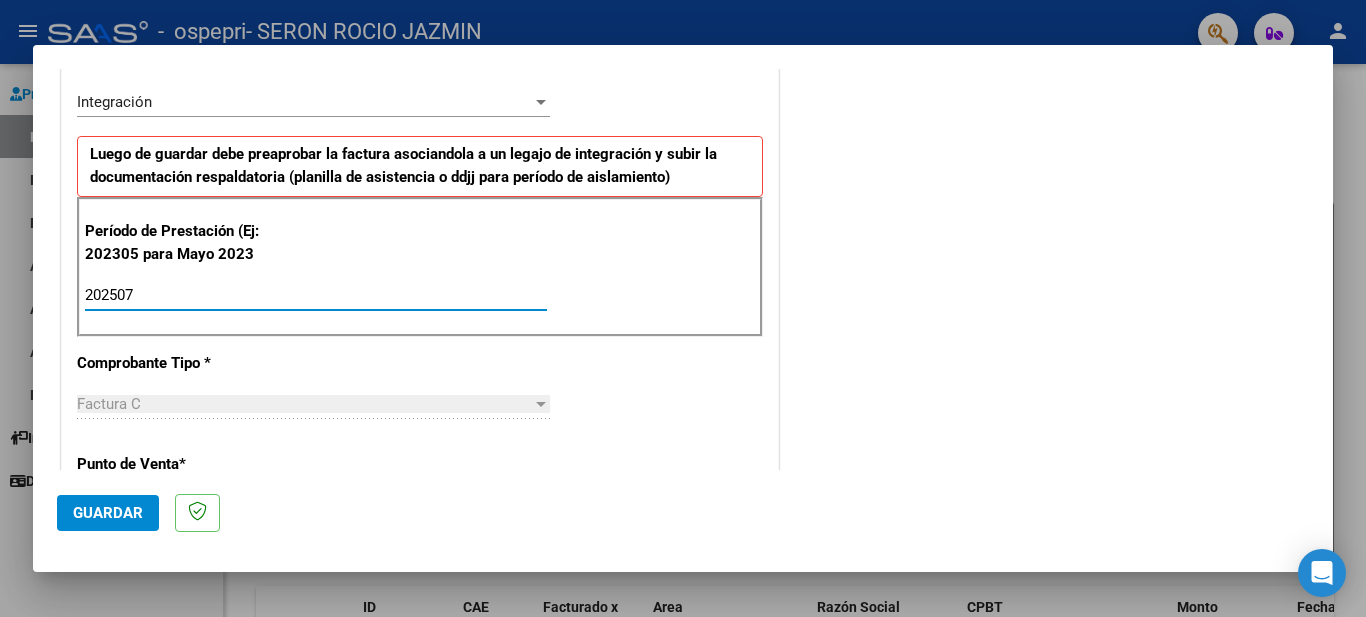 type on "202507" 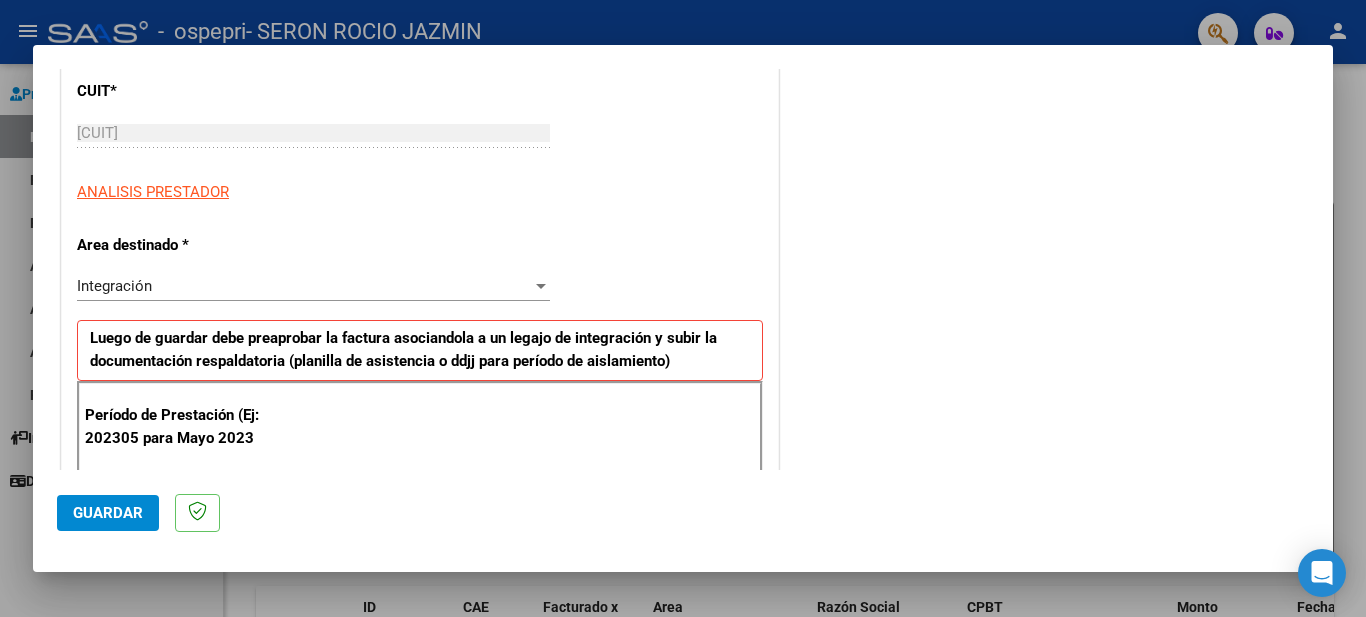scroll, scrollTop: 0, scrollLeft: 0, axis: both 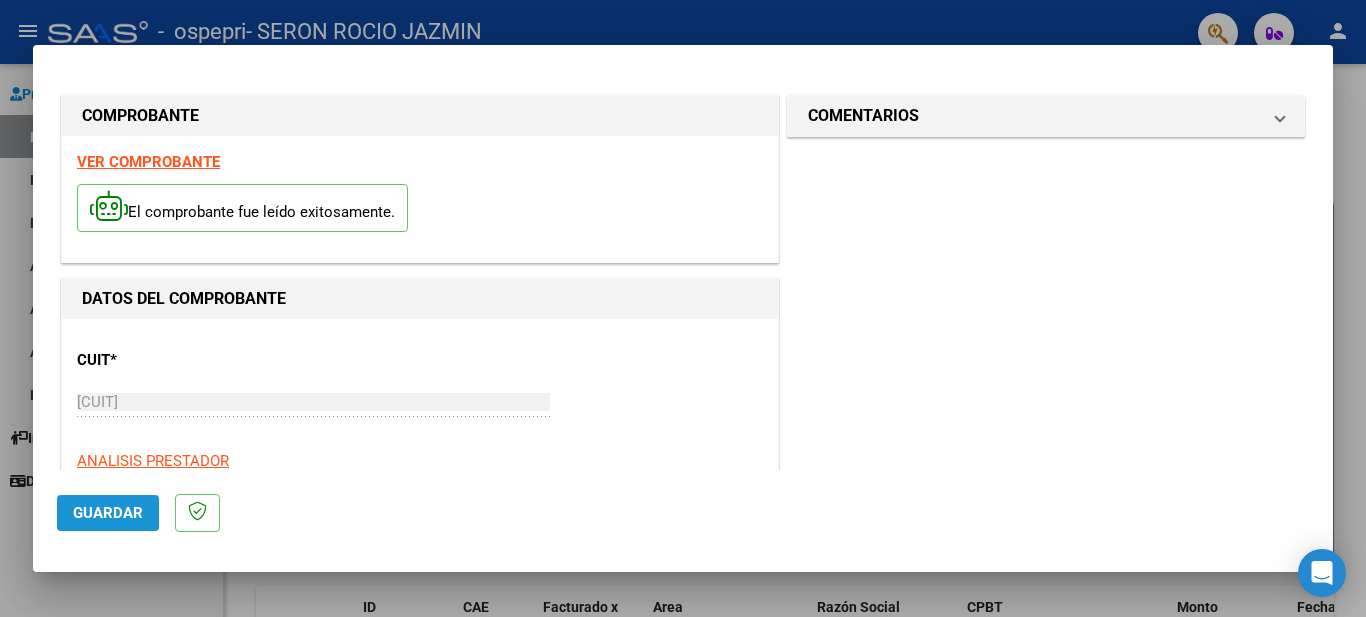 click on "Guardar" 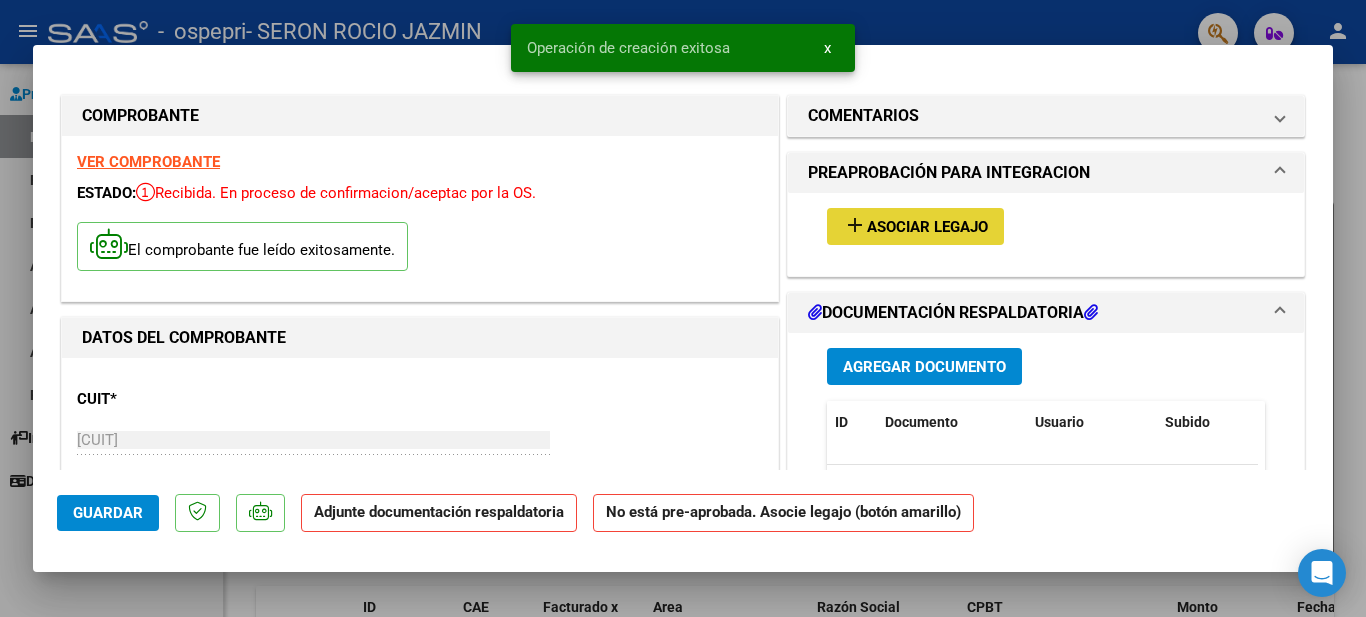 click on "Asociar Legajo" at bounding box center (927, 227) 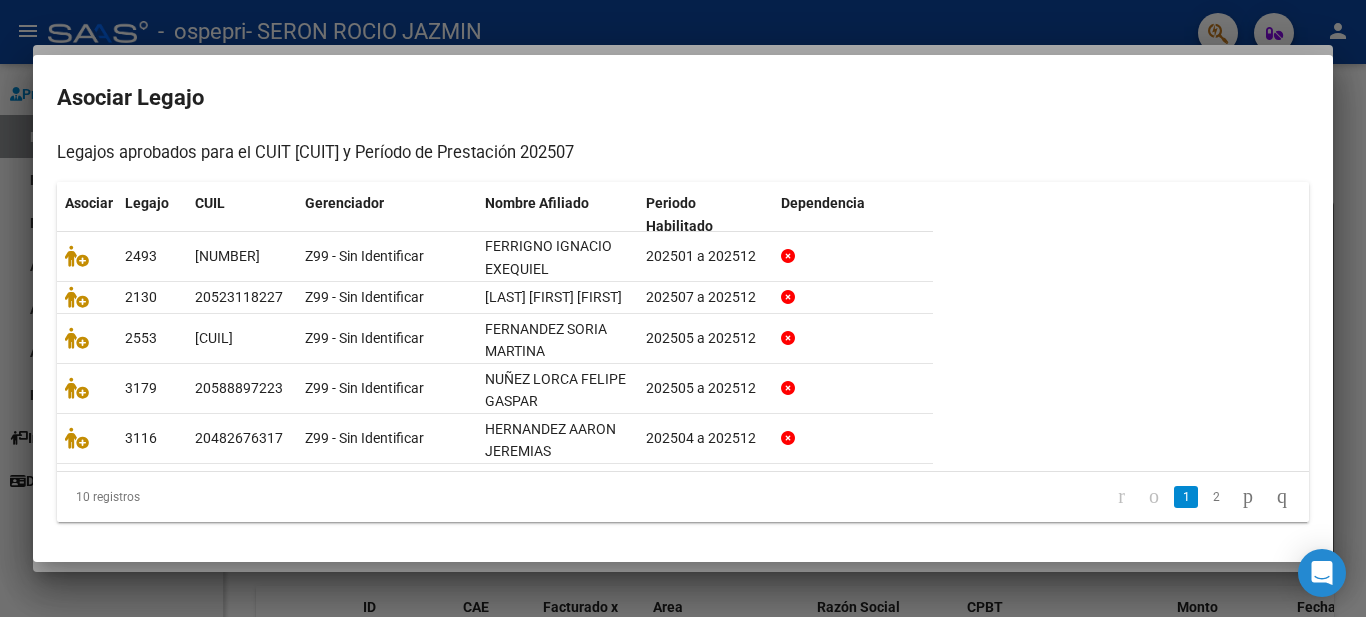 scroll, scrollTop: 209, scrollLeft: 0, axis: vertical 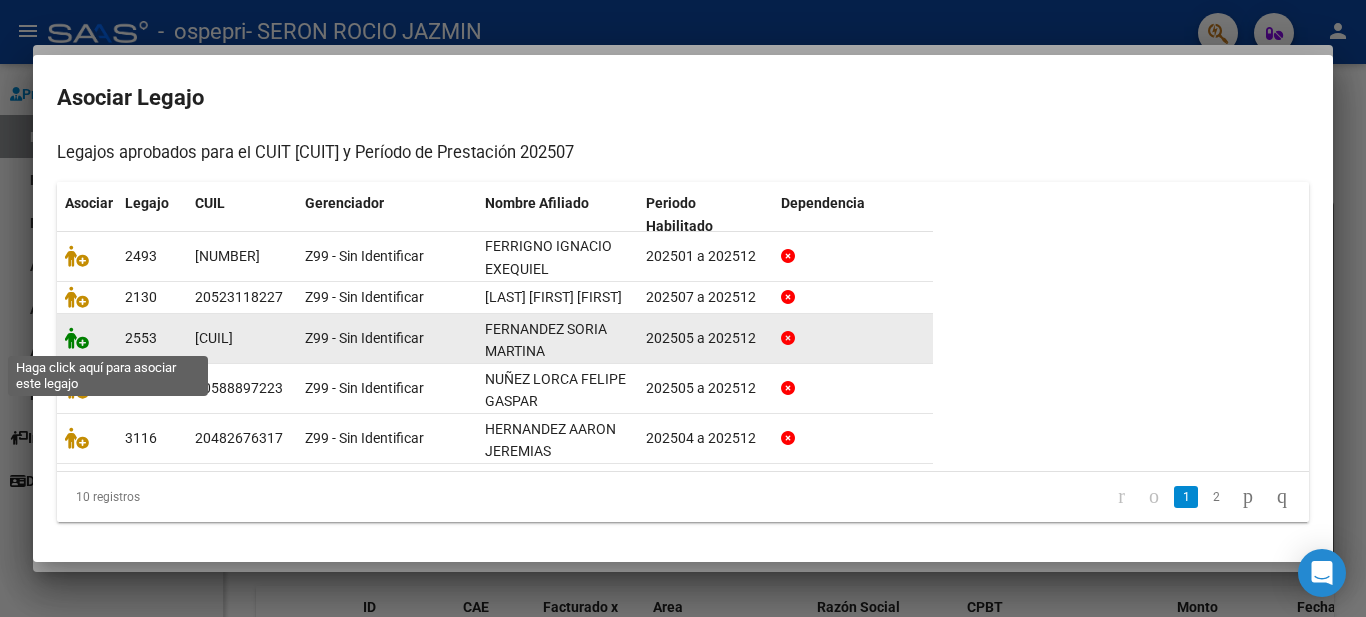 click 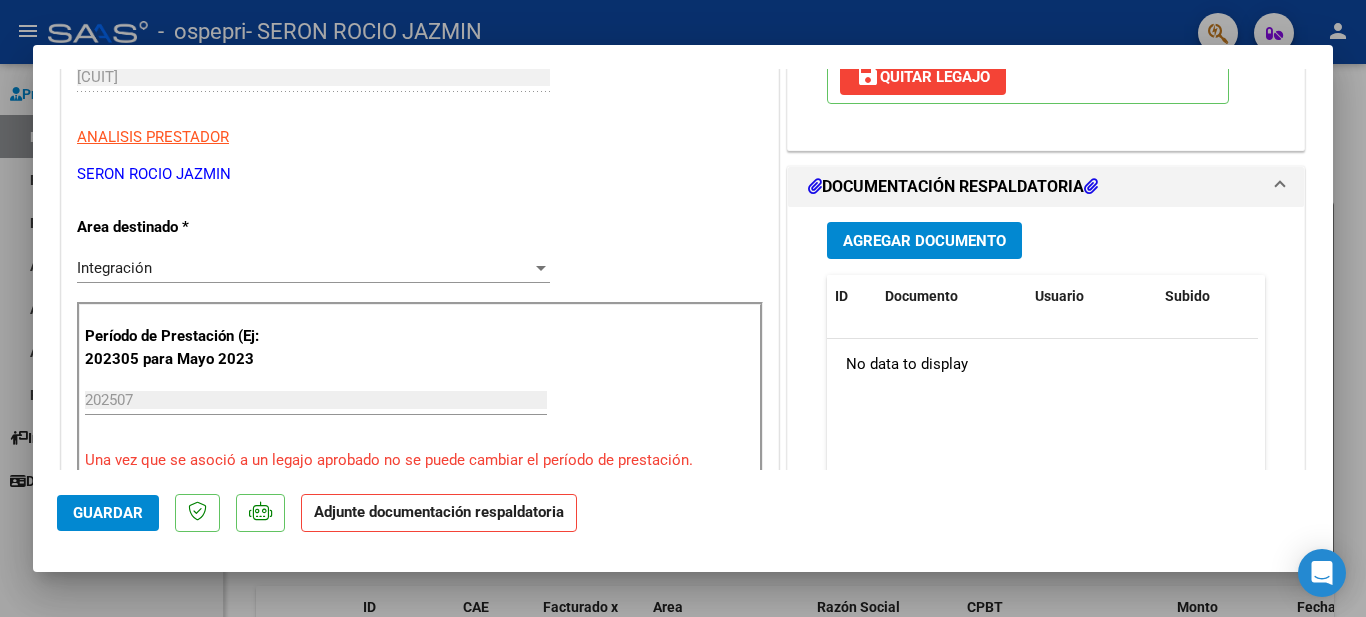 scroll, scrollTop: 461, scrollLeft: 0, axis: vertical 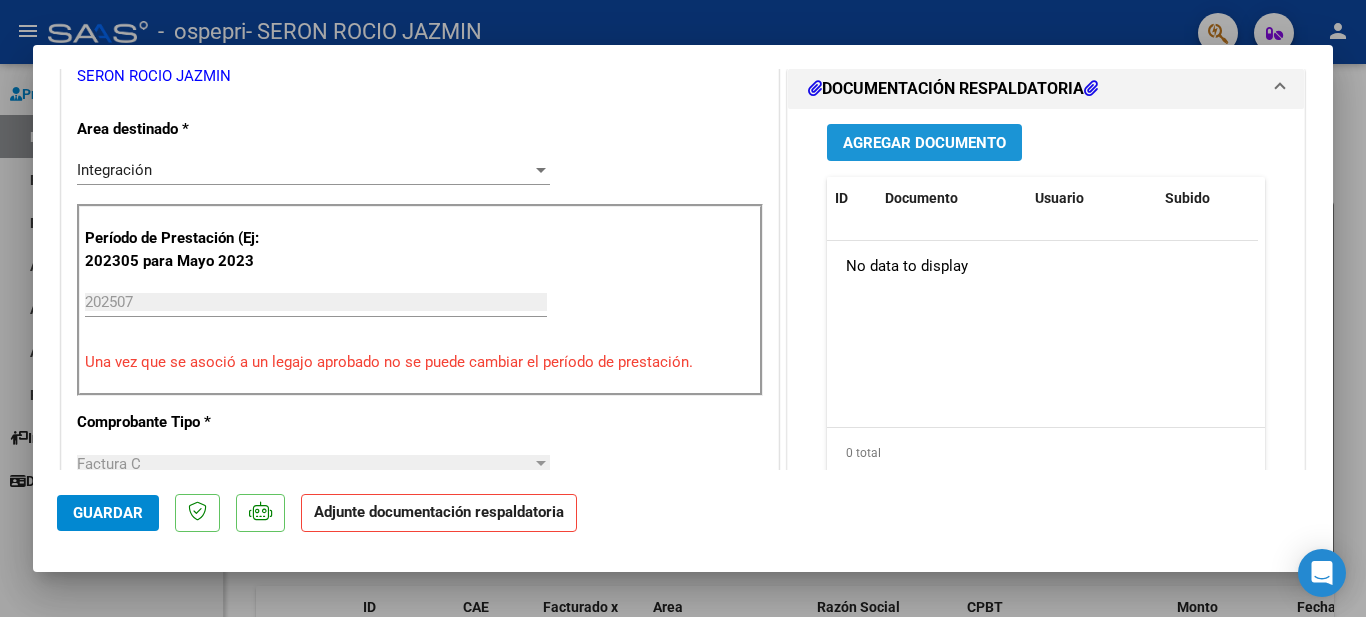 click on "Agregar Documento" at bounding box center (924, 143) 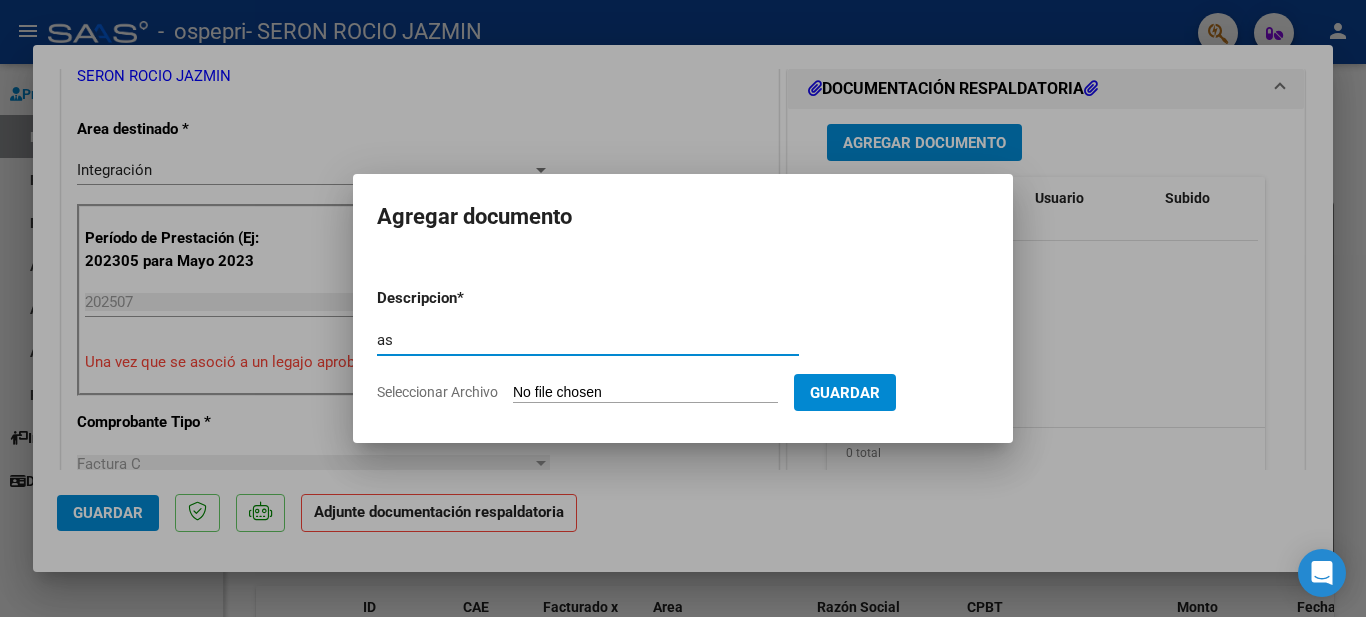 type on "a" 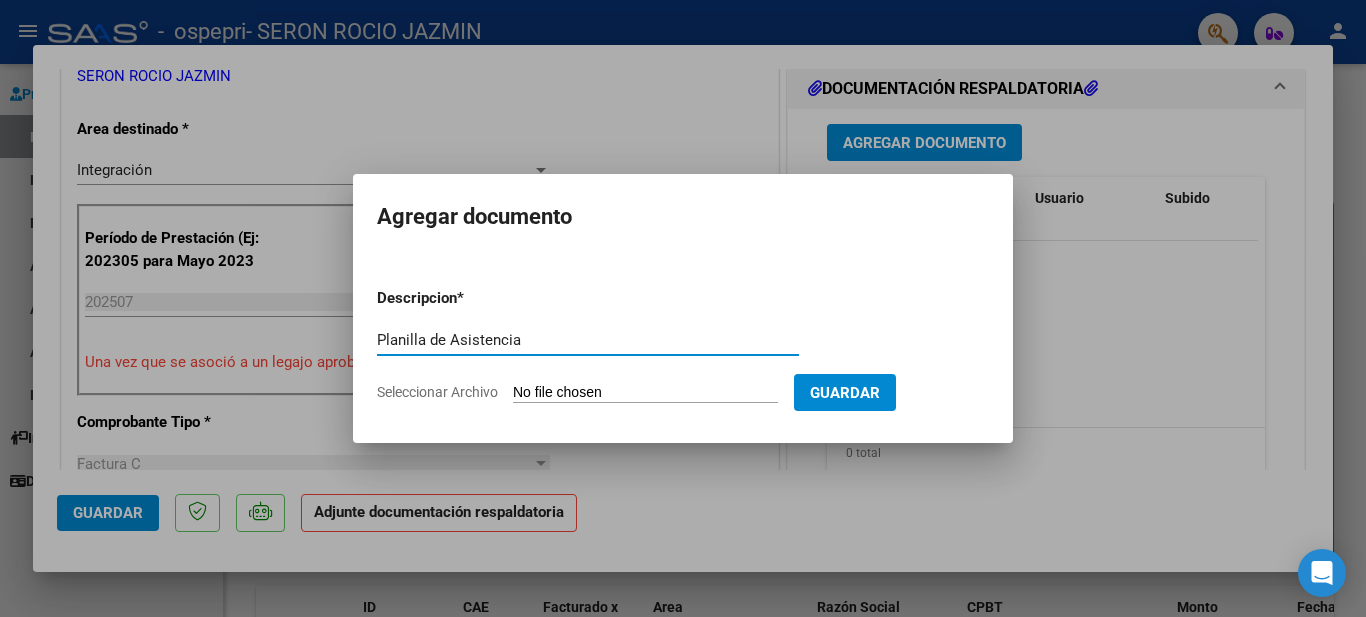 drag, startPoint x: 539, startPoint y: 343, endPoint x: 364, endPoint y: 338, distance: 175.07141 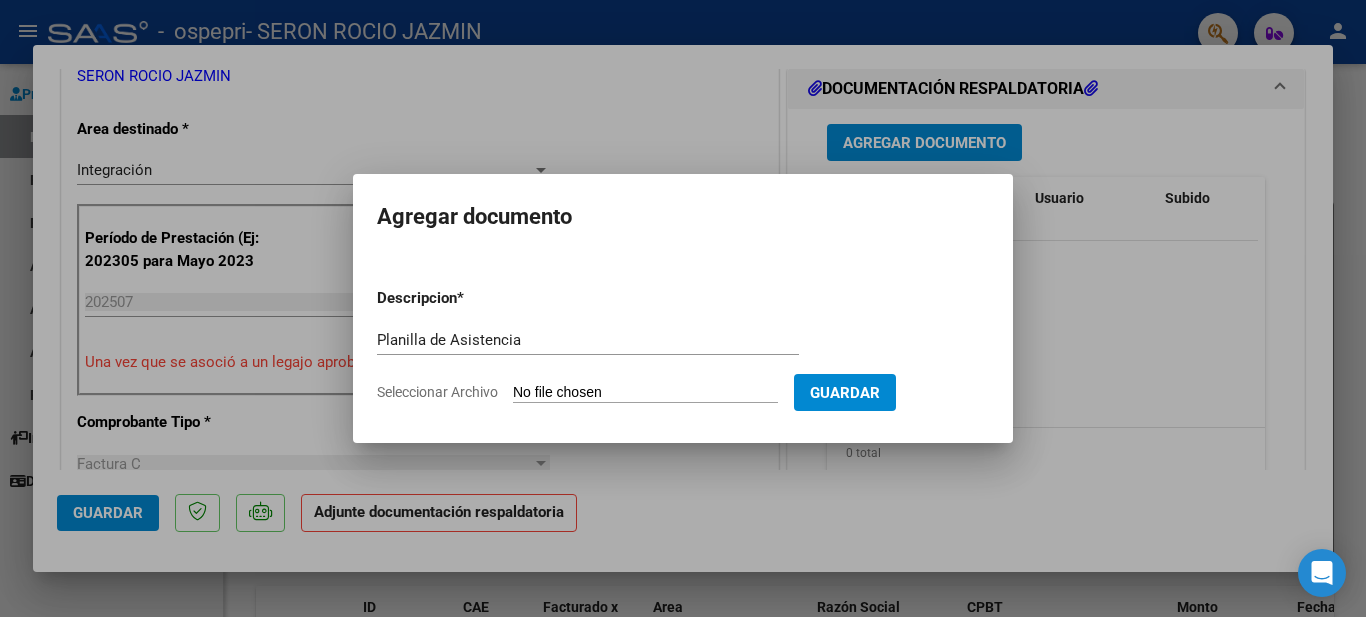 type on "C:\fakepath\Asist [LAST] [LAST].pdf" 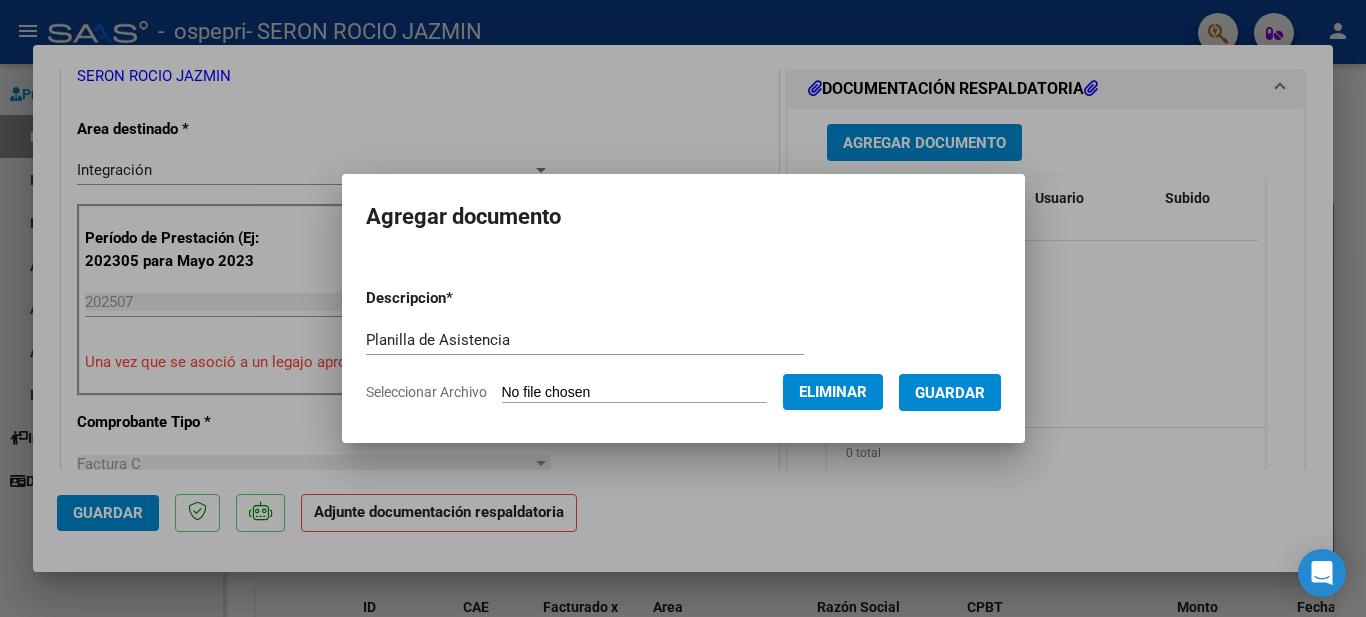 click on "Guardar" at bounding box center [950, 393] 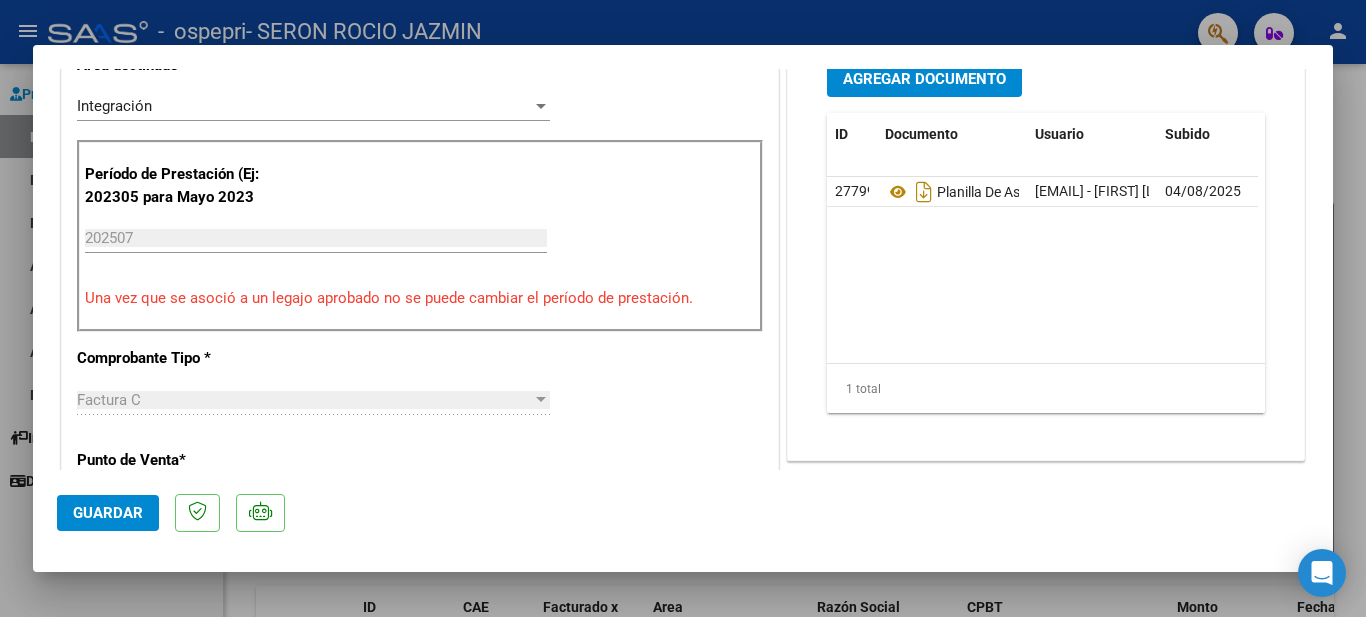 scroll, scrollTop: 1389, scrollLeft: 0, axis: vertical 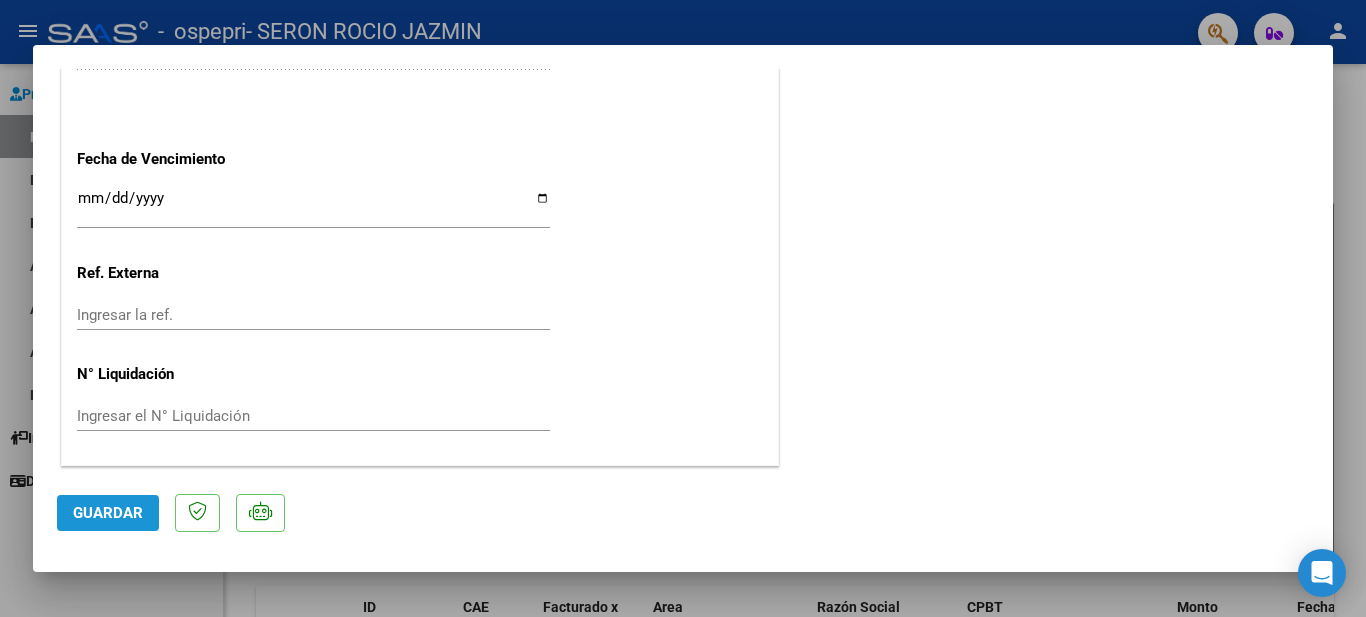 click on "Guardar" 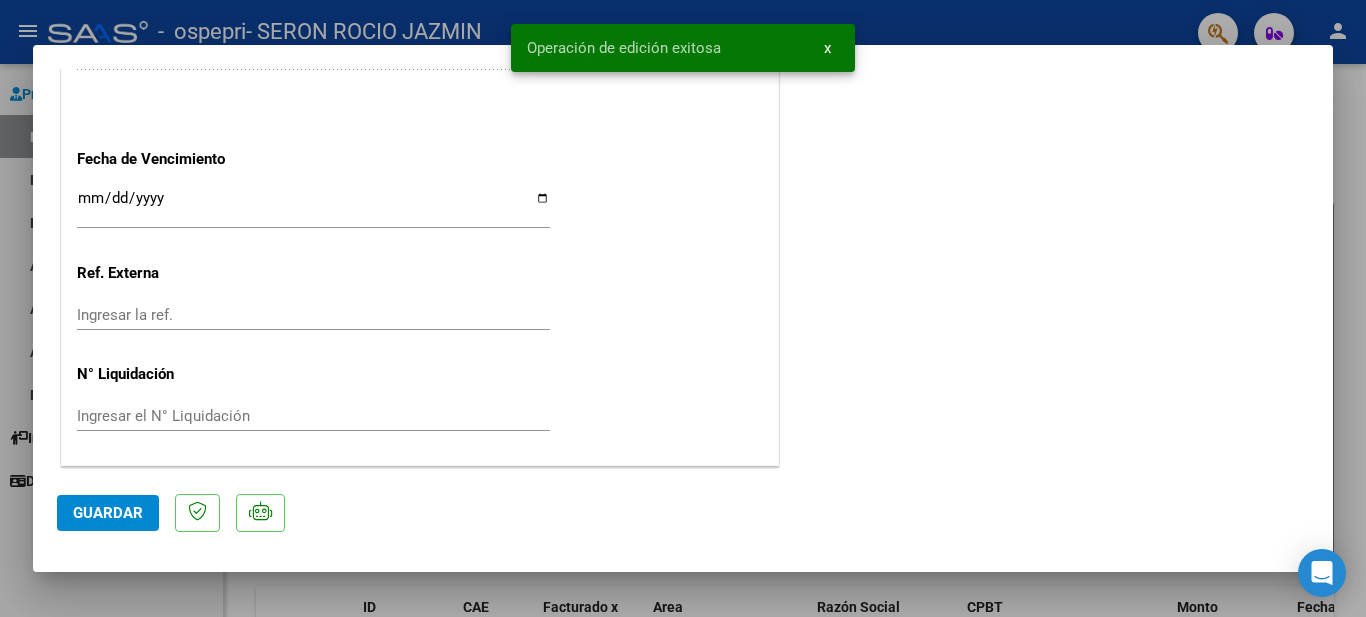 click at bounding box center (683, 308) 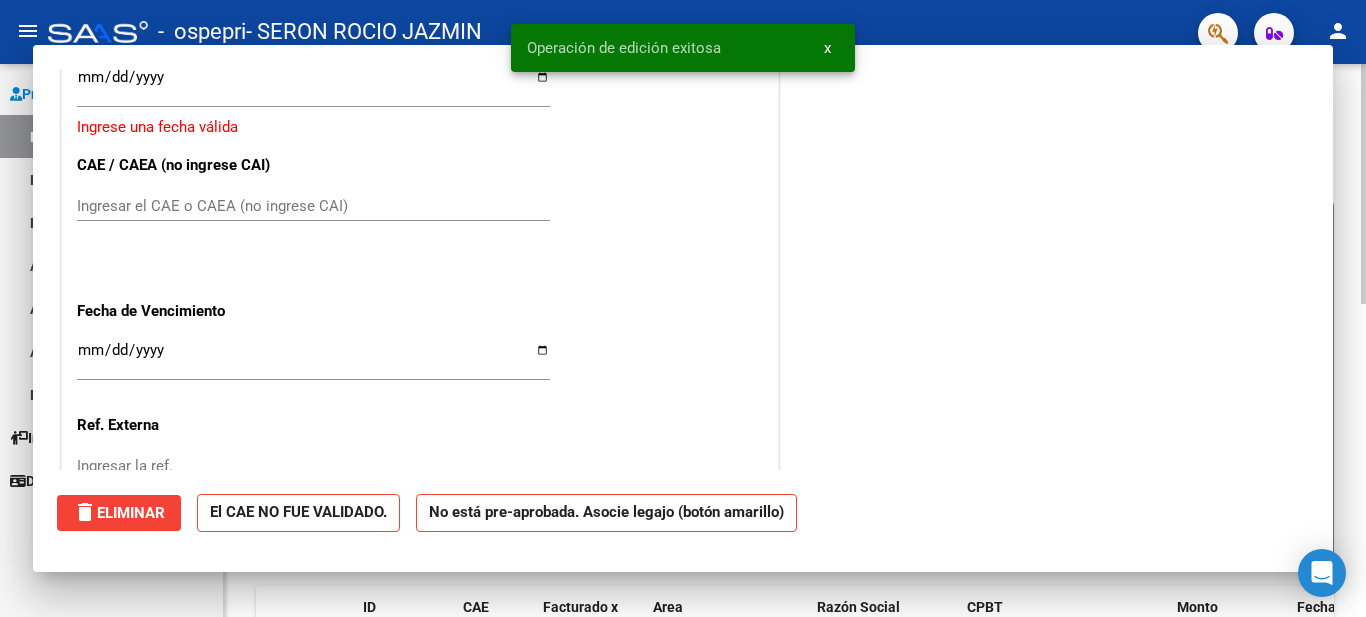 scroll, scrollTop: 0, scrollLeft: 0, axis: both 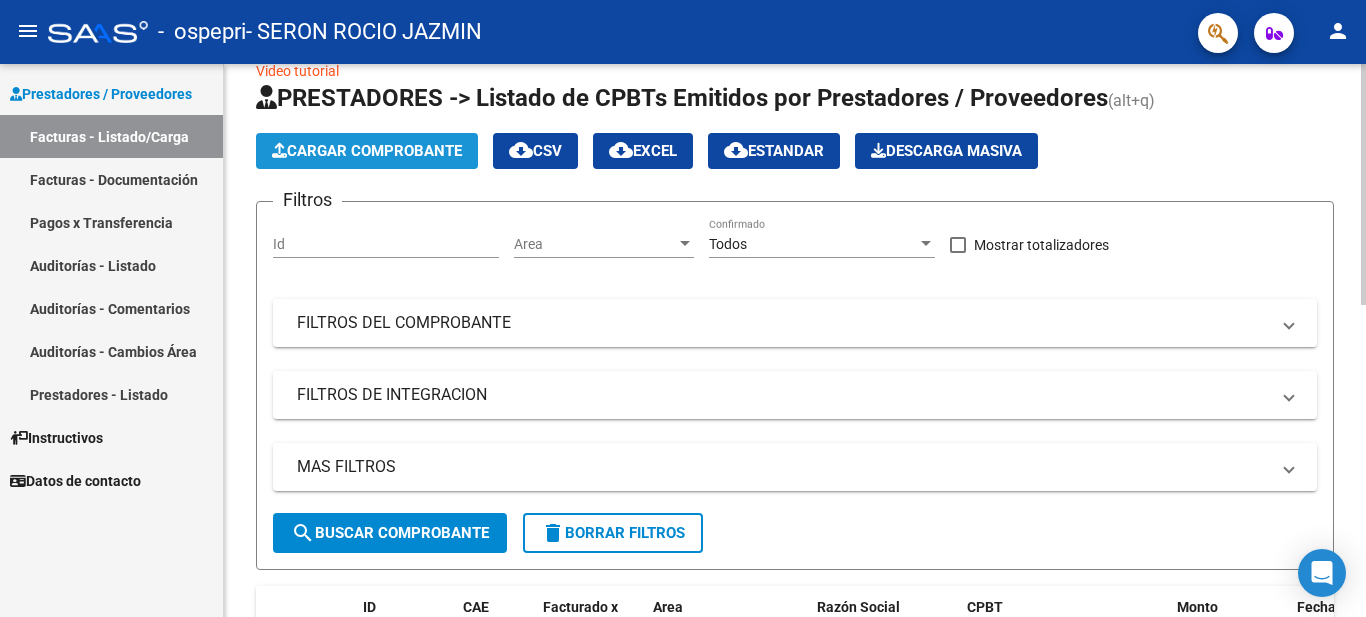 click on "Cargar Comprobante" 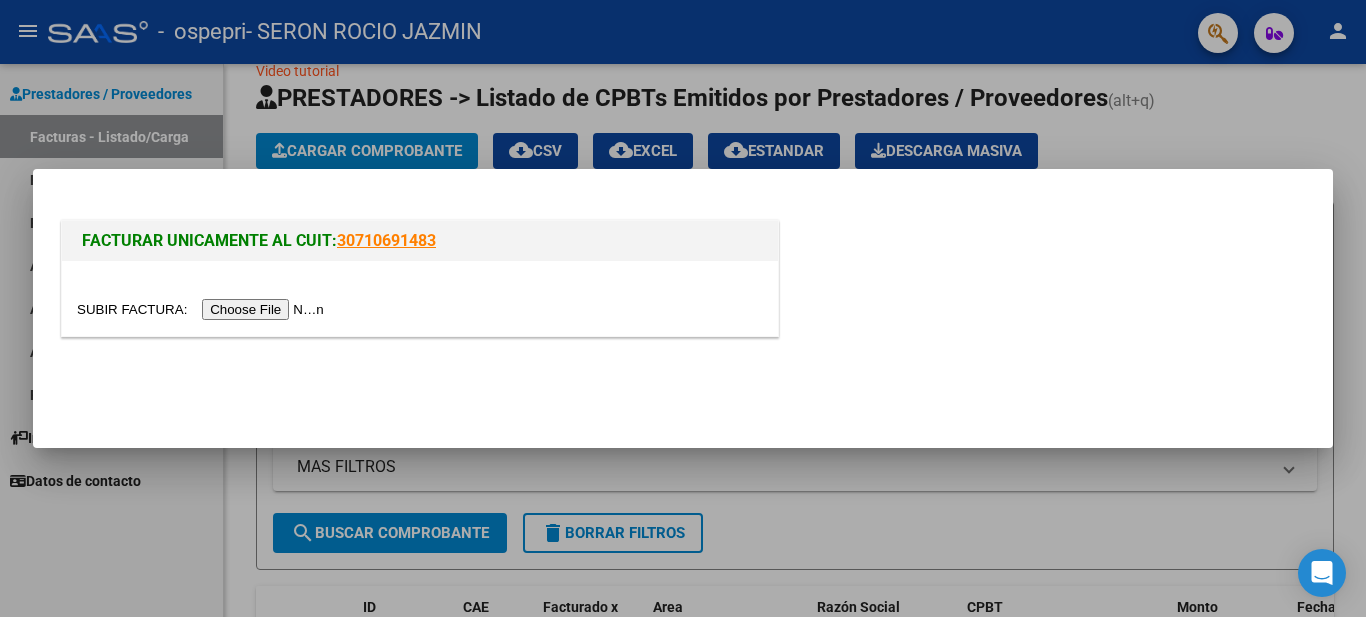 click at bounding box center [203, 309] 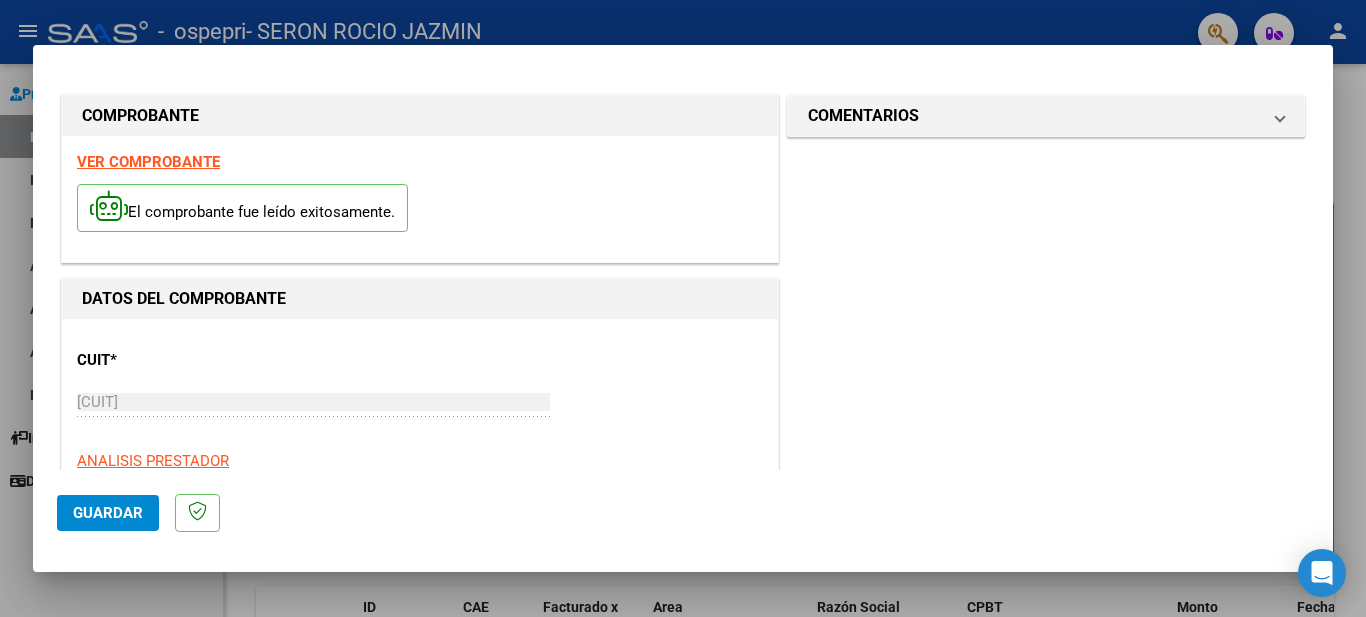 click on "COMENTARIOS Comentarios del Prestador / Gerenciador:" at bounding box center [1046, 941] 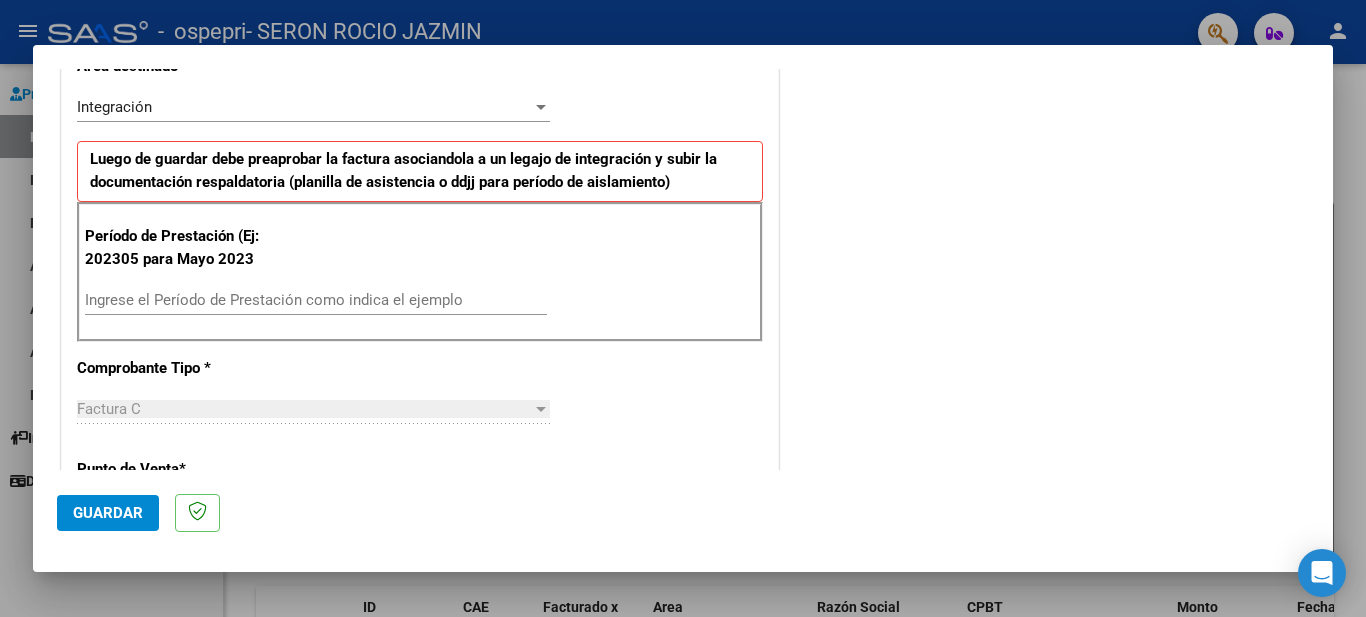 click on "Ingrese el Período de Prestación como indica el ejemplo" at bounding box center (316, 300) 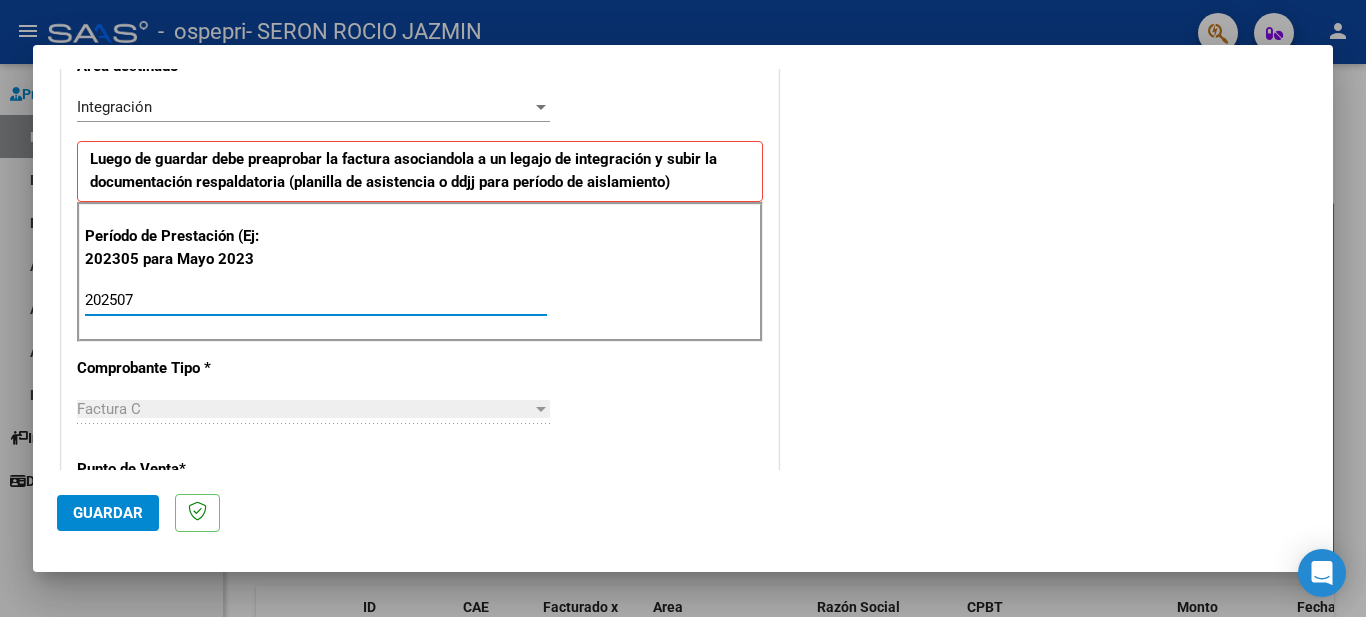 type on "202507" 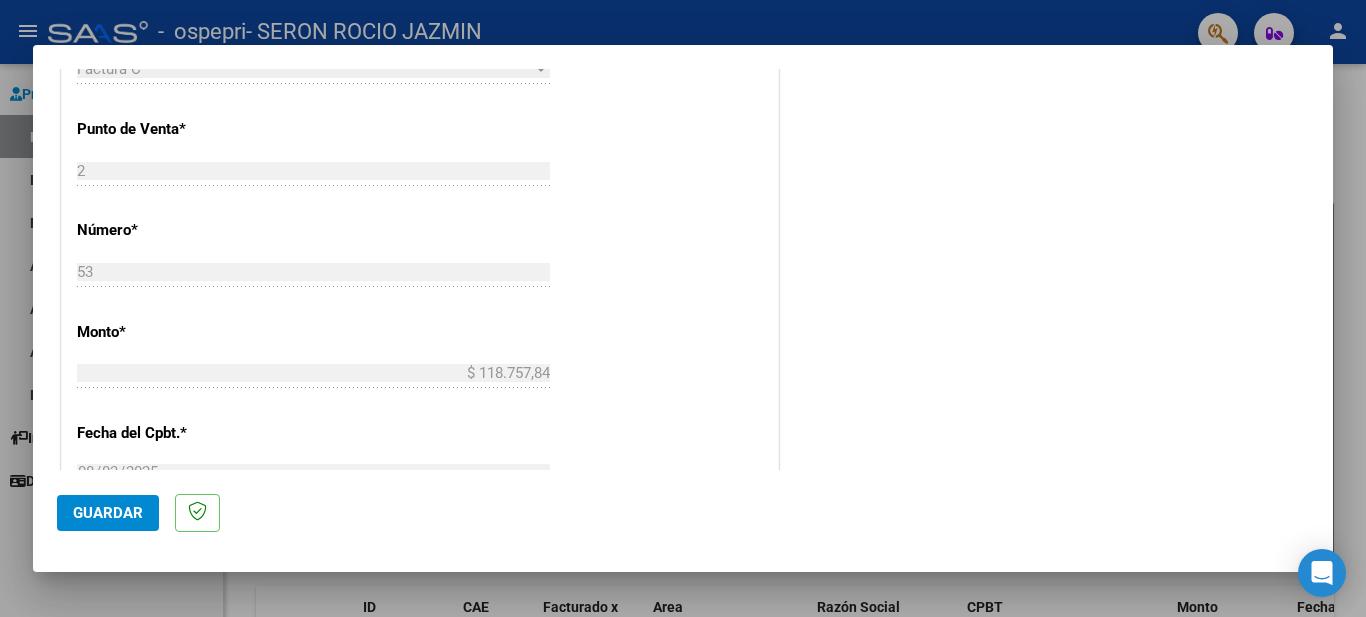 scroll, scrollTop: 0, scrollLeft: 0, axis: both 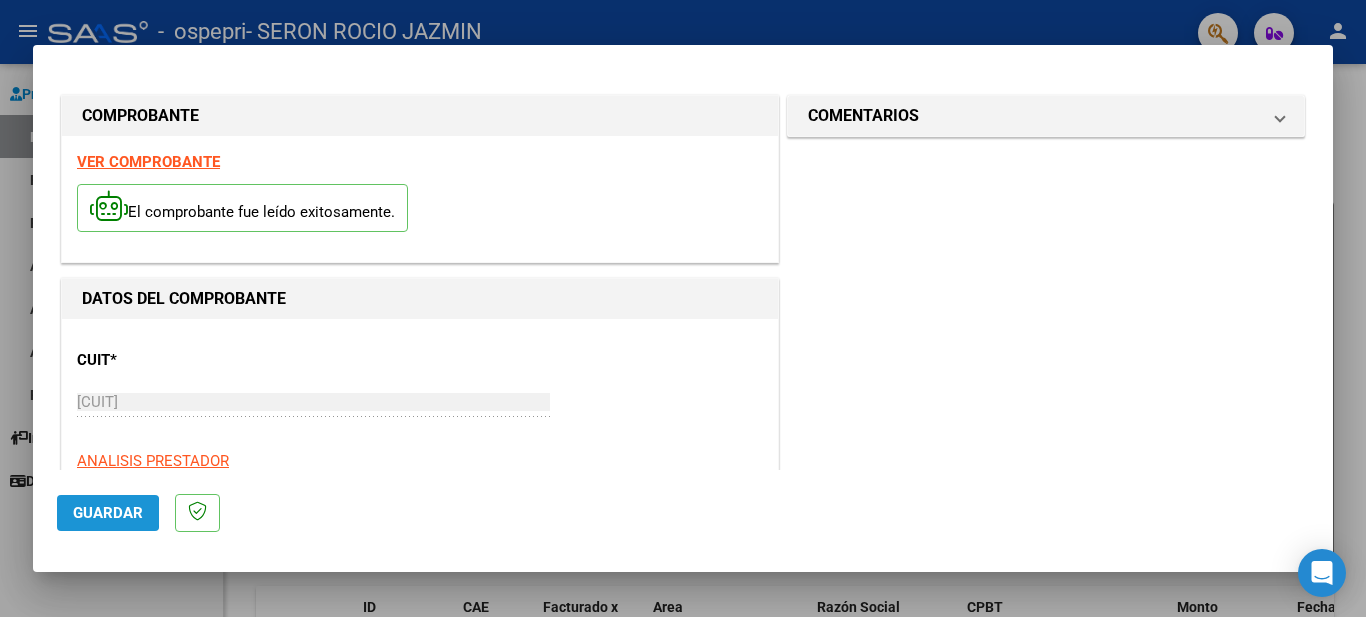 click on "Guardar" 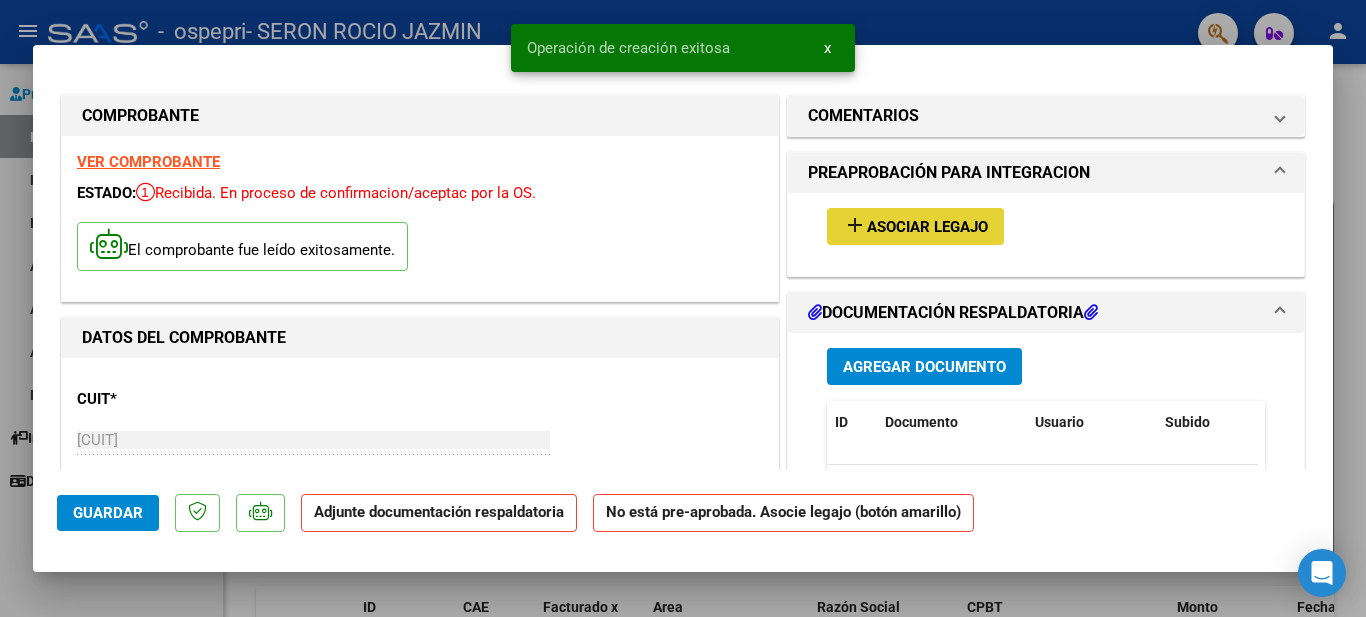 click on "Asociar Legajo" at bounding box center [927, 227] 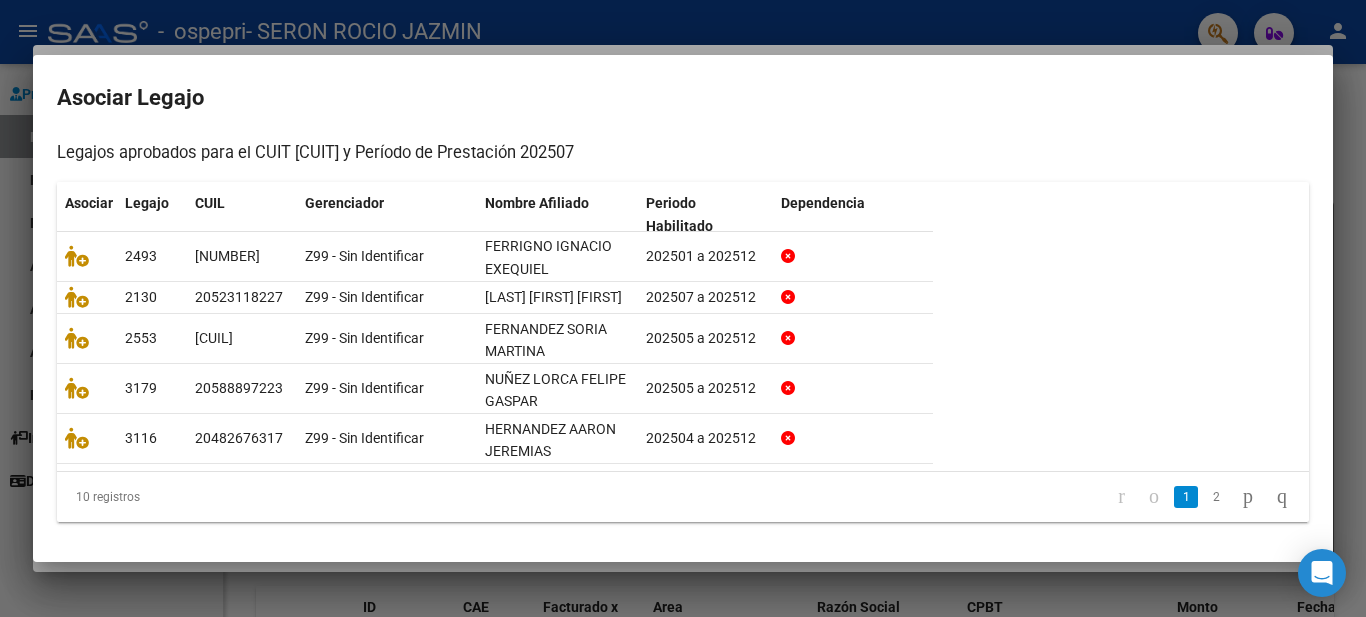 scroll, scrollTop: 209, scrollLeft: 0, axis: vertical 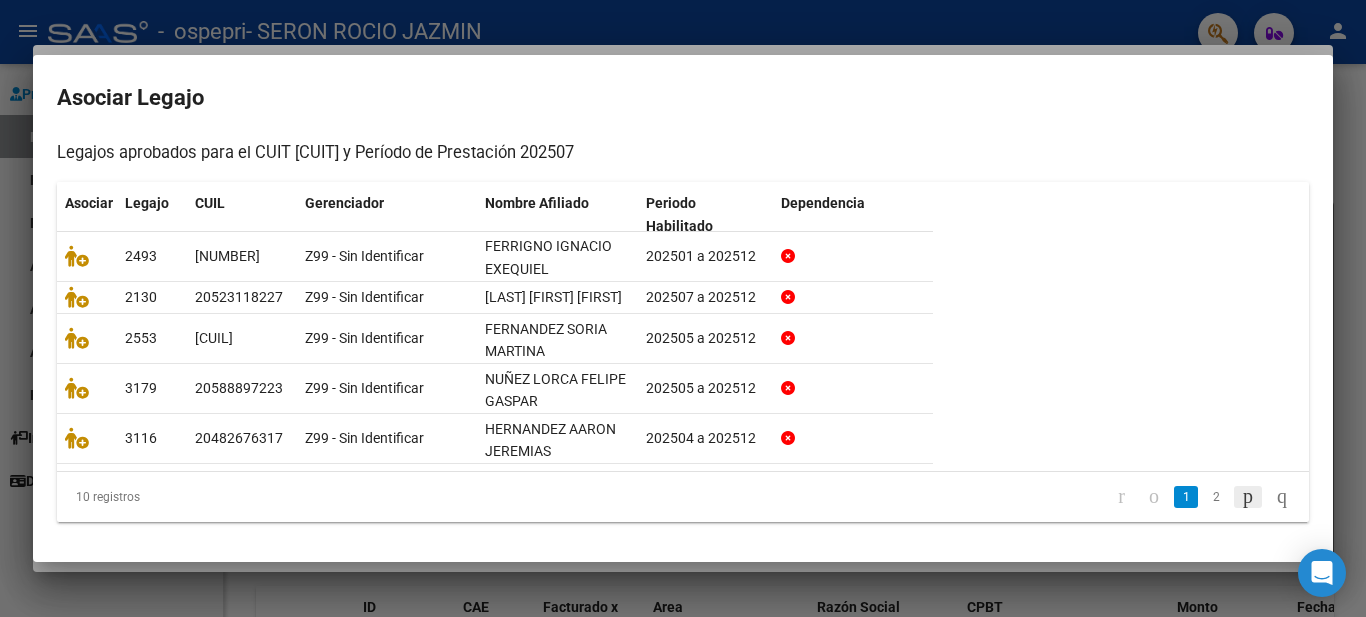 click 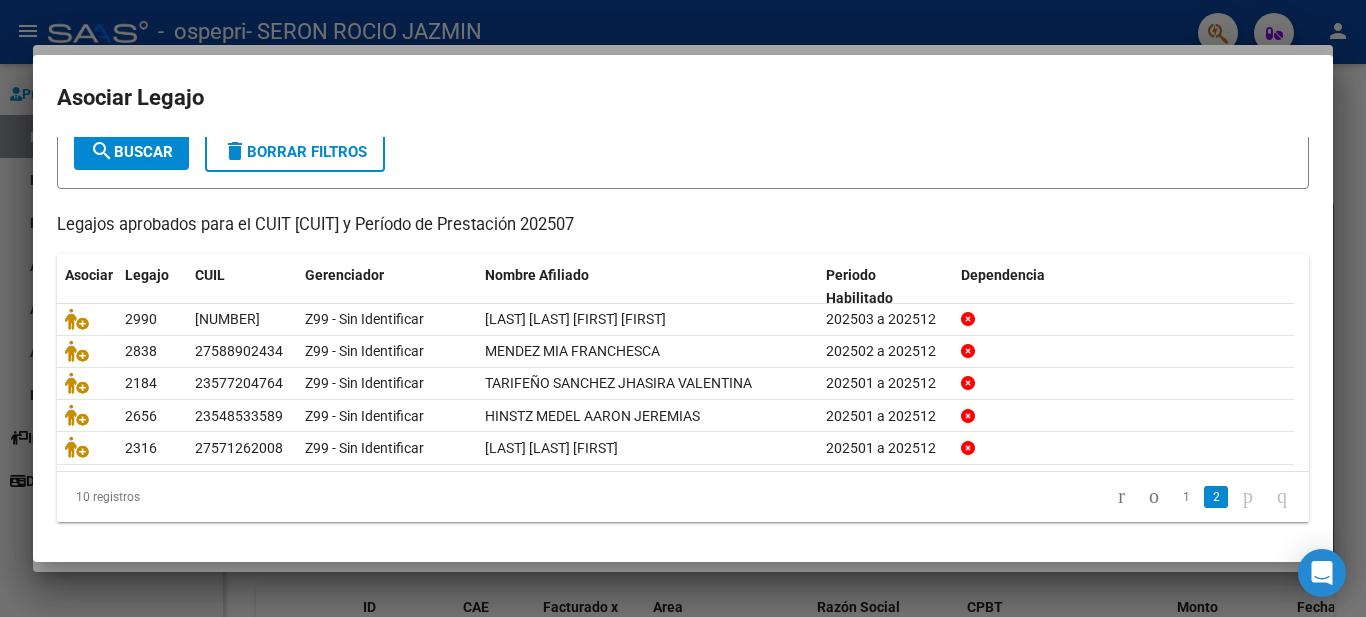 scroll, scrollTop: 125, scrollLeft: 0, axis: vertical 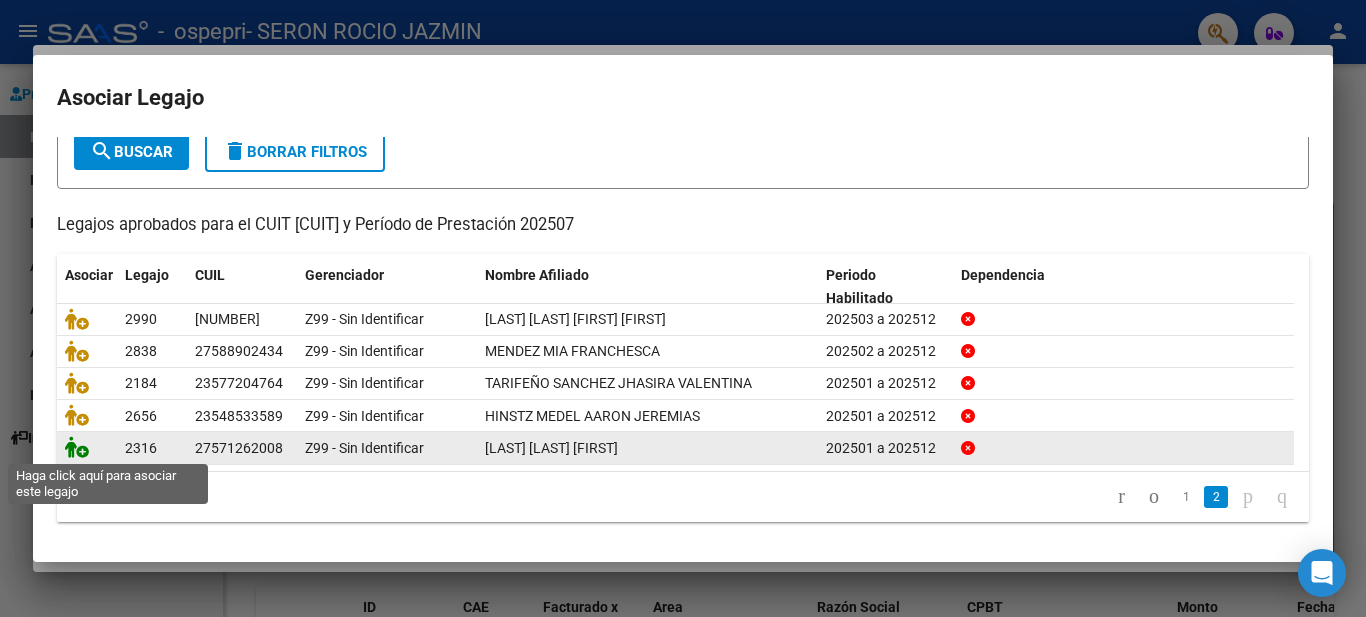 click 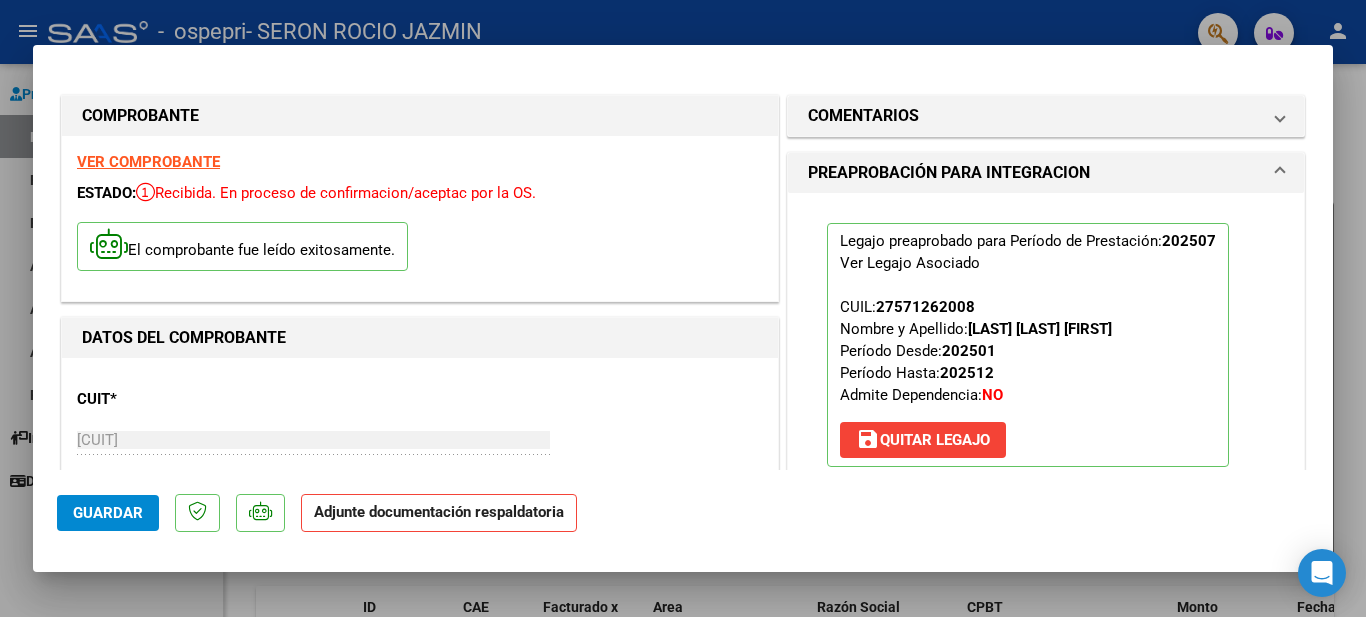 scroll, scrollTop: 447, scrollLeft: 0, axis: vertical 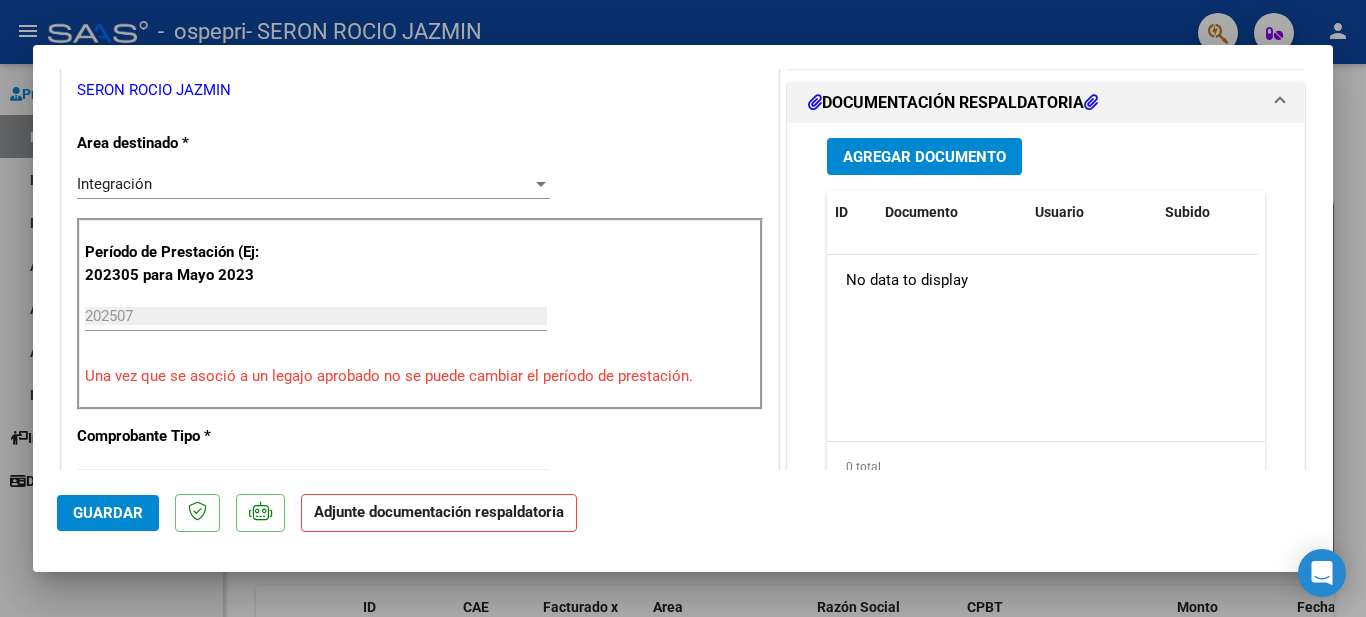 click on "Agregar Documento" at bounding box center (924, 157) 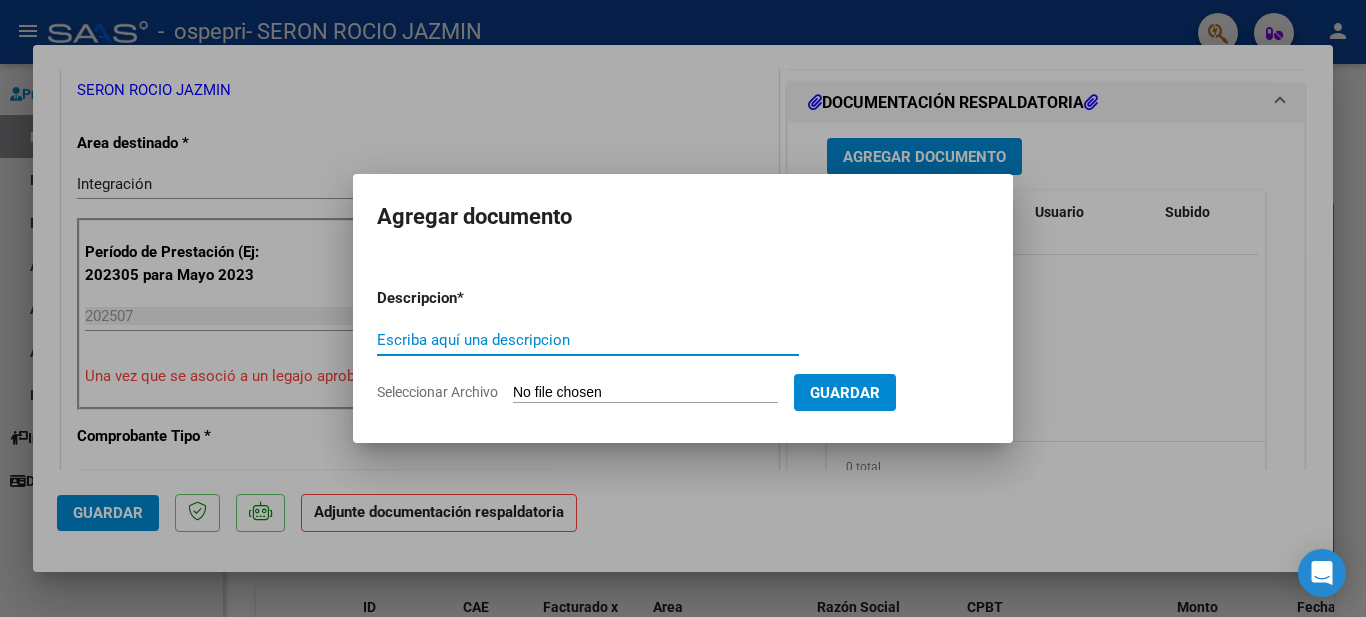 paste on "Planilla de Asistencia" 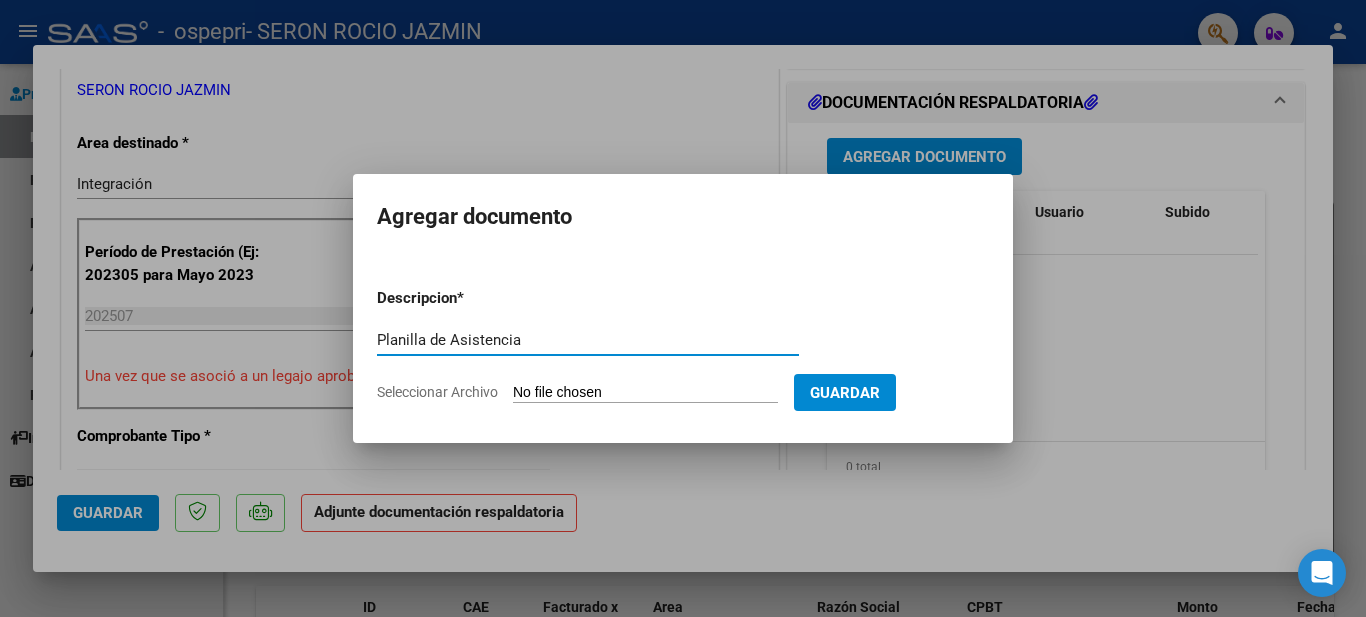 type on "Planilla de Asistencia" 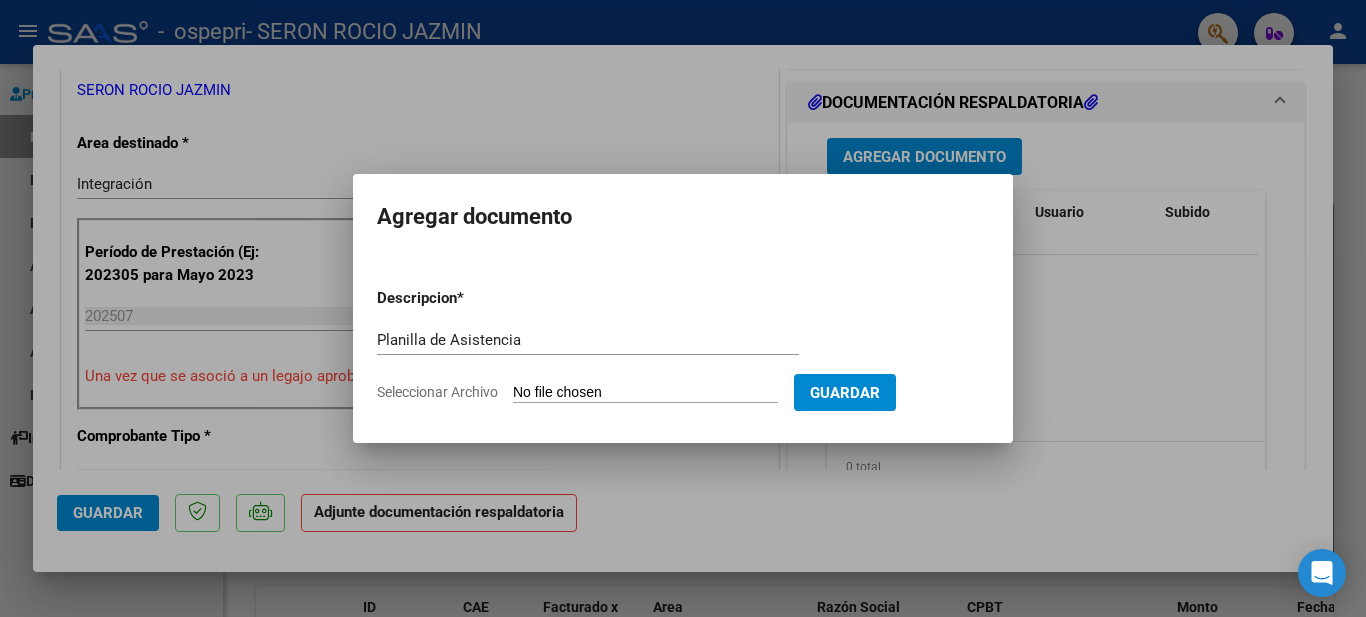 type on "C:\fakepath\Asiste [LAST] [FIRST].pdf" 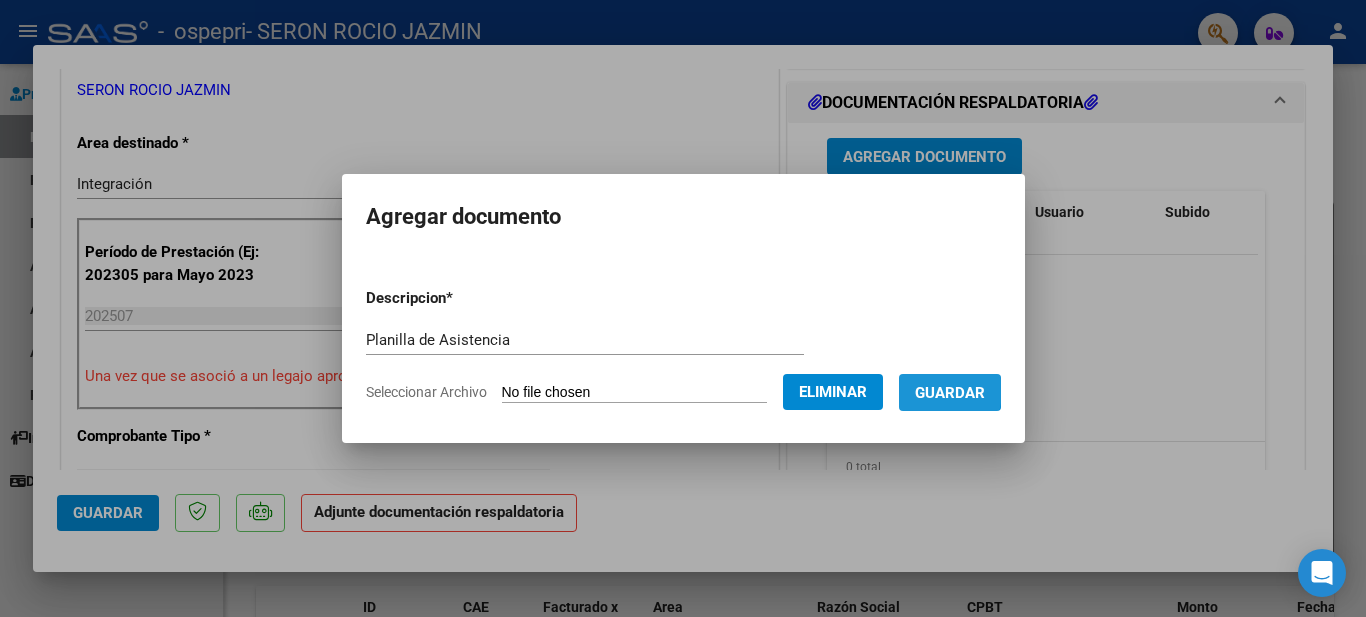 click on "Guardar" at bounding box center (950, 393) 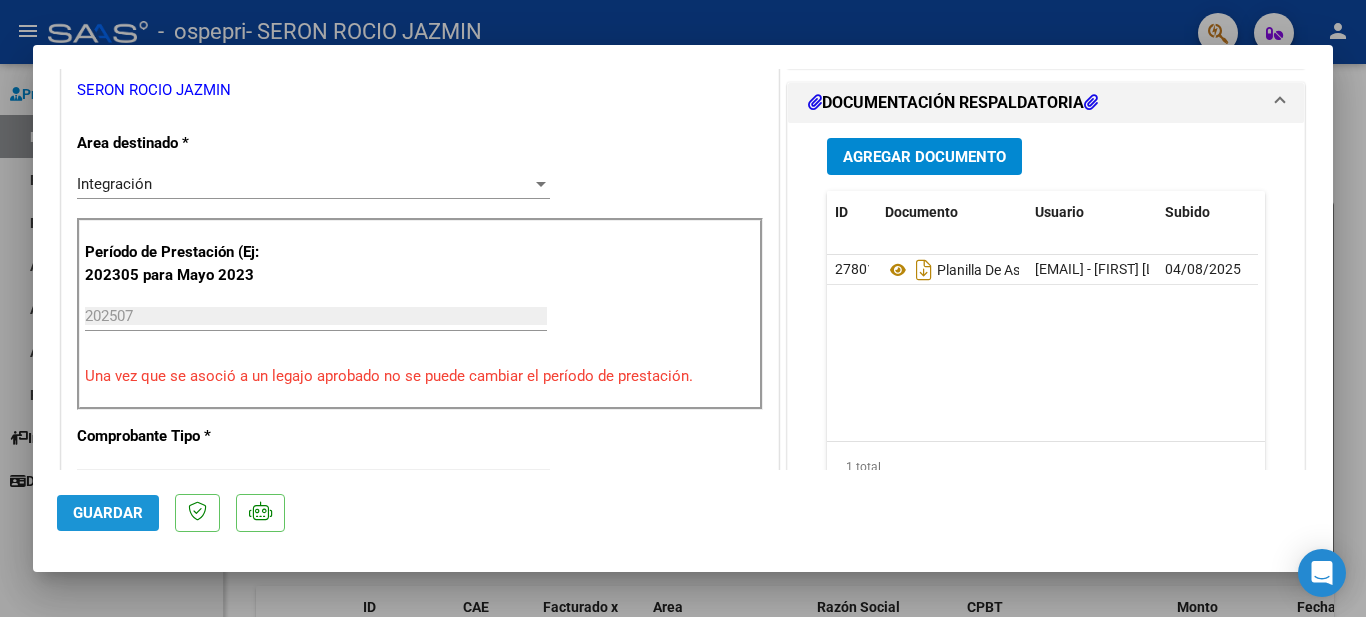click on "Guardar" 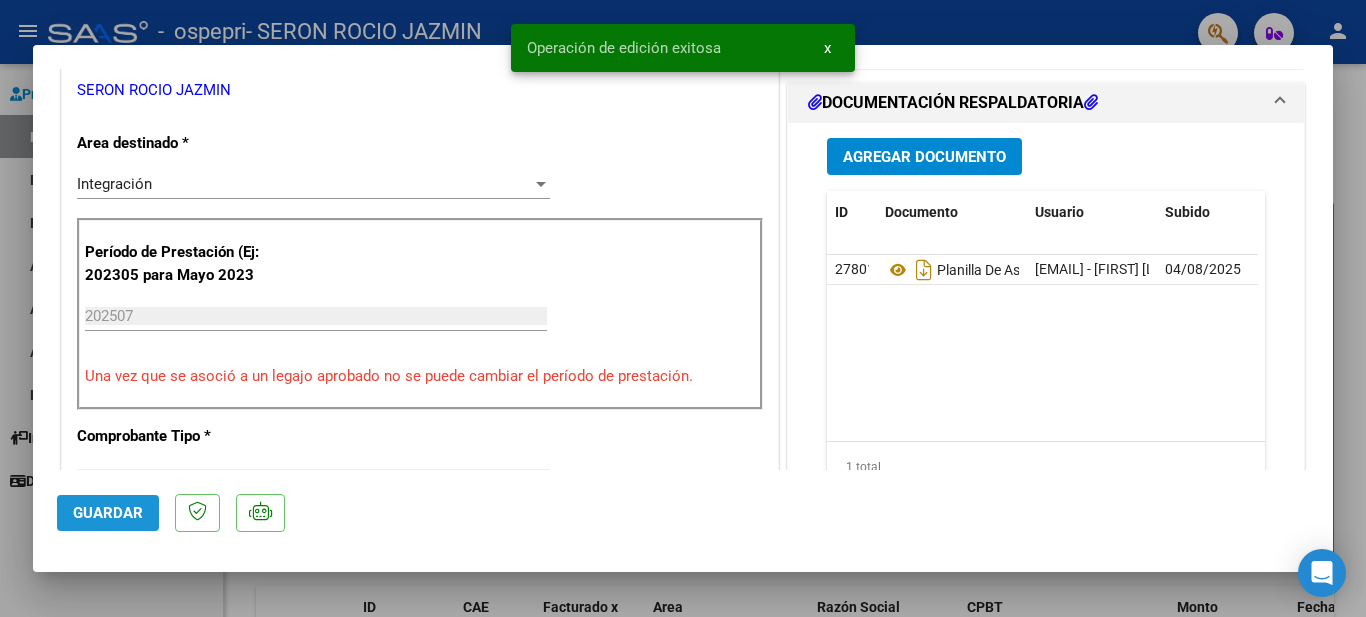 click on "Guardar" 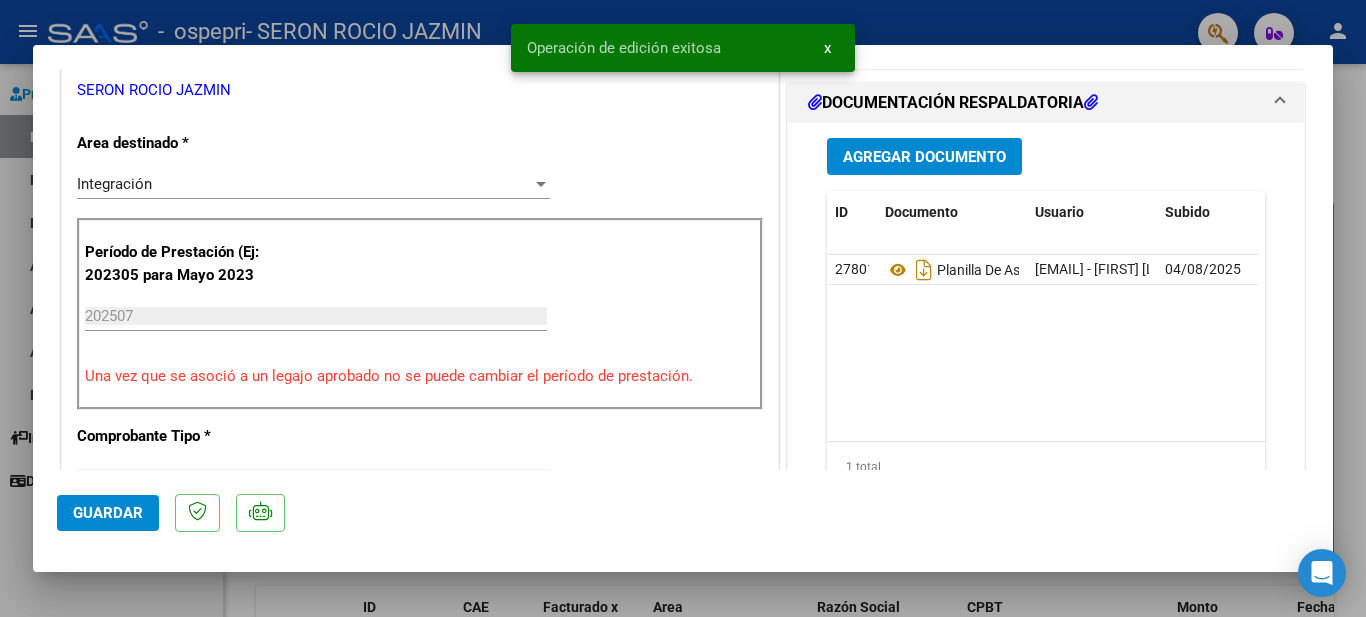 click at bounding box center [683, 308] 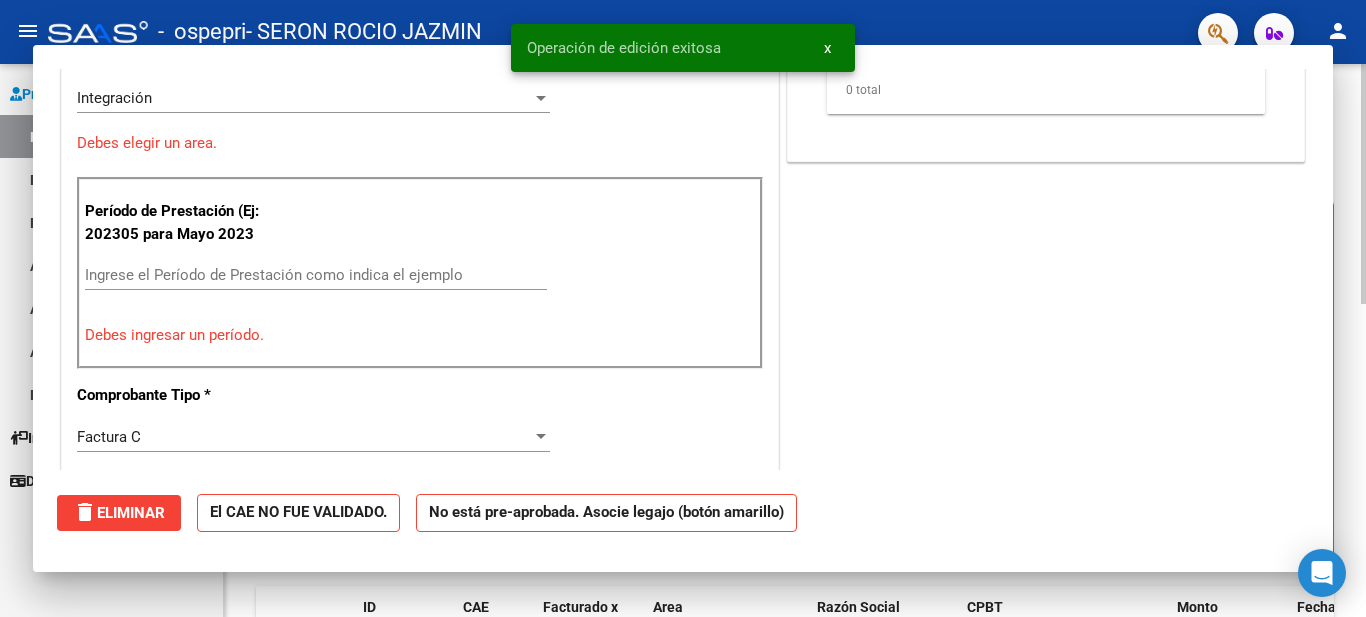 scroll, scrollTop: 0, scrollLeft: 0, axis: both 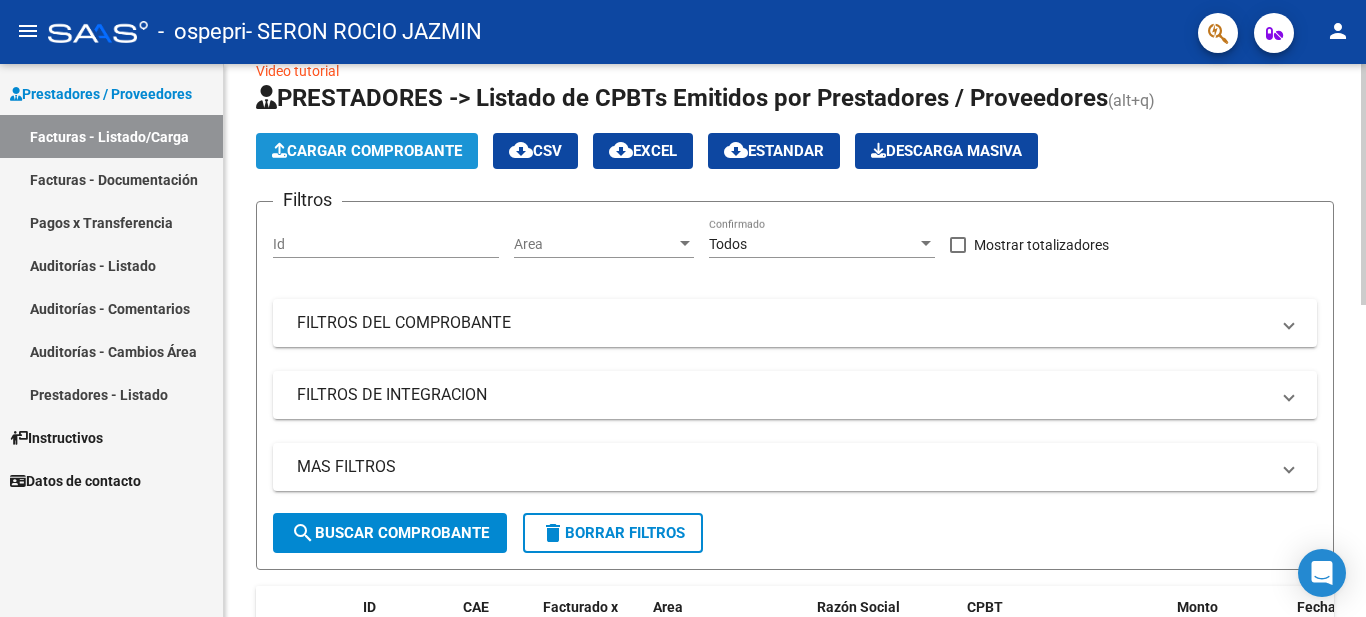 click on "Cargar Comprobante" 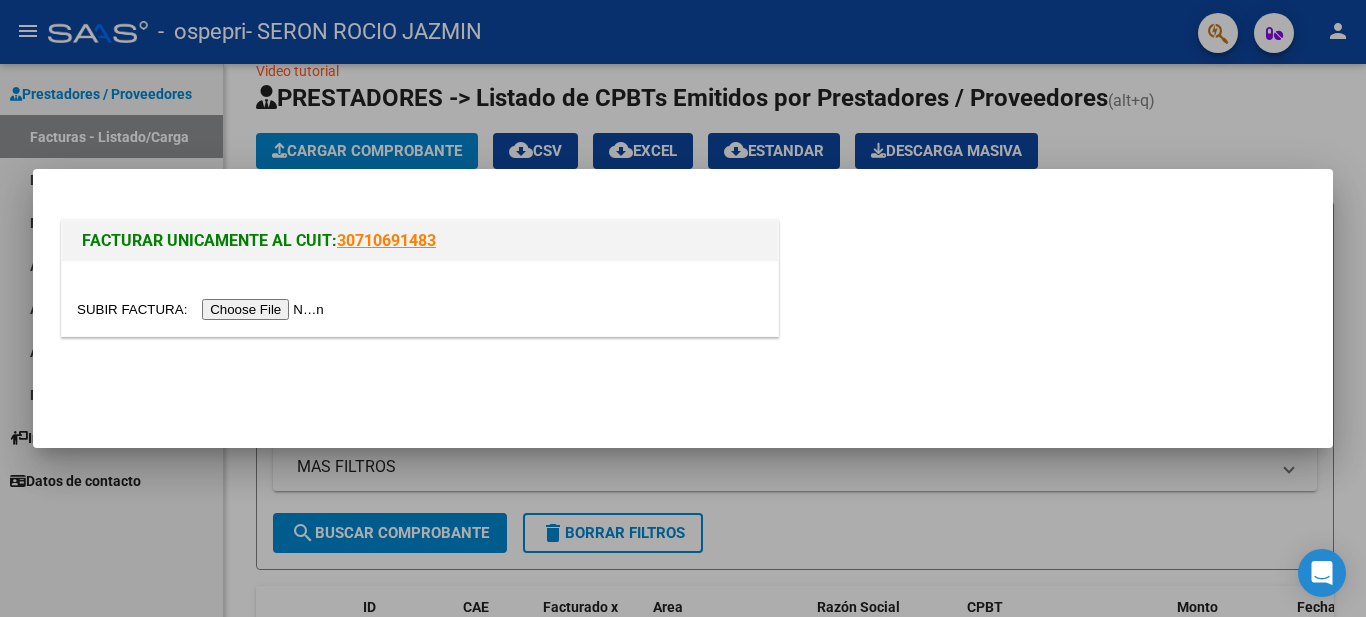 click at bounding box center [203, 309] 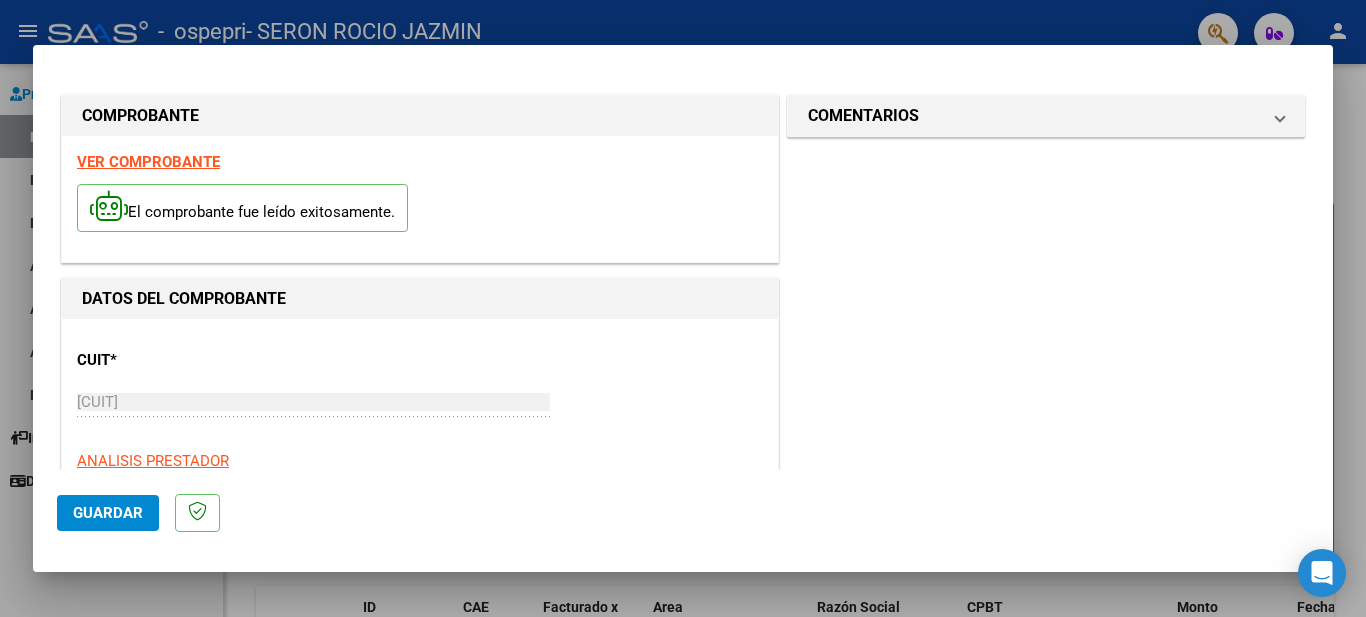 scroll, scrollTop: 599, scrollLeft: 0, axis: vertical 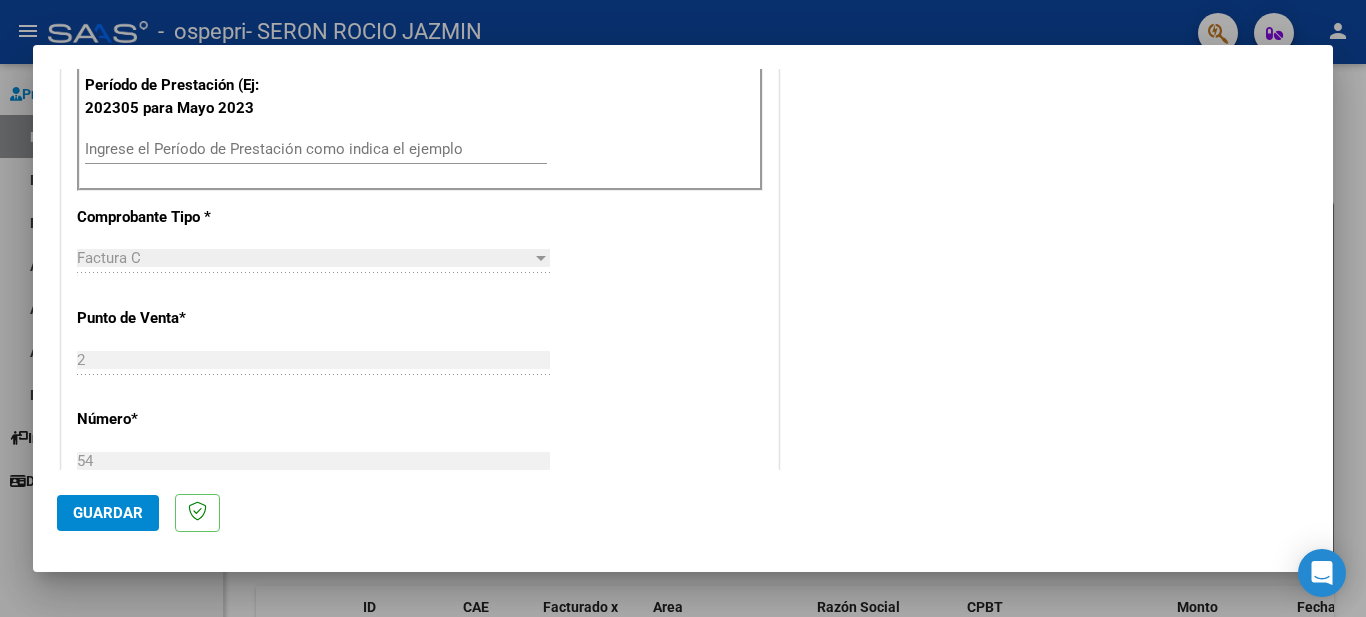 click on "Ingrese el Período de Prestación como indica el ejemplo" at bounding box center (316, 149) 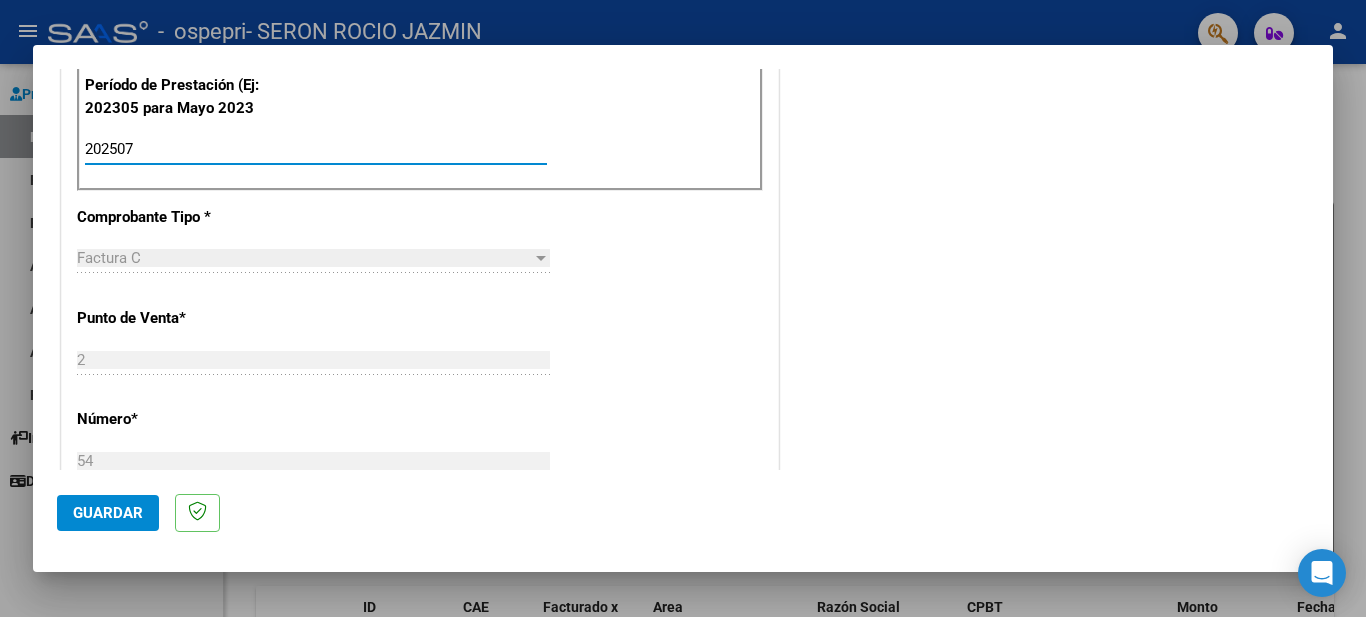 type on "202507" 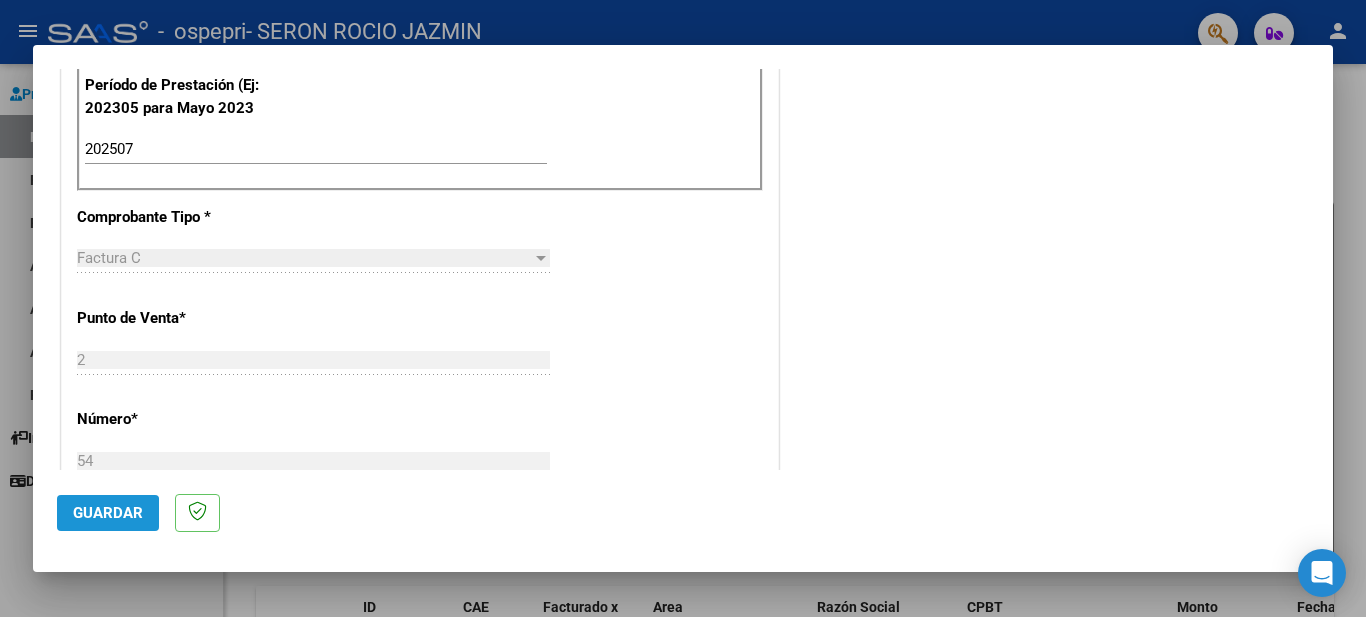 click on "Guardar" 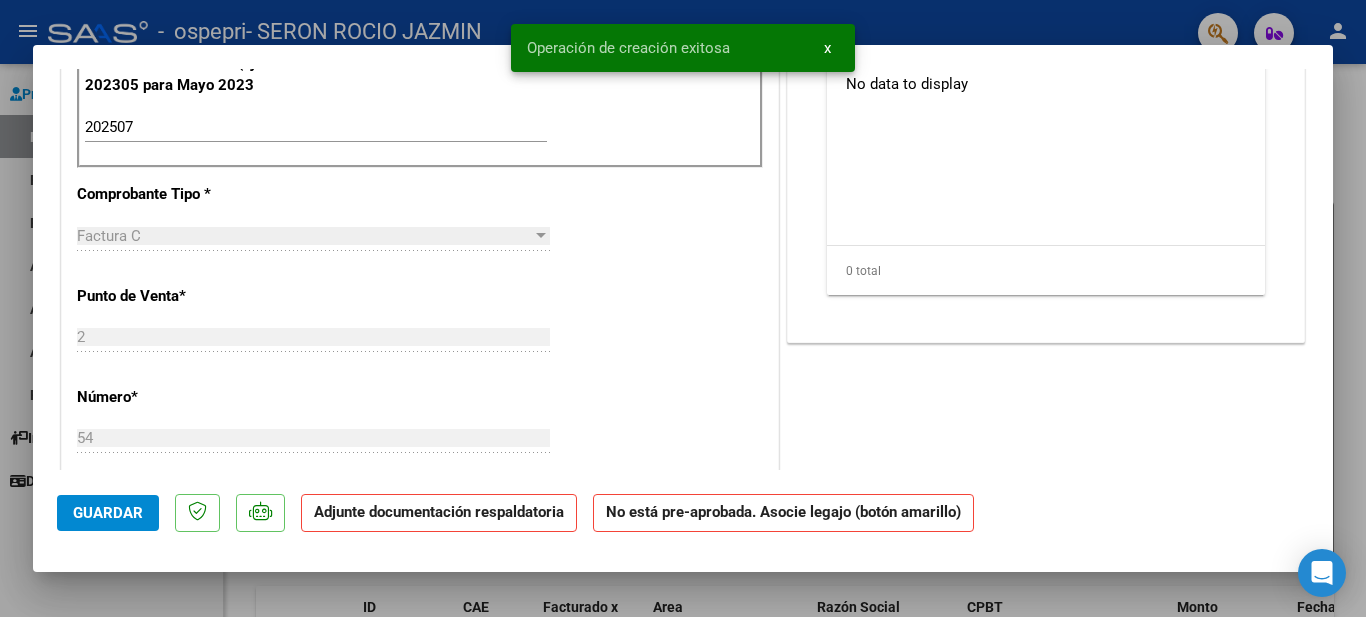 scroll, scrollTop: 0, scrollLeft: 0, axis: both 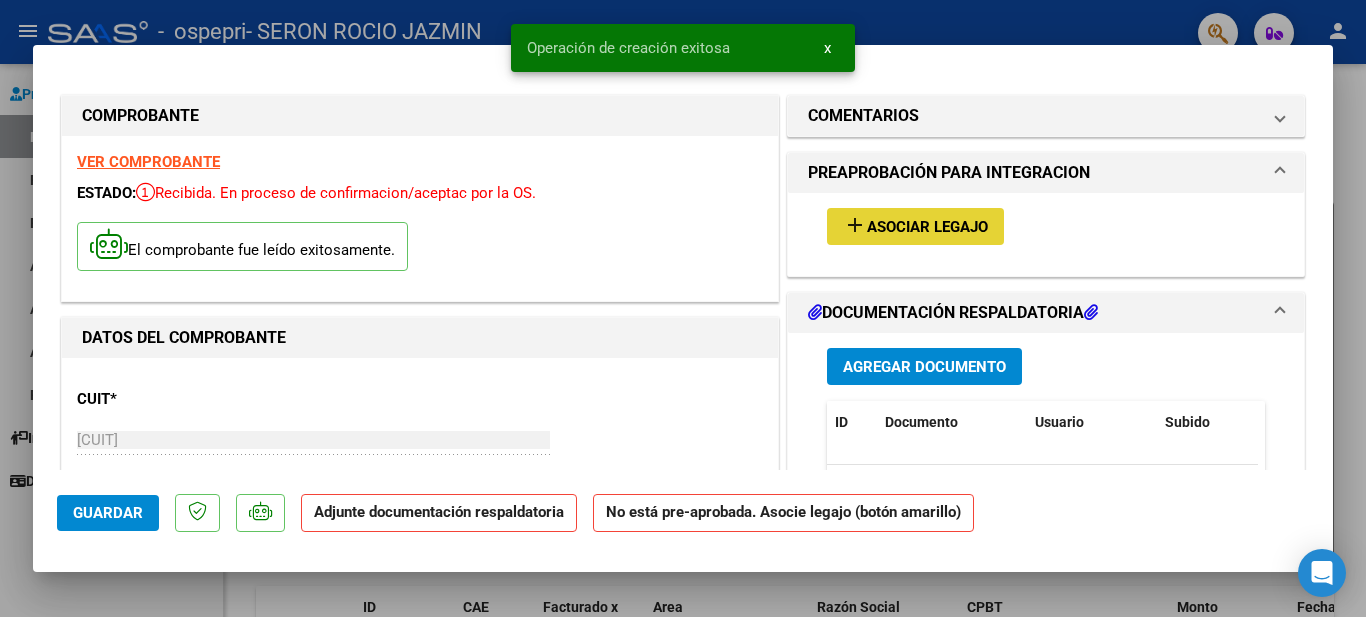 click on "add Asociar Legajo" at bounding box center (915, 226) 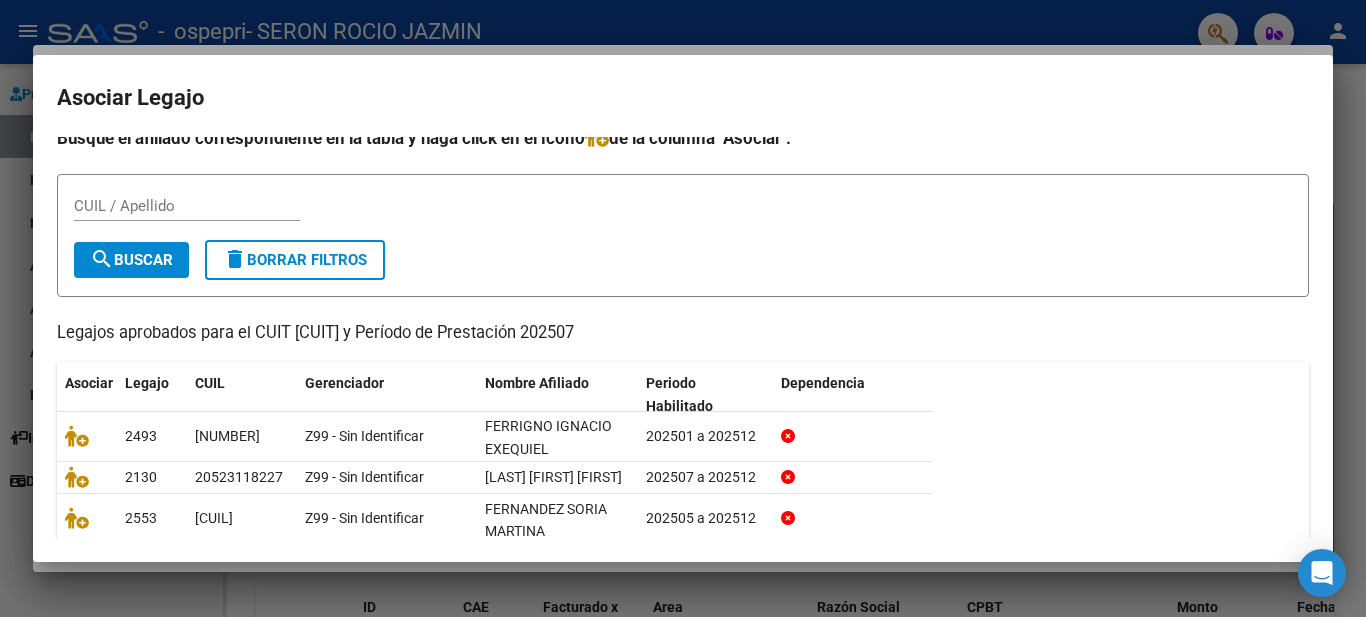 scroll, scrollTop: 17, scrollLeft: 0, axis: vertical 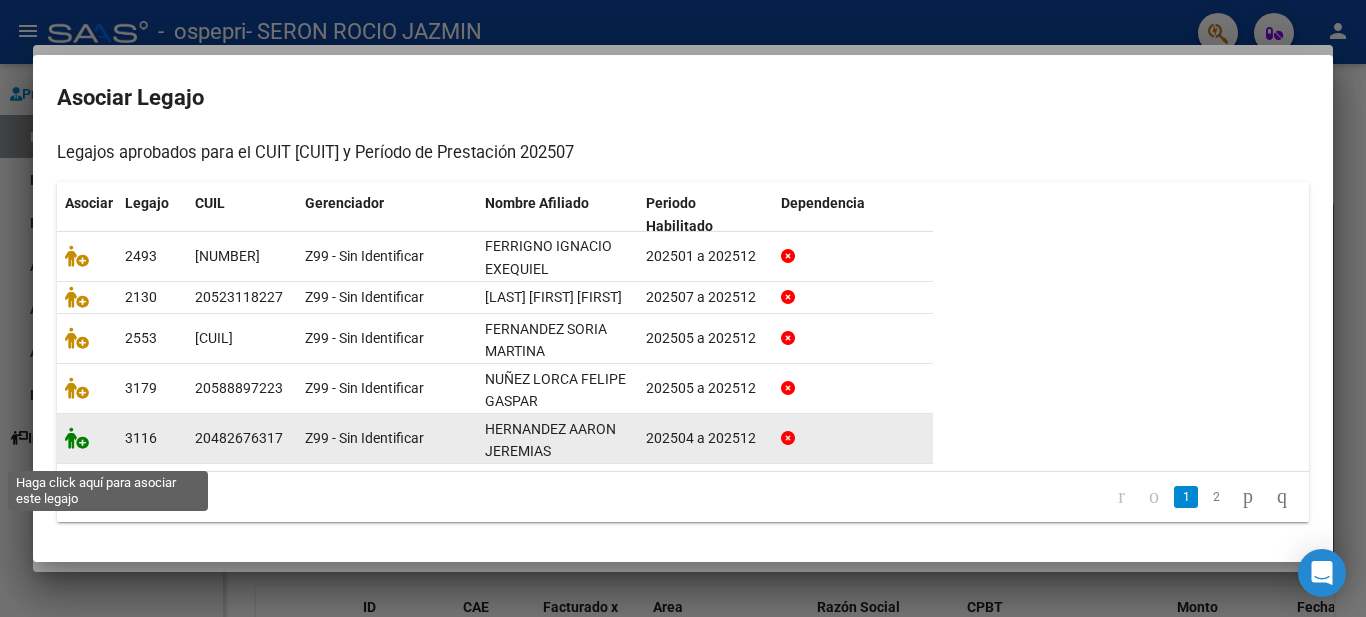 click 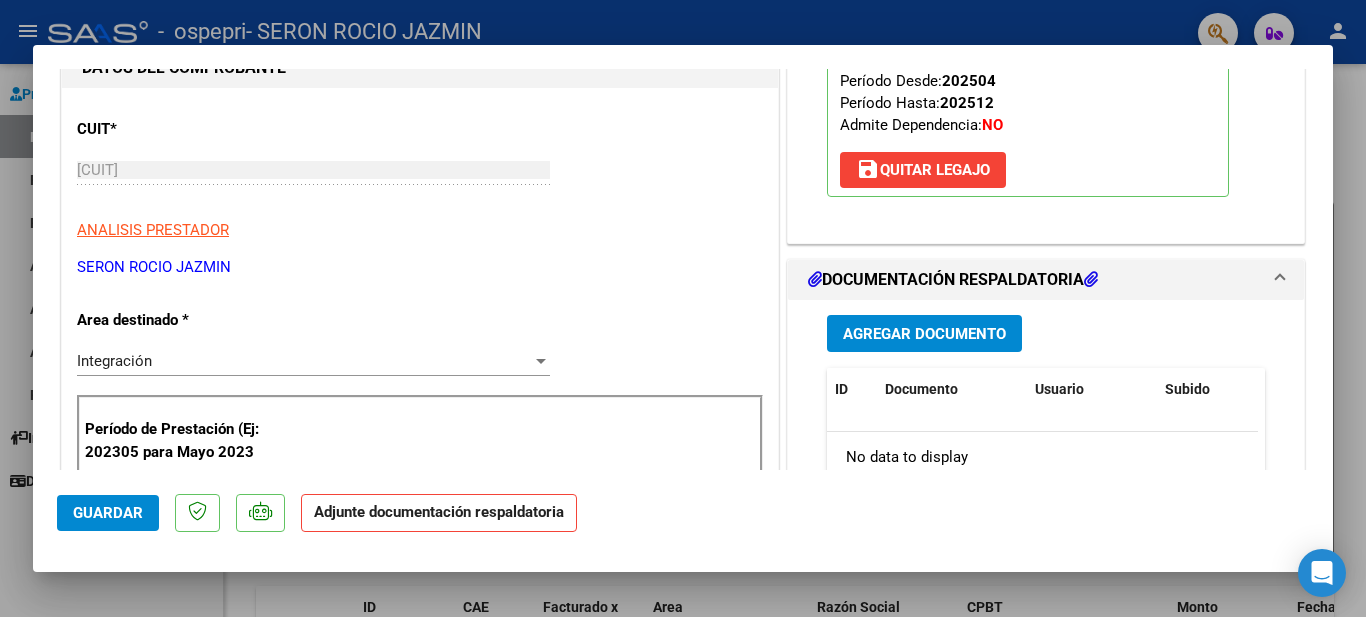 scroll, scrollTop: 452, scrollLeft: 0, axis: vertical 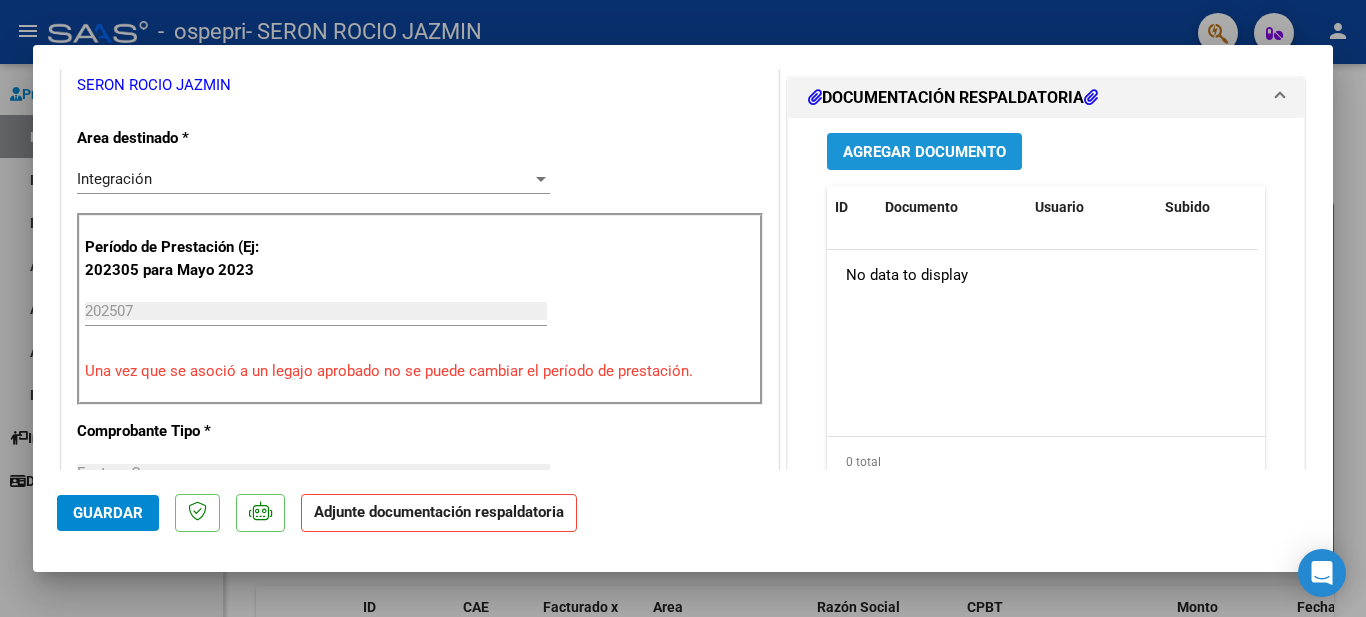 click on "Agregar Documento" at bounding box center [924, 152] 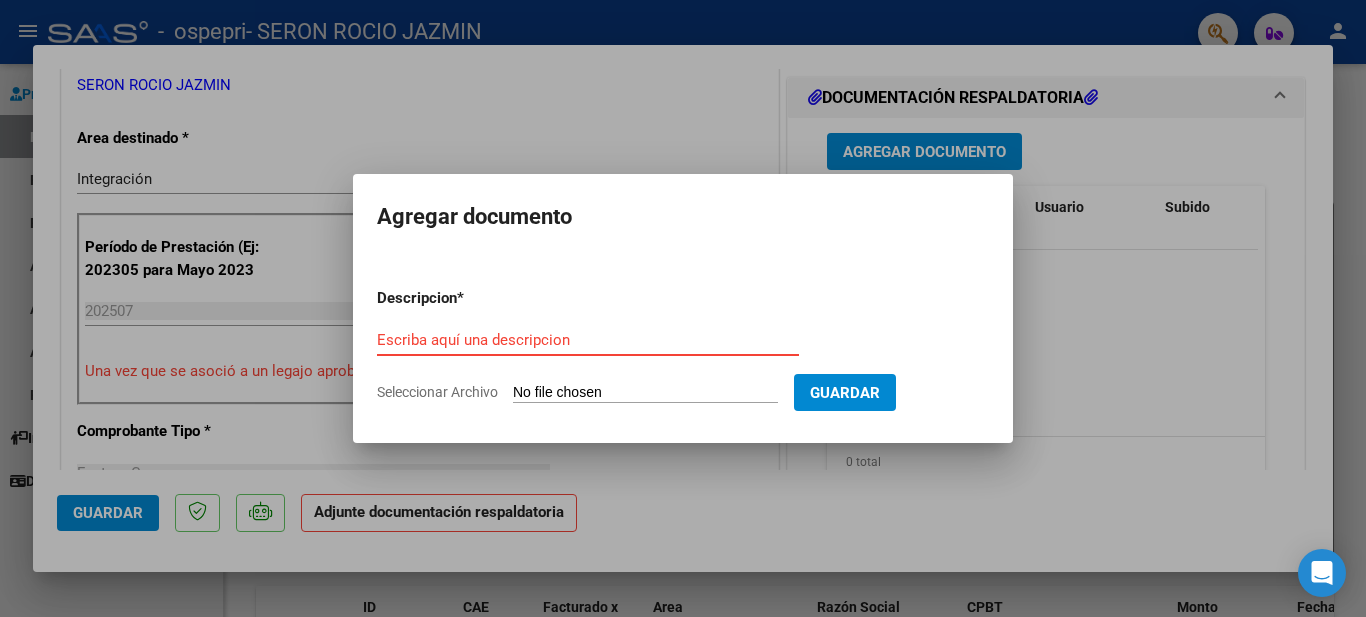 paste on "Planilla de Asistencia" 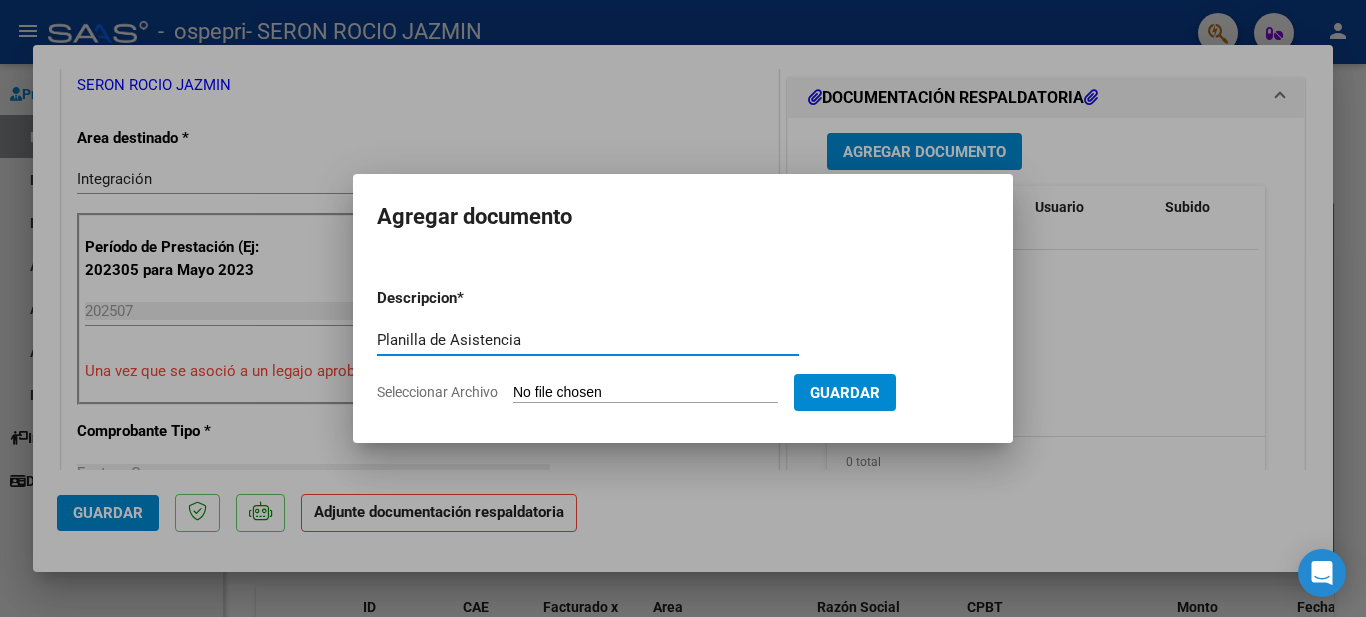 type on "Planilla de Asistencia" 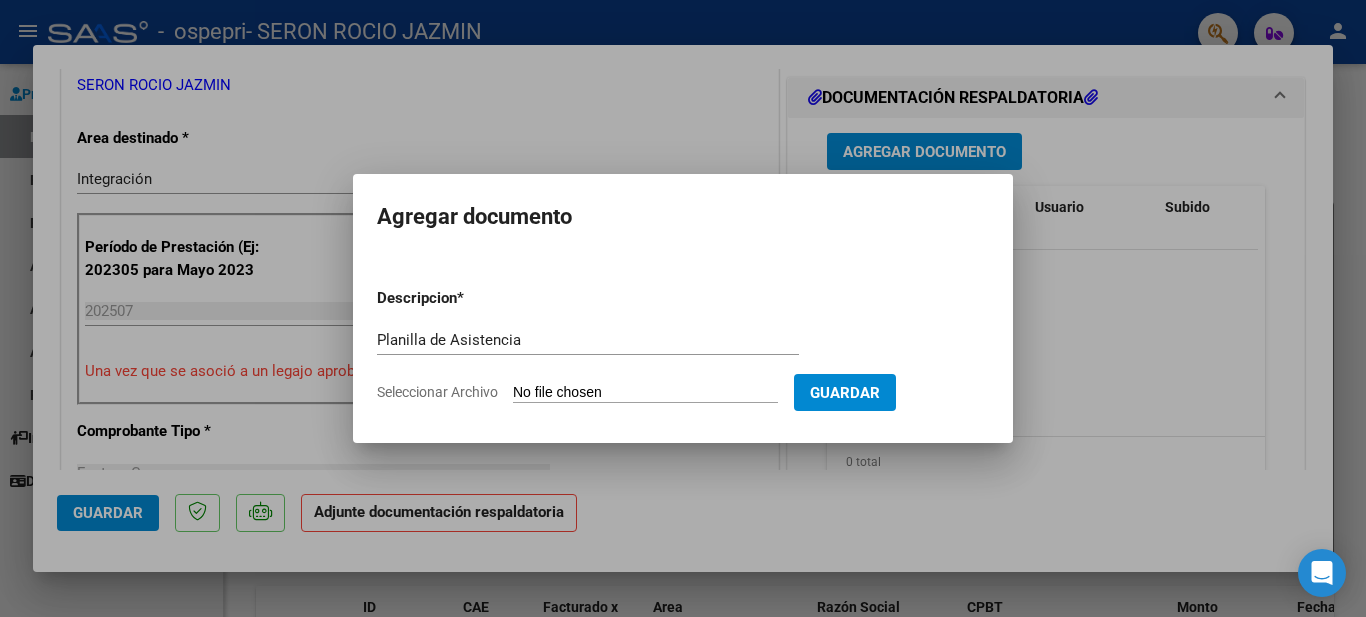 type on "C:\fakepath\Asist [LAST] [FIRST].pdf" 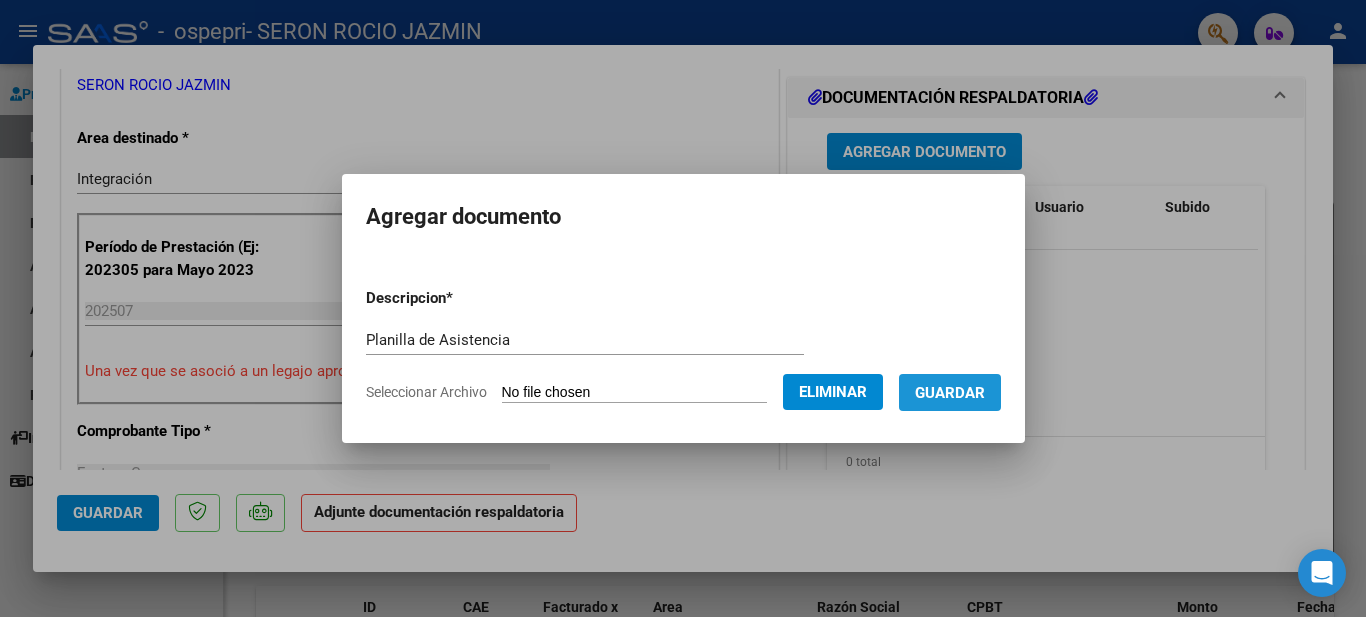 click on "Guardar" at bounding box center [950, 393] 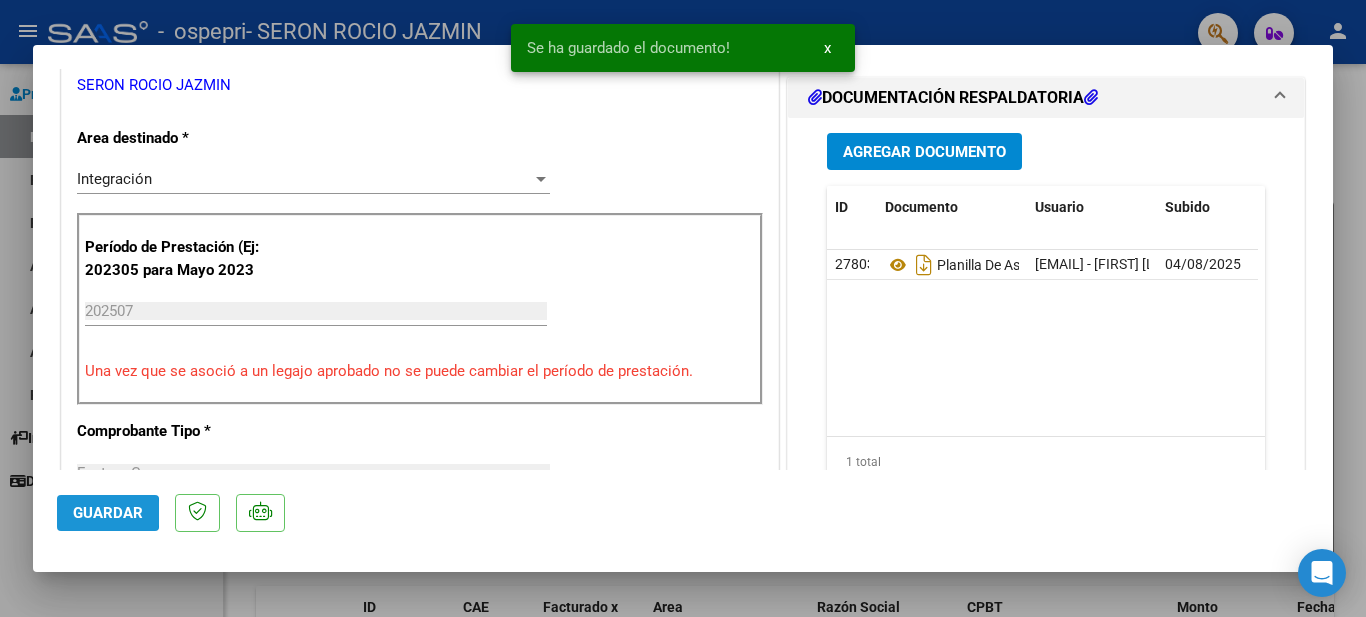 click on "Guardar" 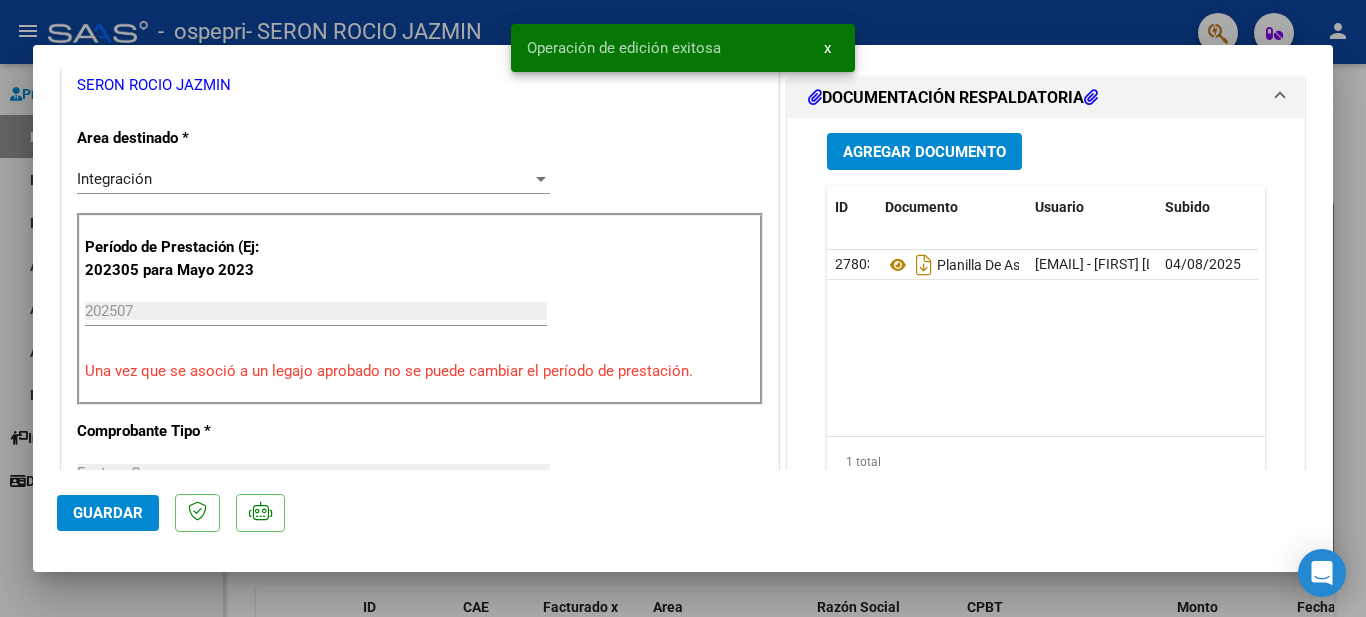 click at bounding box center (683, 308) 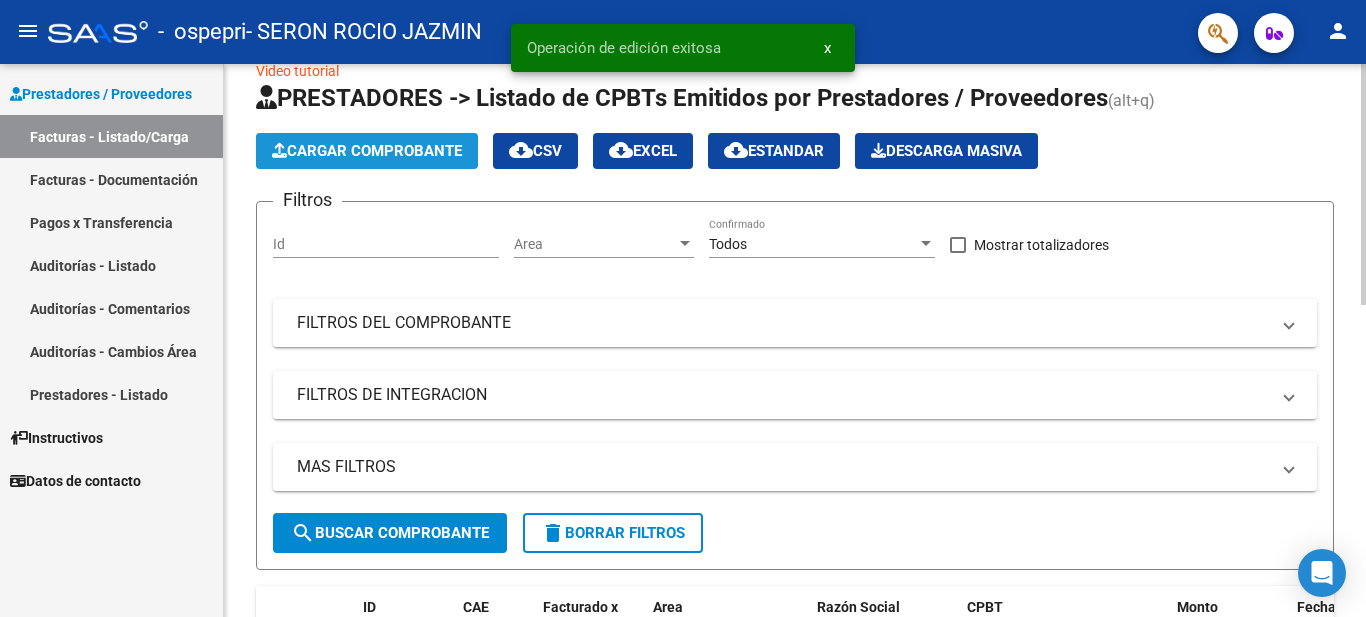 click on "Cargar Comprobante" 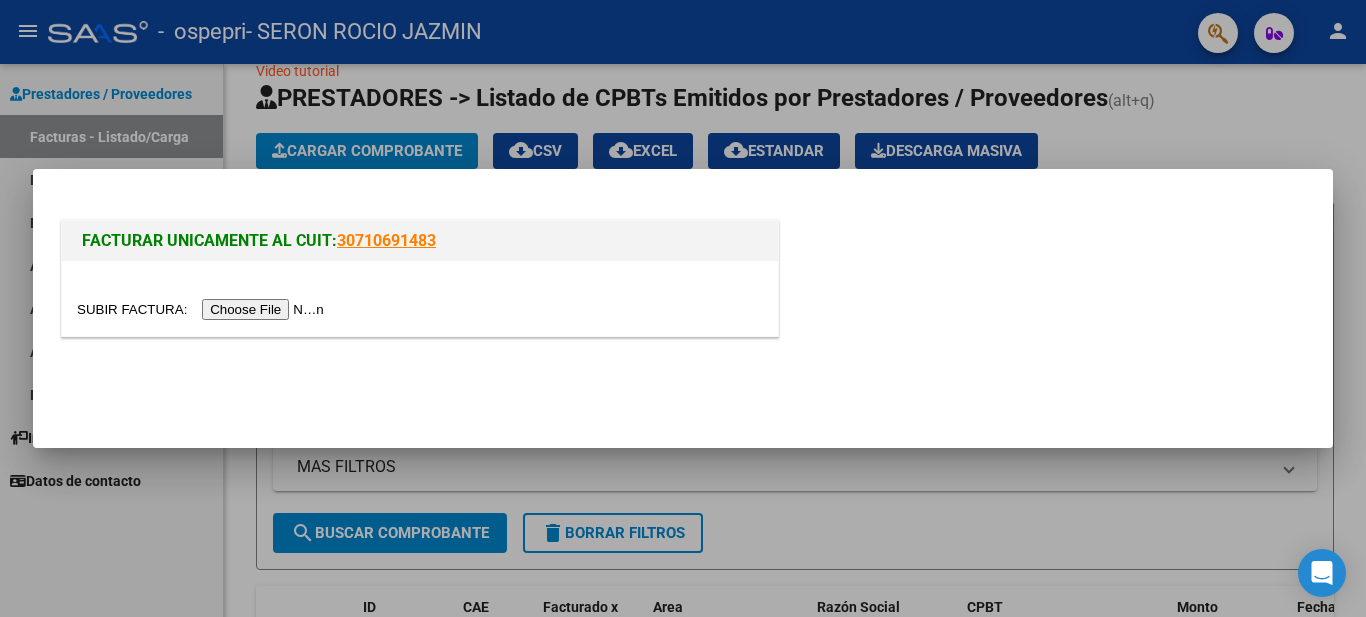 click at bounding box center (203, 309) 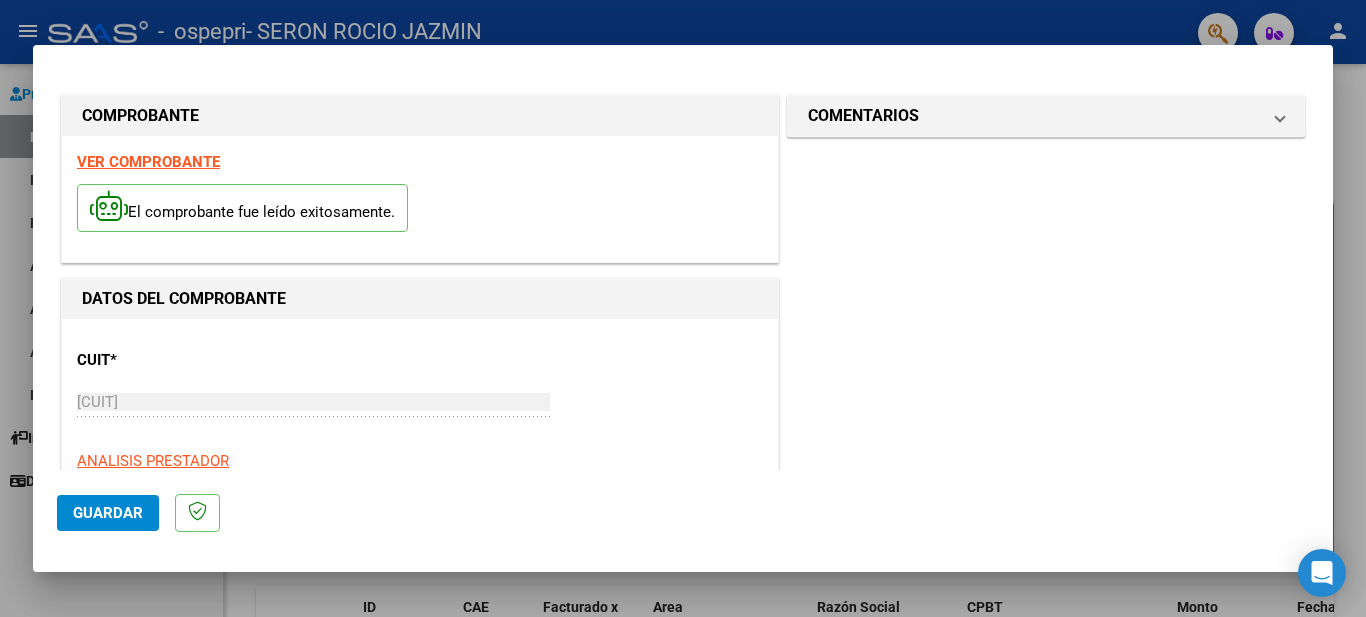 click on "Guardar" 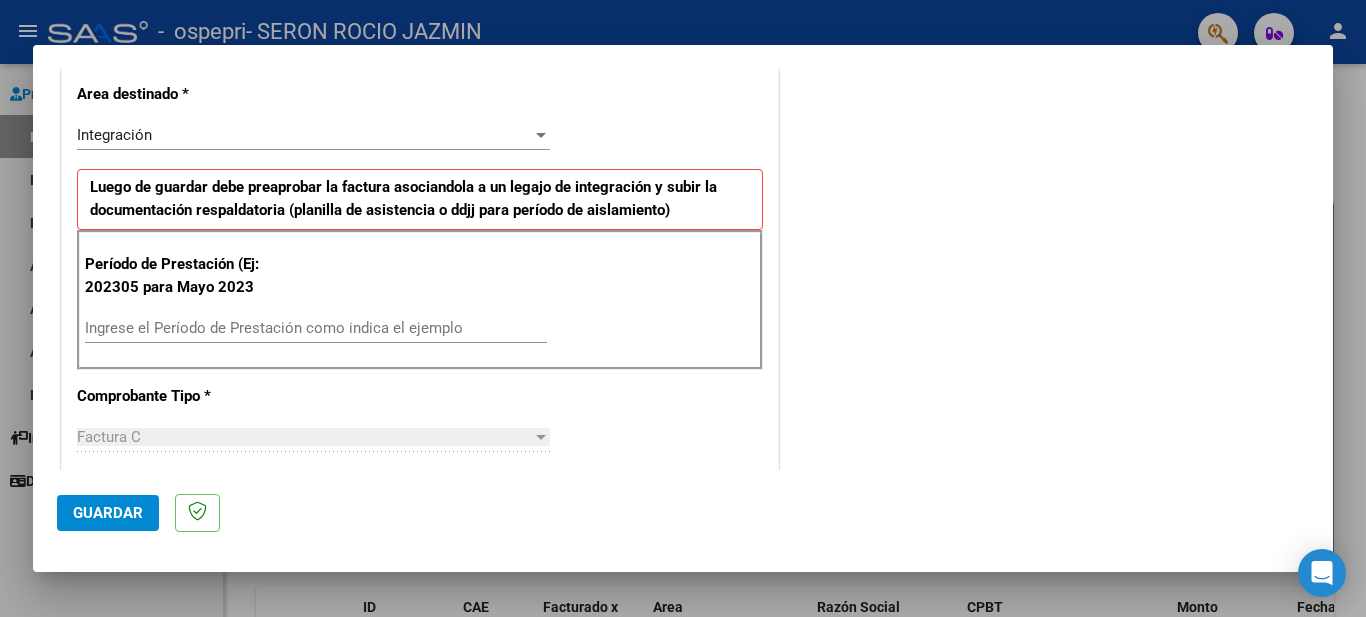 scroll, scrollTop: 443, scrollLeft: 0, axis: vertical 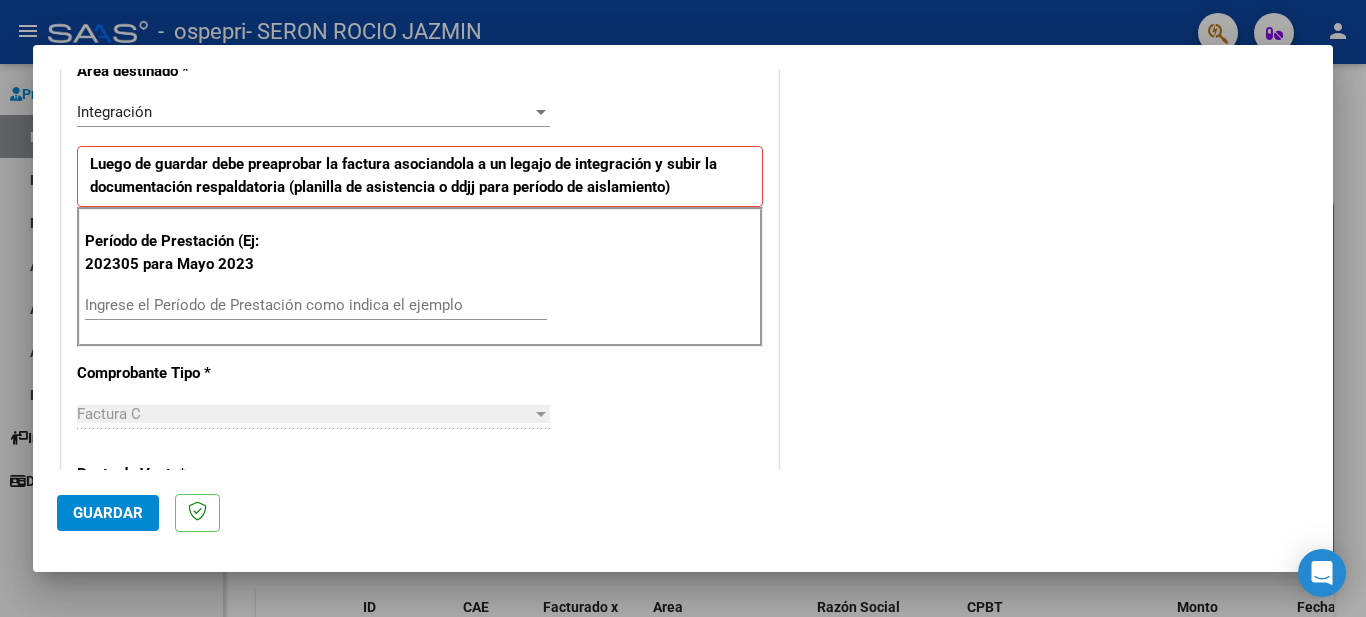 click on "Ingrese el Período de Prestación como indica el ejemplo" at bounding box center (316, 305) 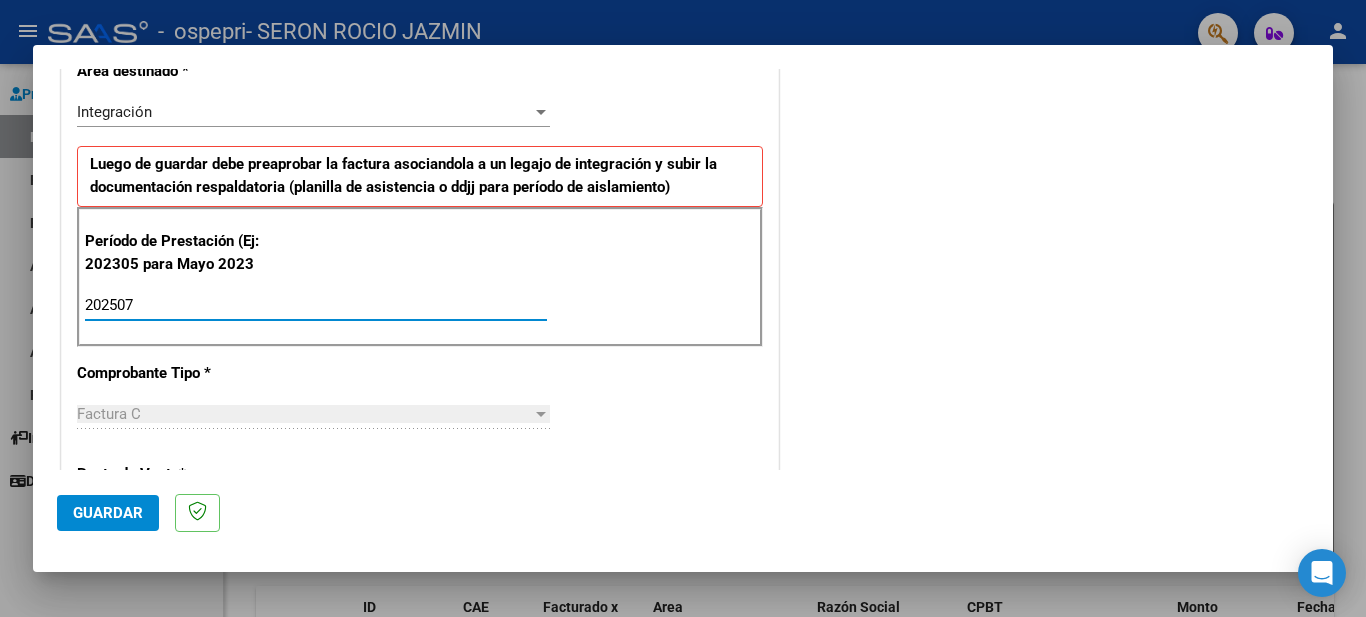 type on "202507" 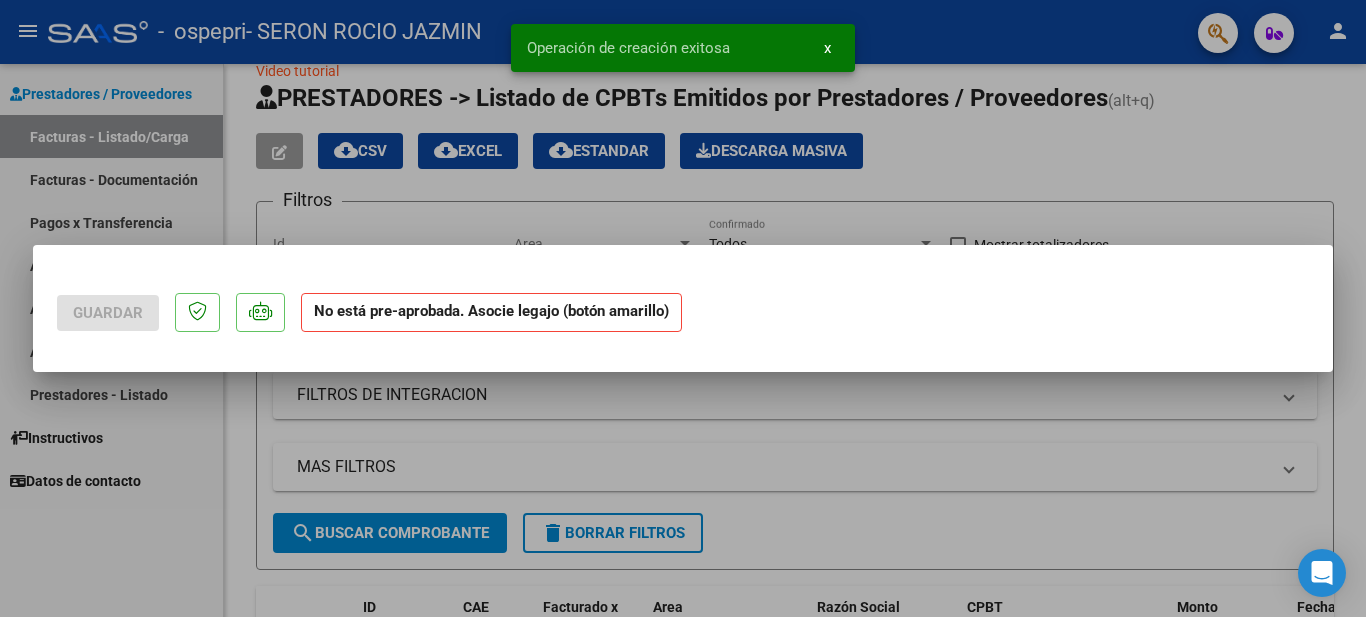 scroll, scrollTop: 0, scrollLeft: 0, axis: both 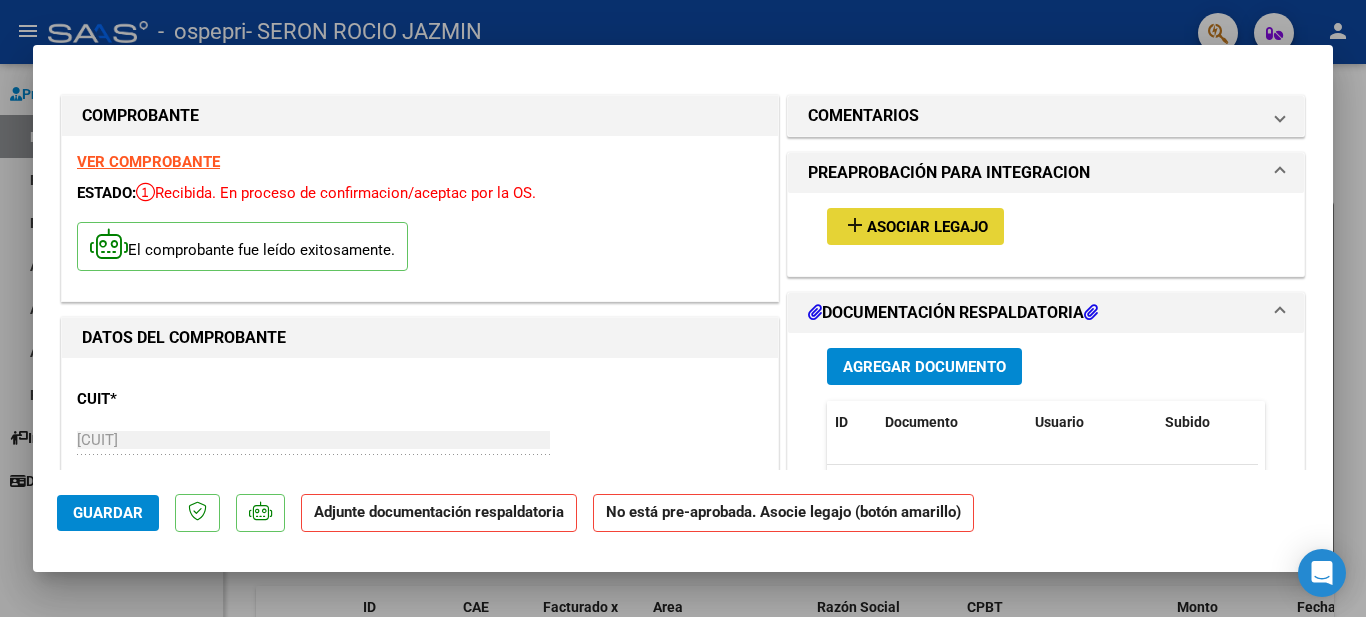 click on "Asociar Legajo" at bounding box center (927, 227) 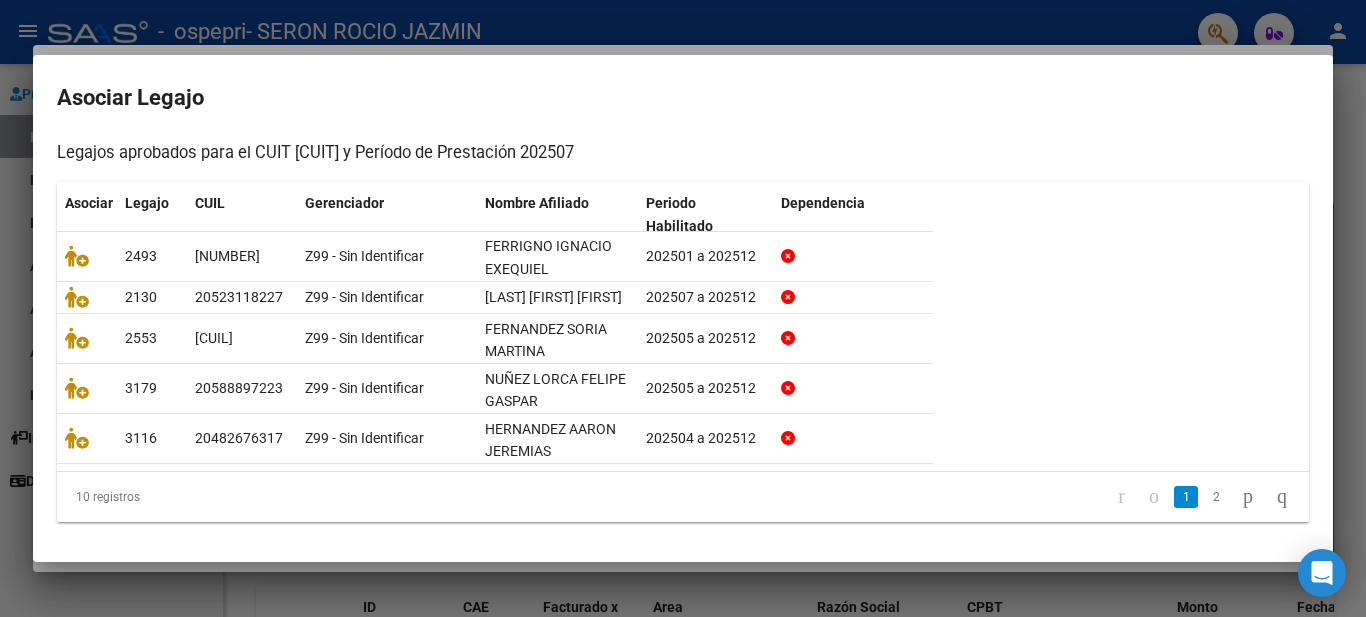 scroll, scrollTop: 209, scrollLeft: 0, axis: vertical 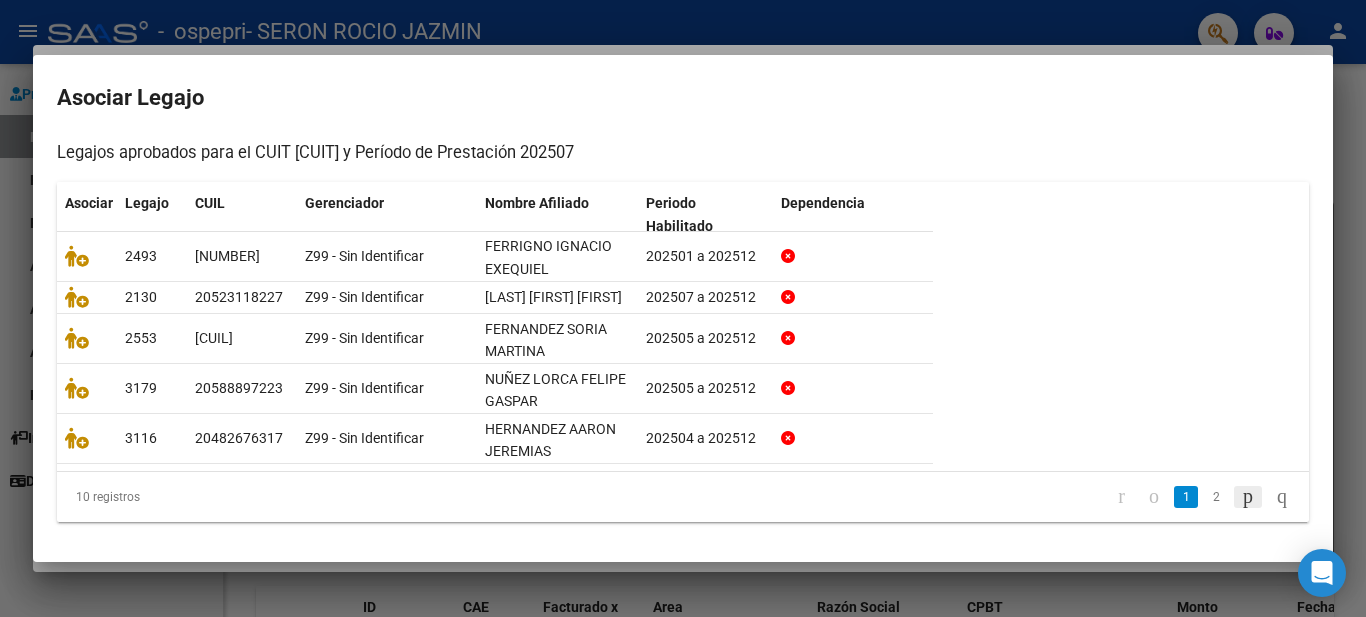 click 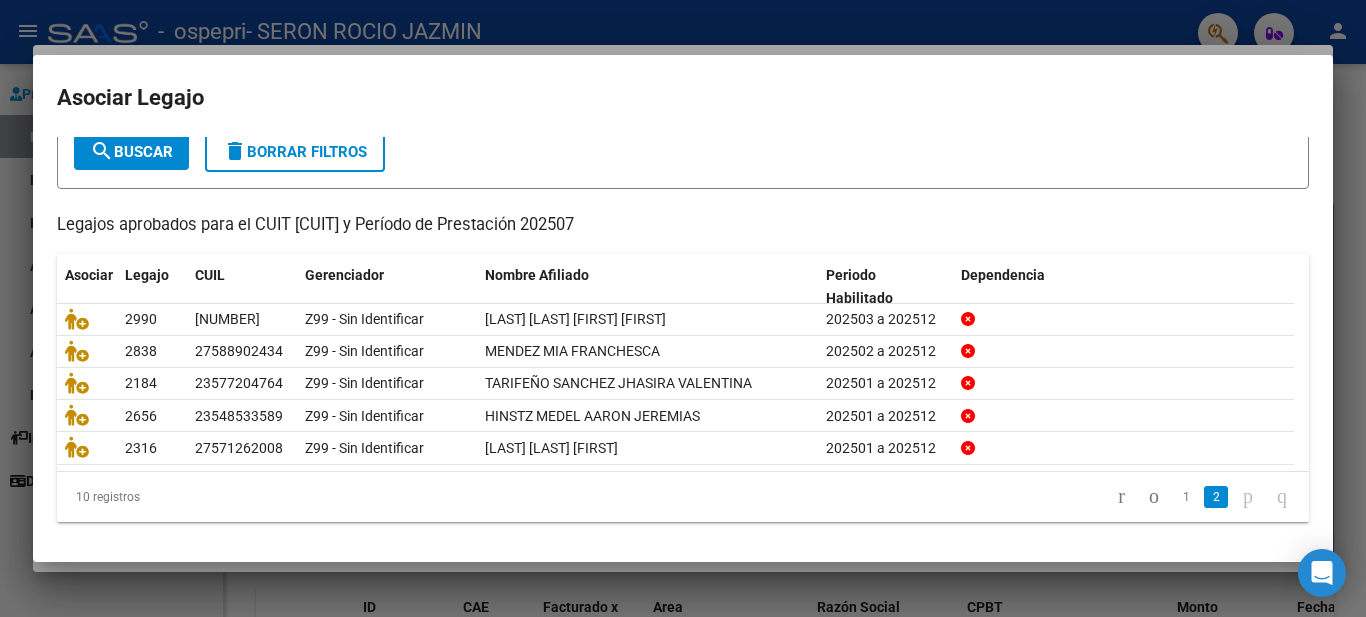 scroll, scrollTop: 125, scrollLeft: 0, axis: vertical 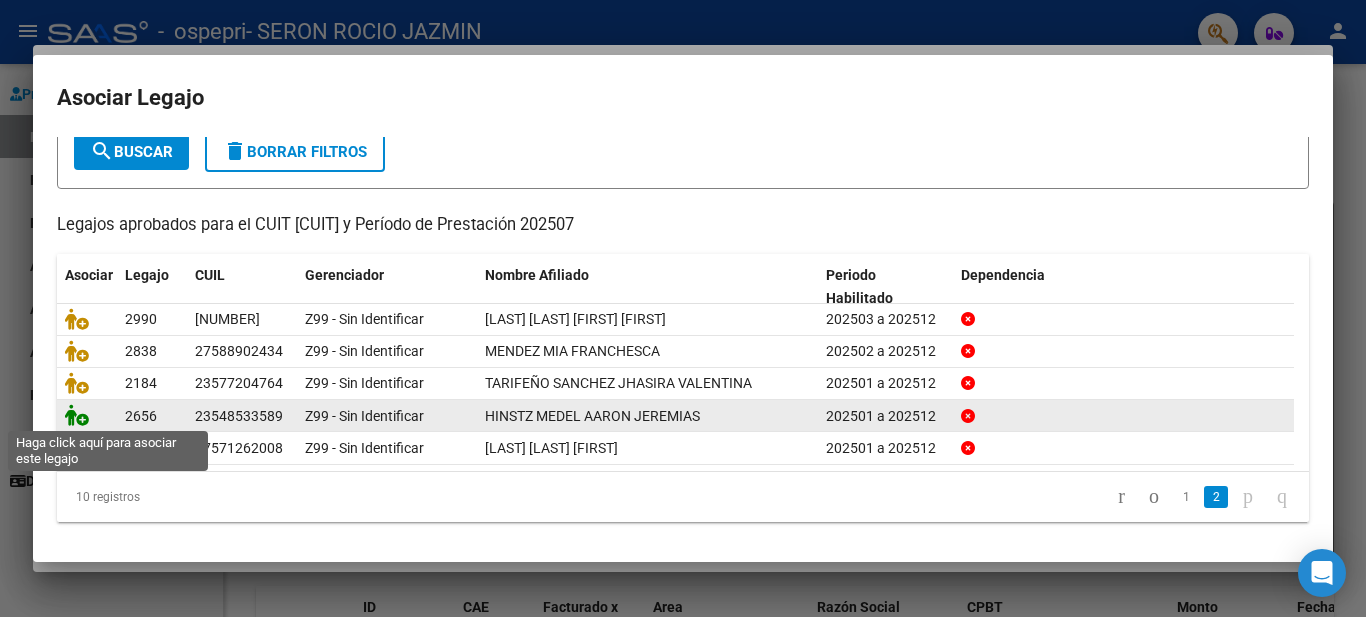 click 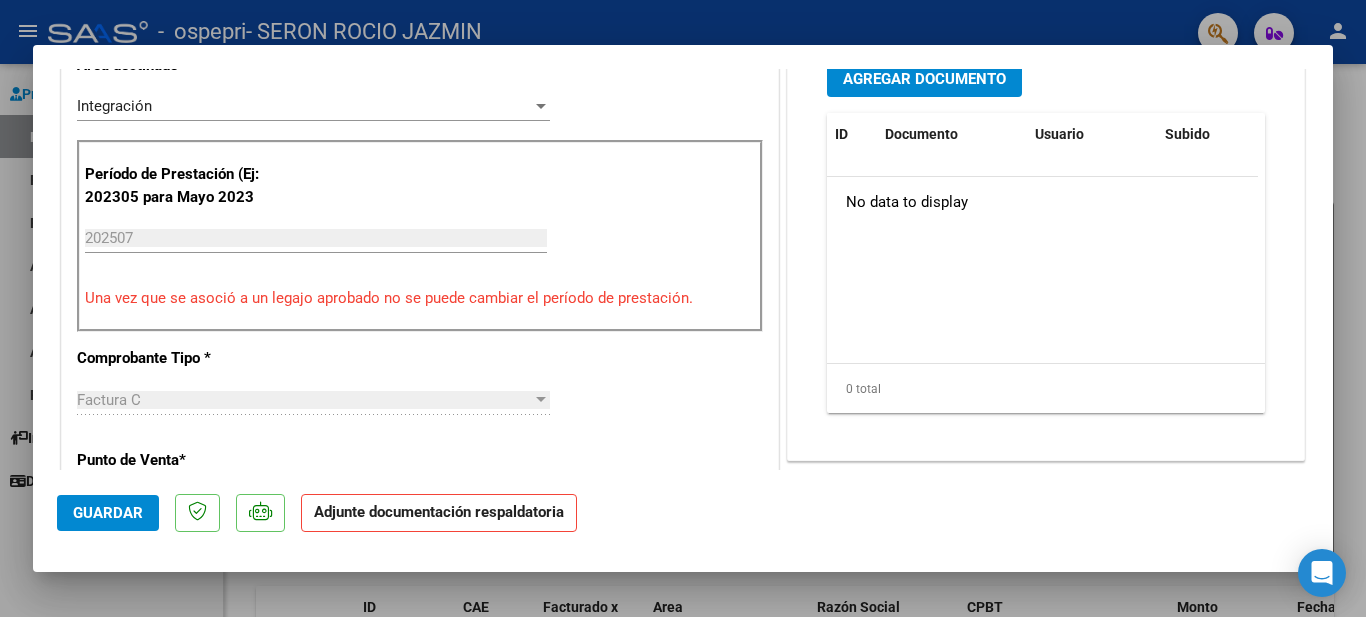 scroll, scrollTop: 427, scrollLeft: 0, axis: vertical 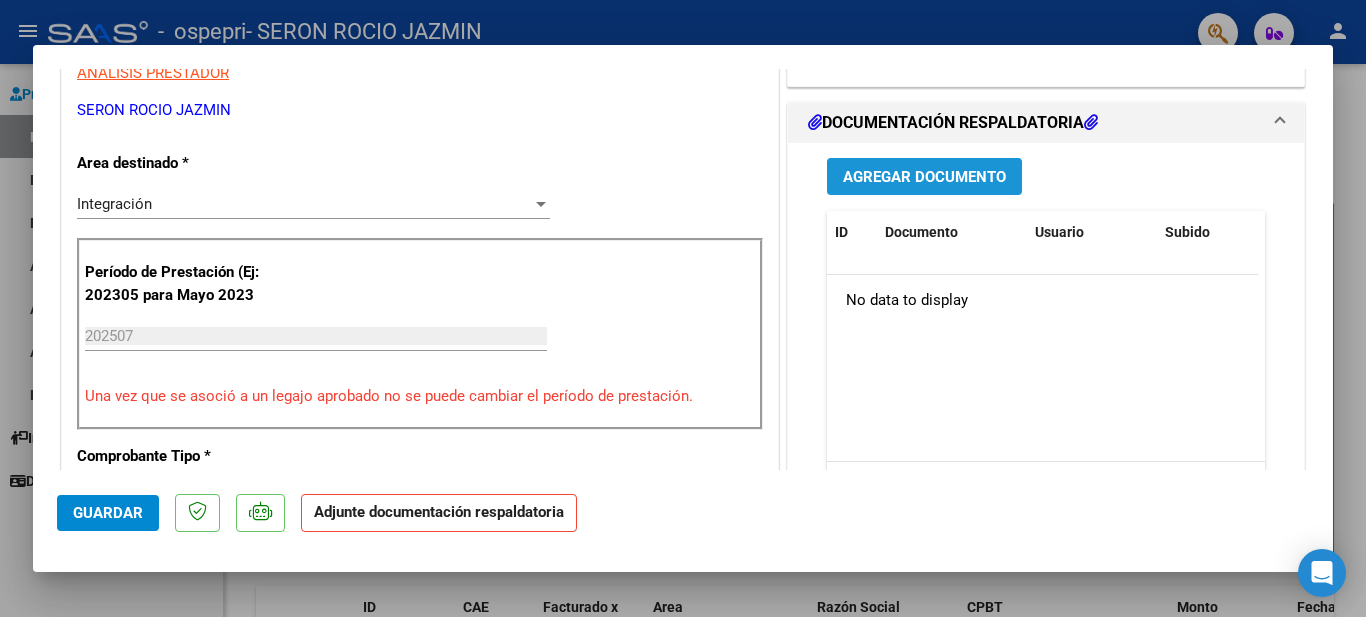 click on "Agregar Documento" at bounding box center (924, 177) 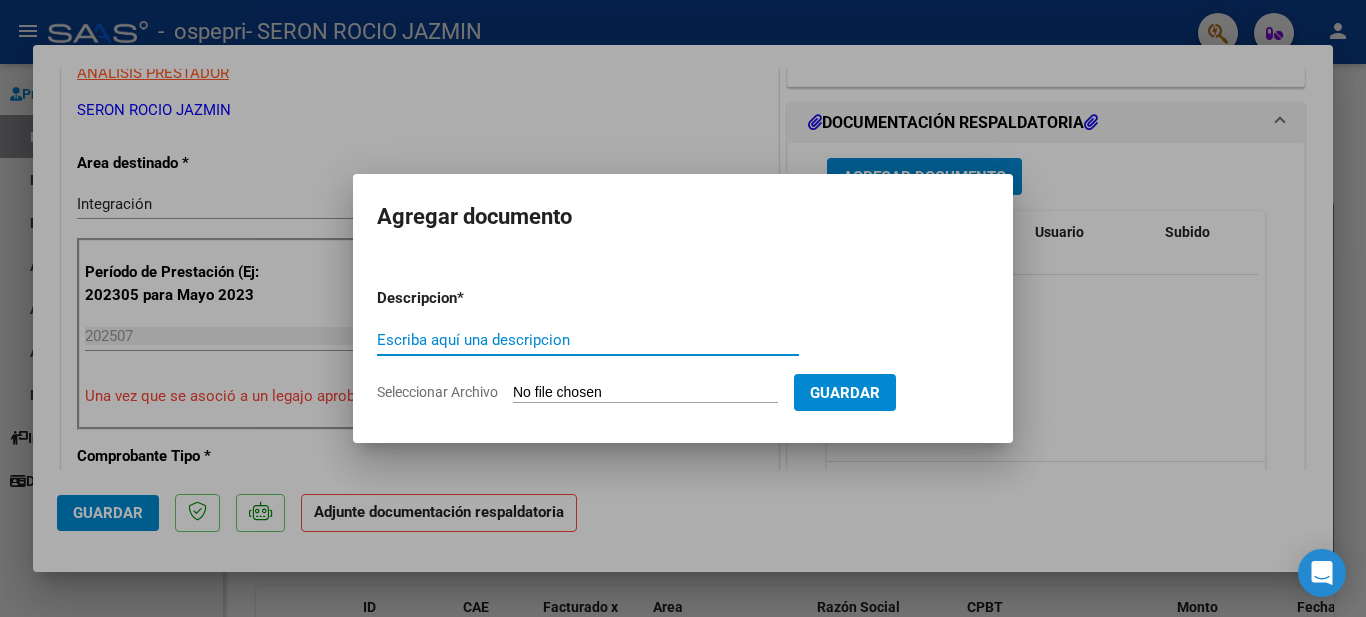 paste on "Planilla de Asistencia" 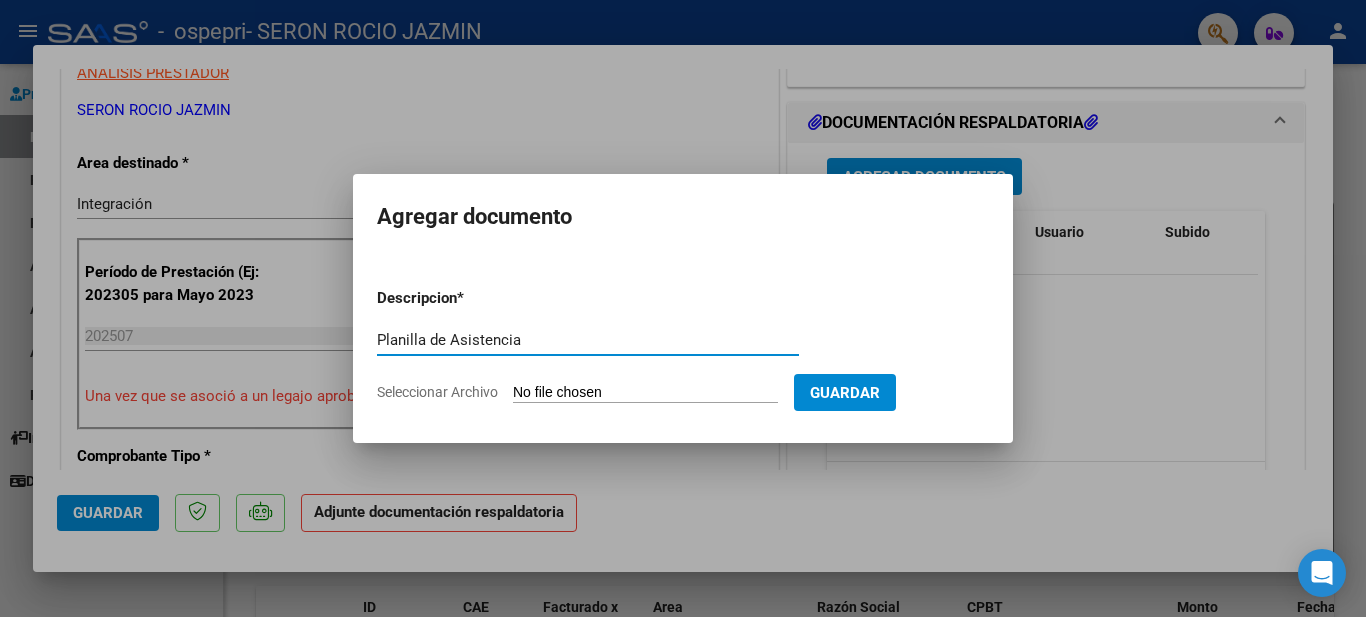 type on "Planilla de Asistencia" 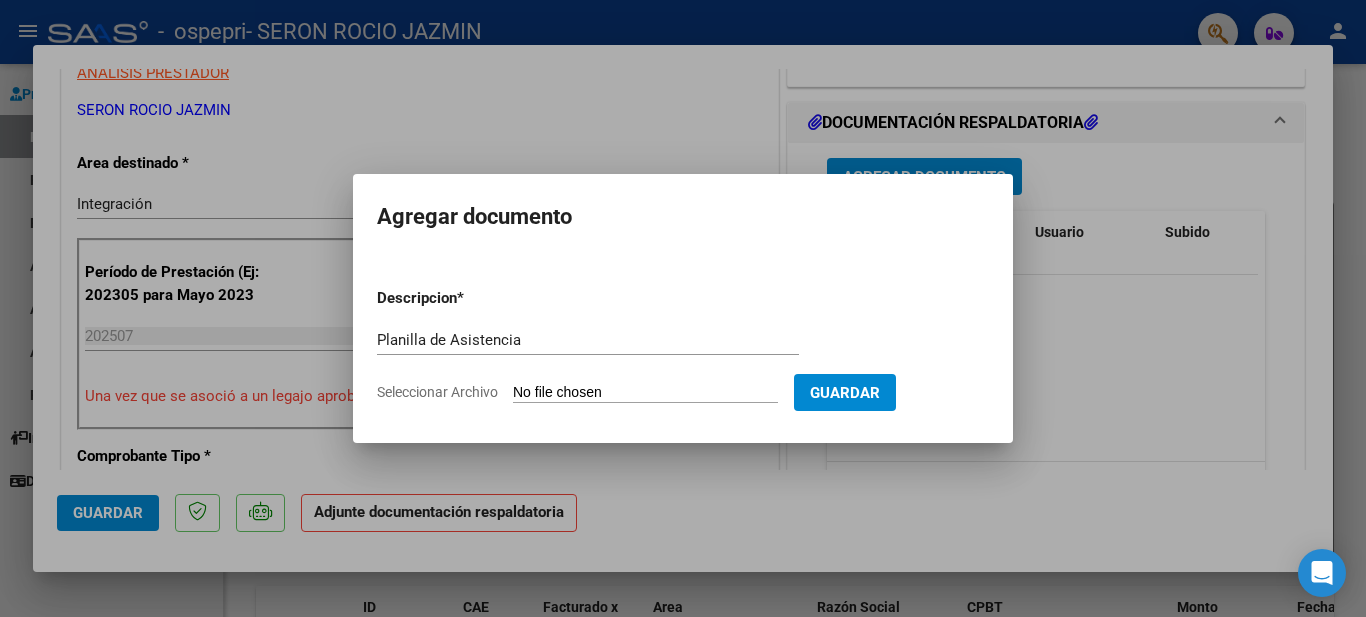 type on "C:\fakepath\Asiste [LAST] JULIO.pdf" 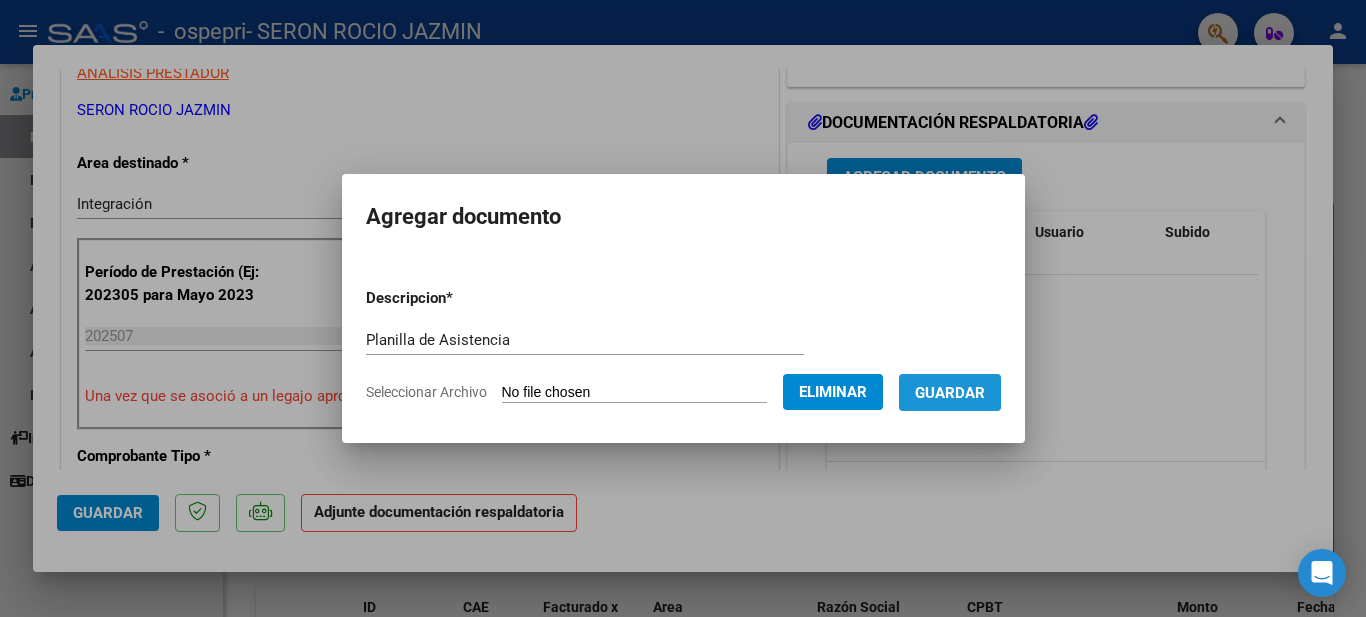 click on "Guardar" at bounding box center [950, 393] 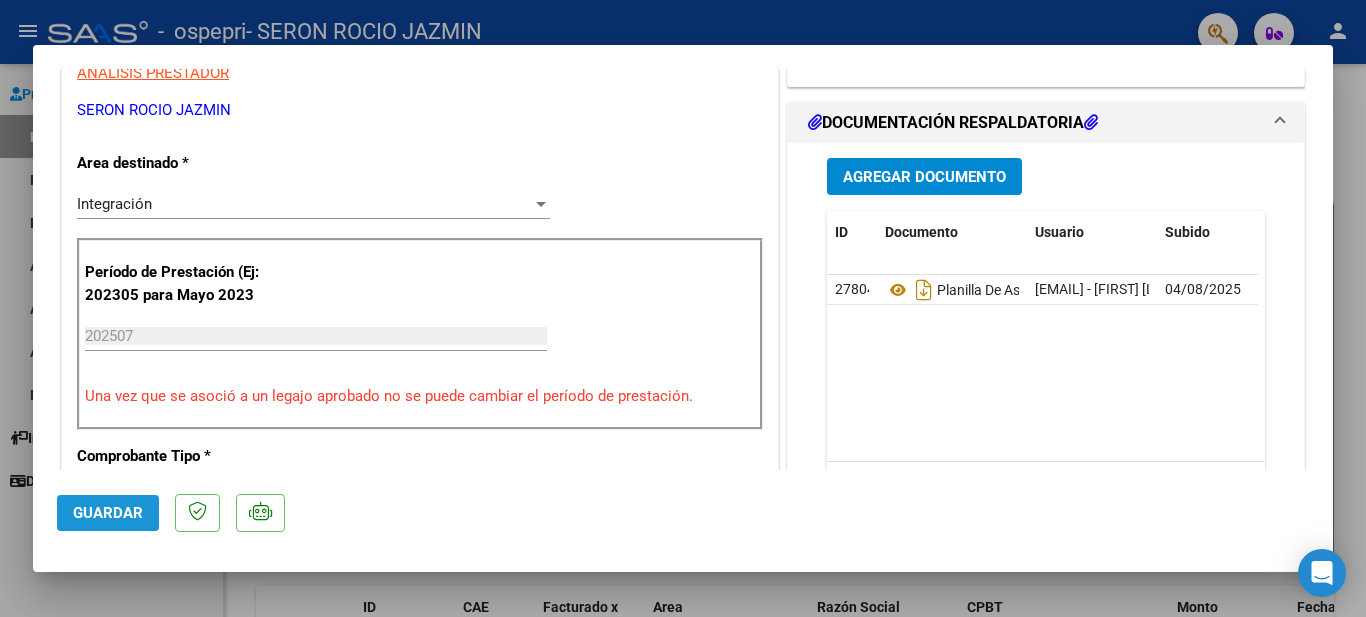 click on "Guardar" 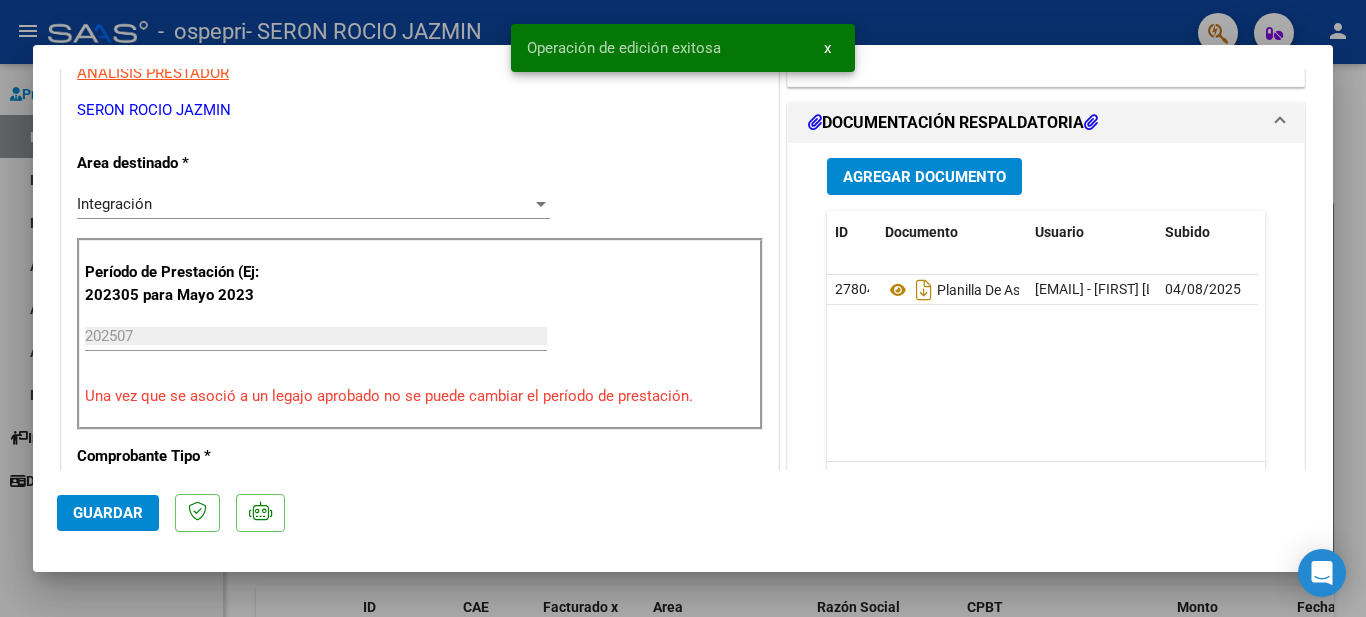 click at bounding box center [683, 308] 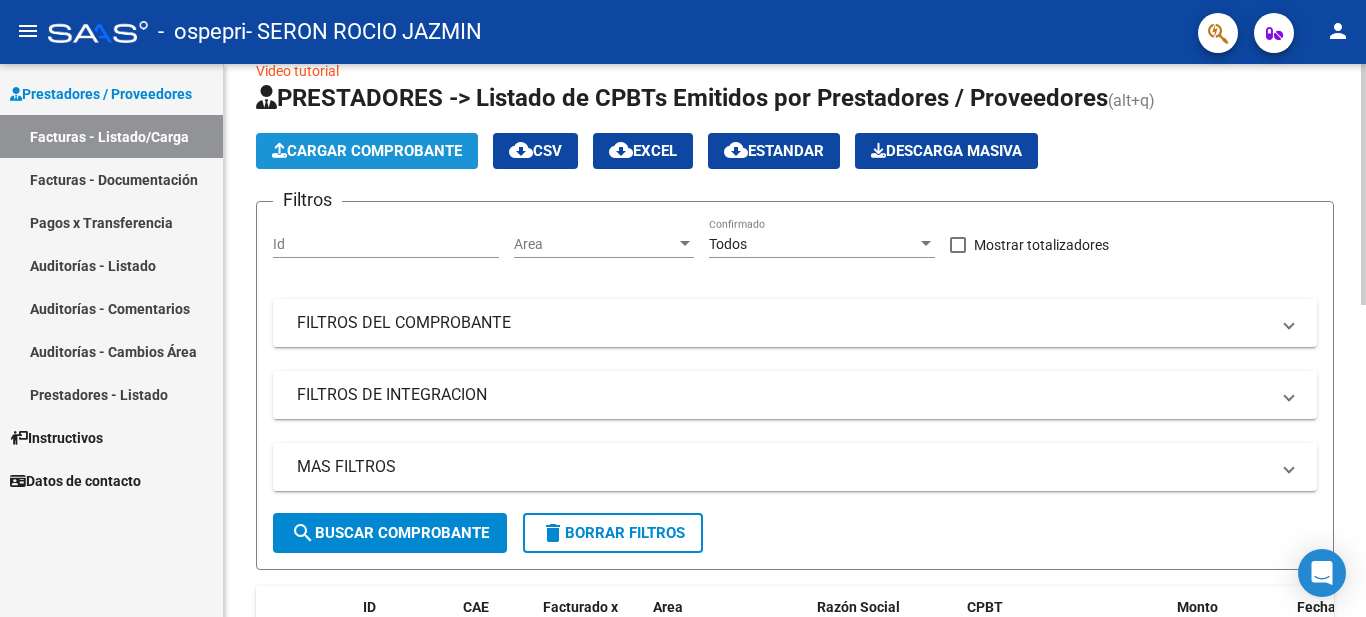 click on "Cargar Comprobante" 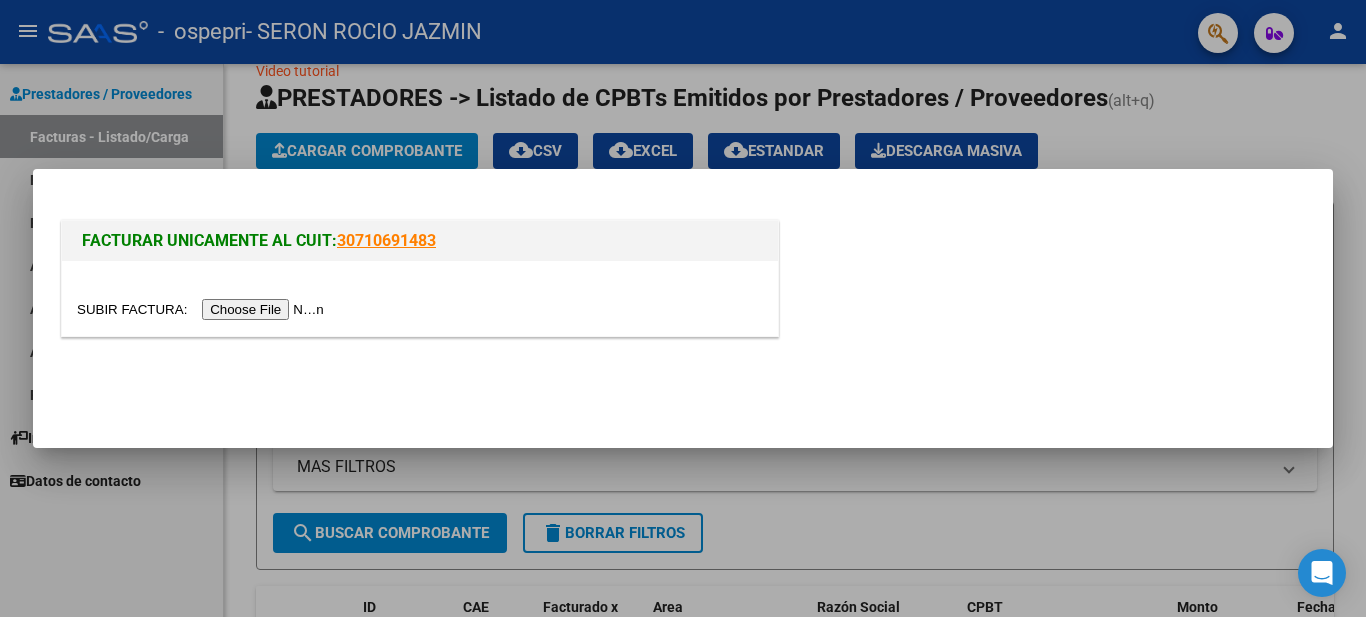 click at bounding box center [203, 309] 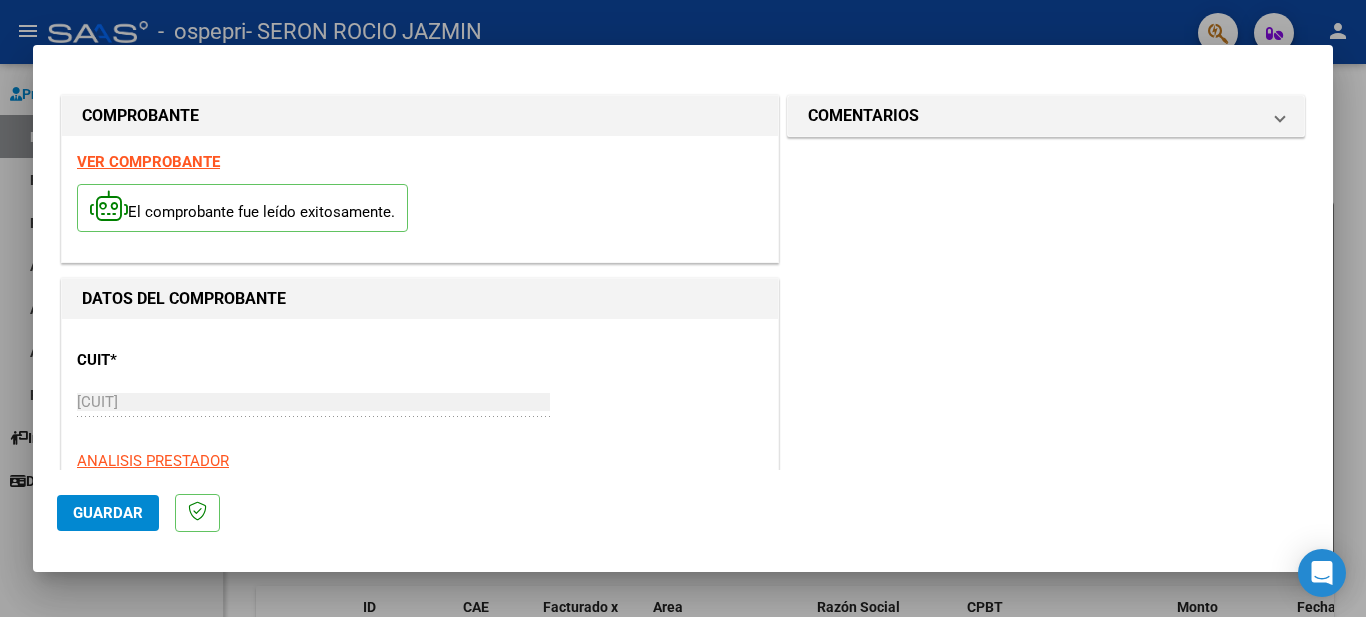 click on "ANALISIS PRESTADOR" at bounding box center (420, 461) 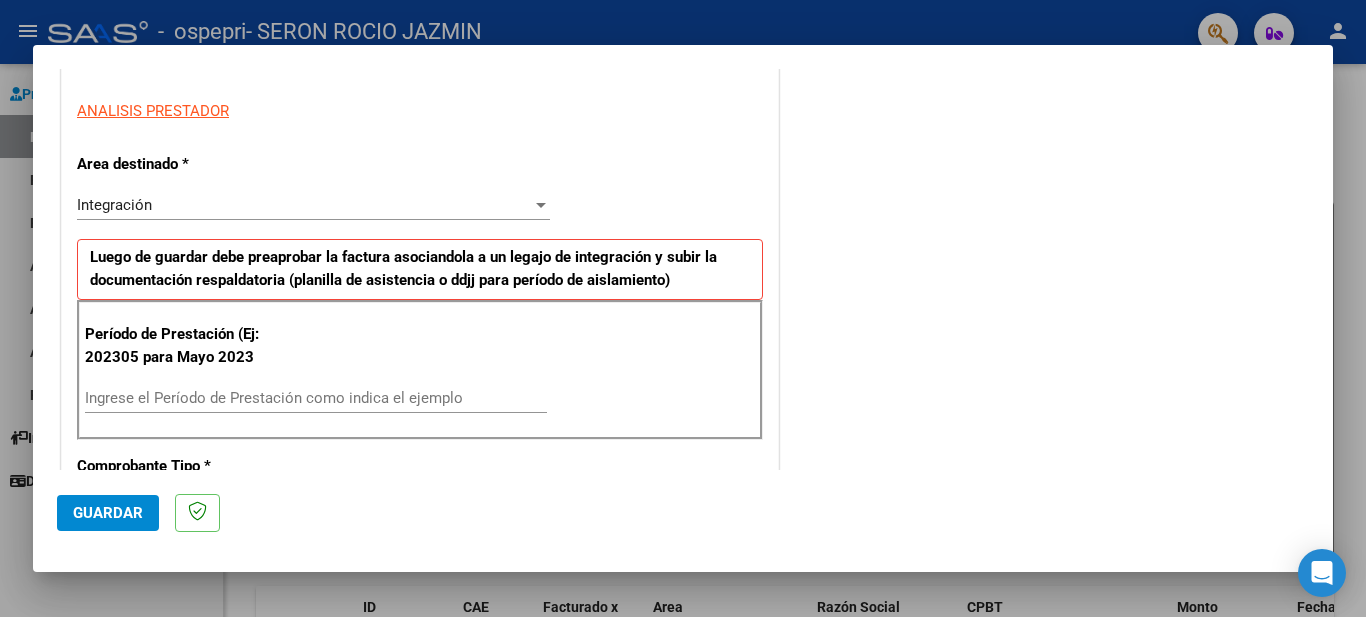 click on "Ingrese el Período de Prestación como indica el ejemplo" at bounding box center [316, 398] 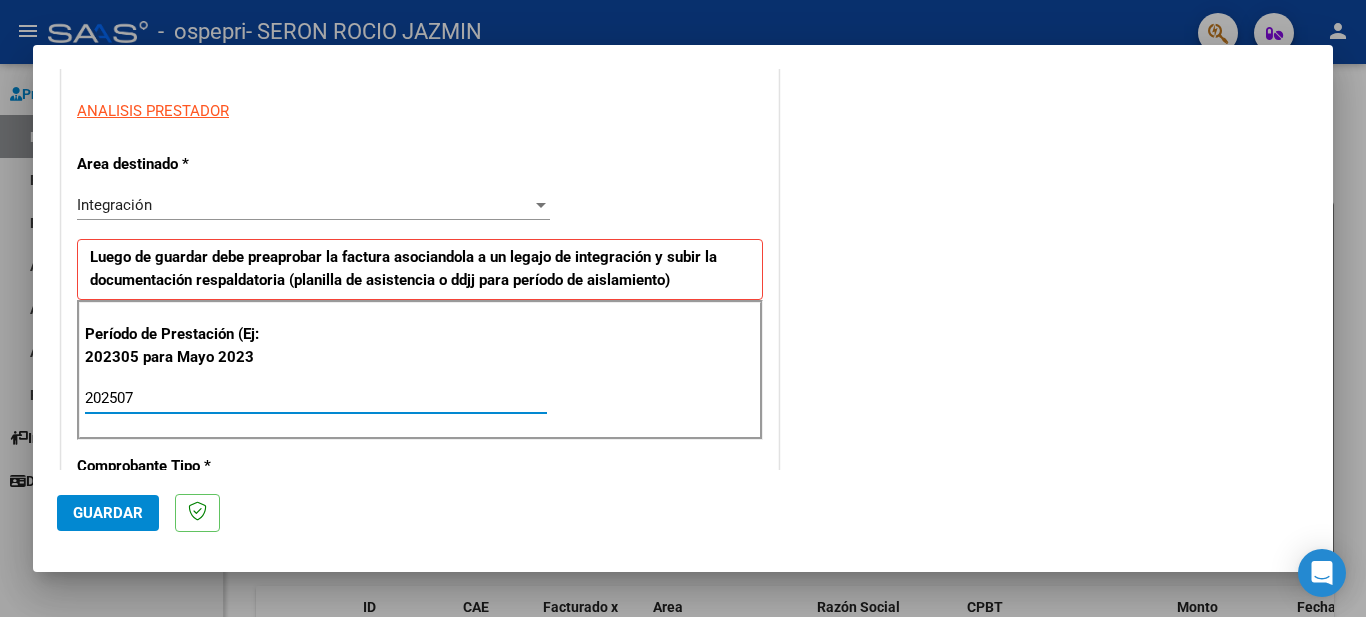 type on "202507" 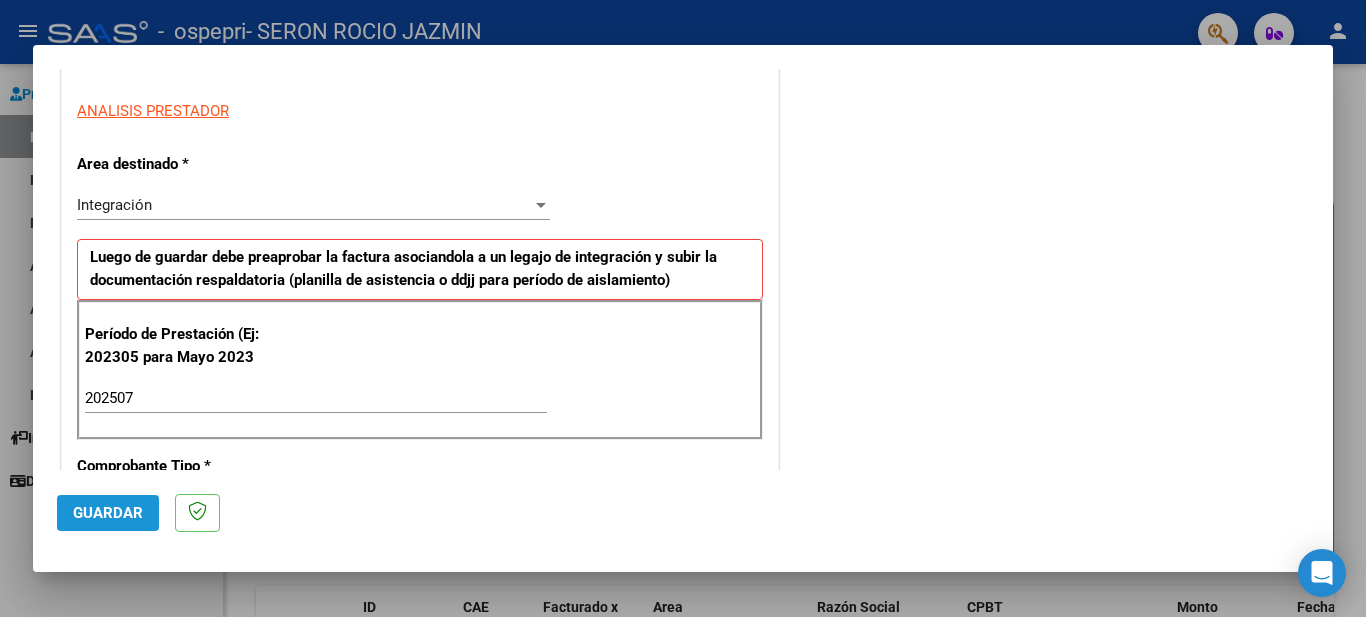 click on "Guardar" 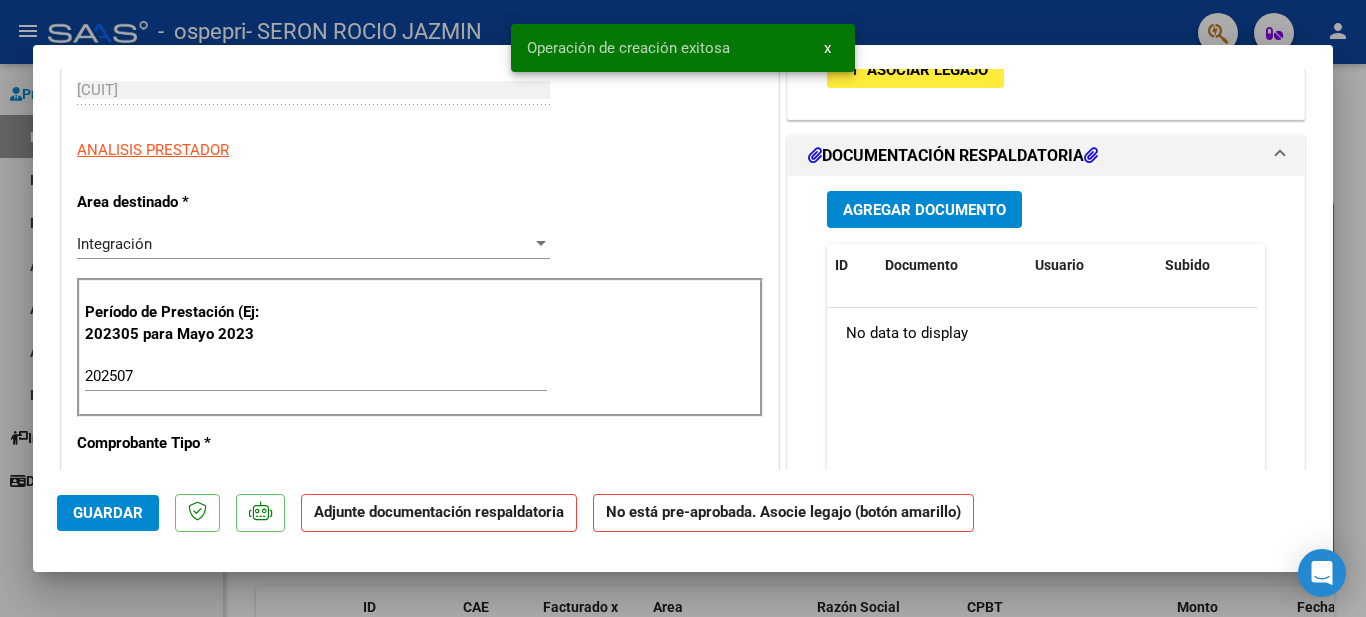 scroll, scrollTop: 0, scrollLeft: 0, axis: both 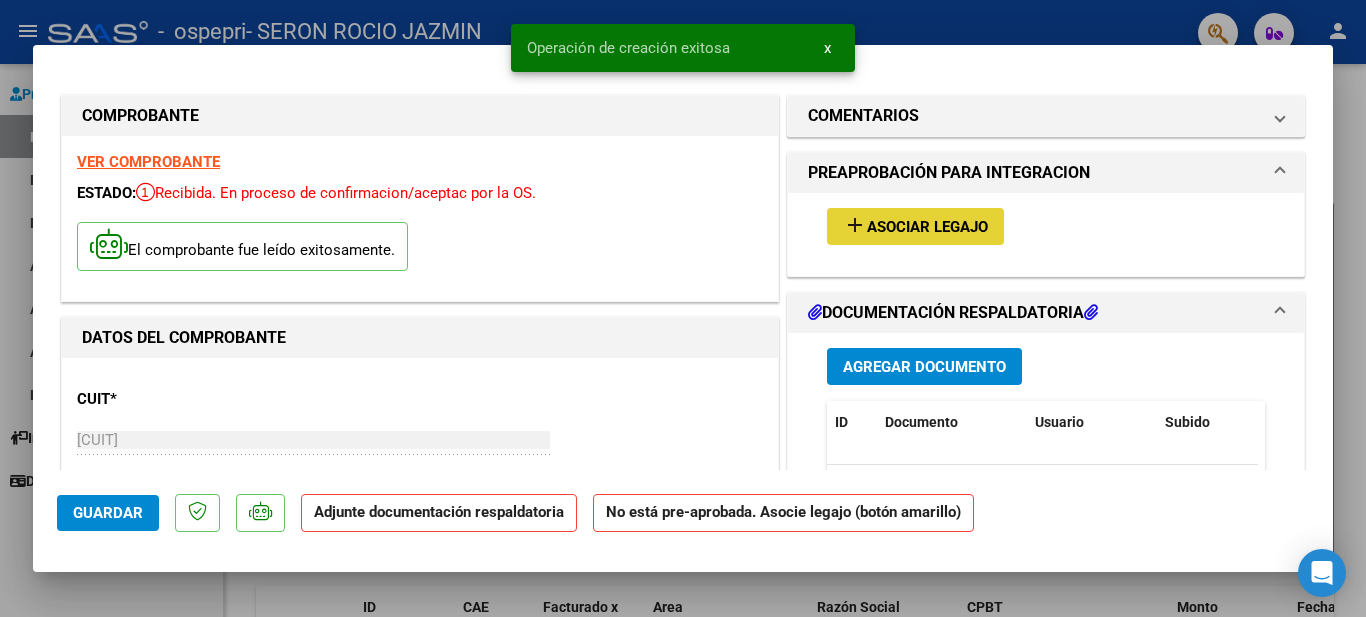 click on "add" at bounding box center [855, 225] 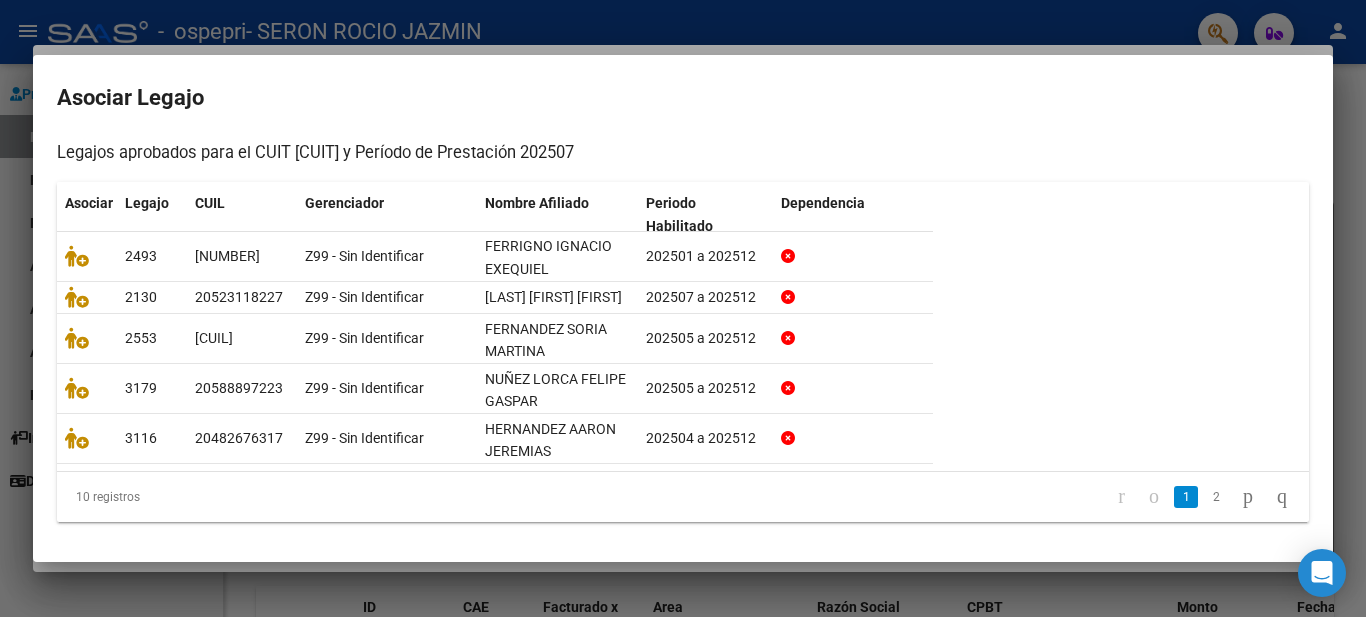 scroll, scrollTop: 206, scrollLeft: 0, axis: vertical 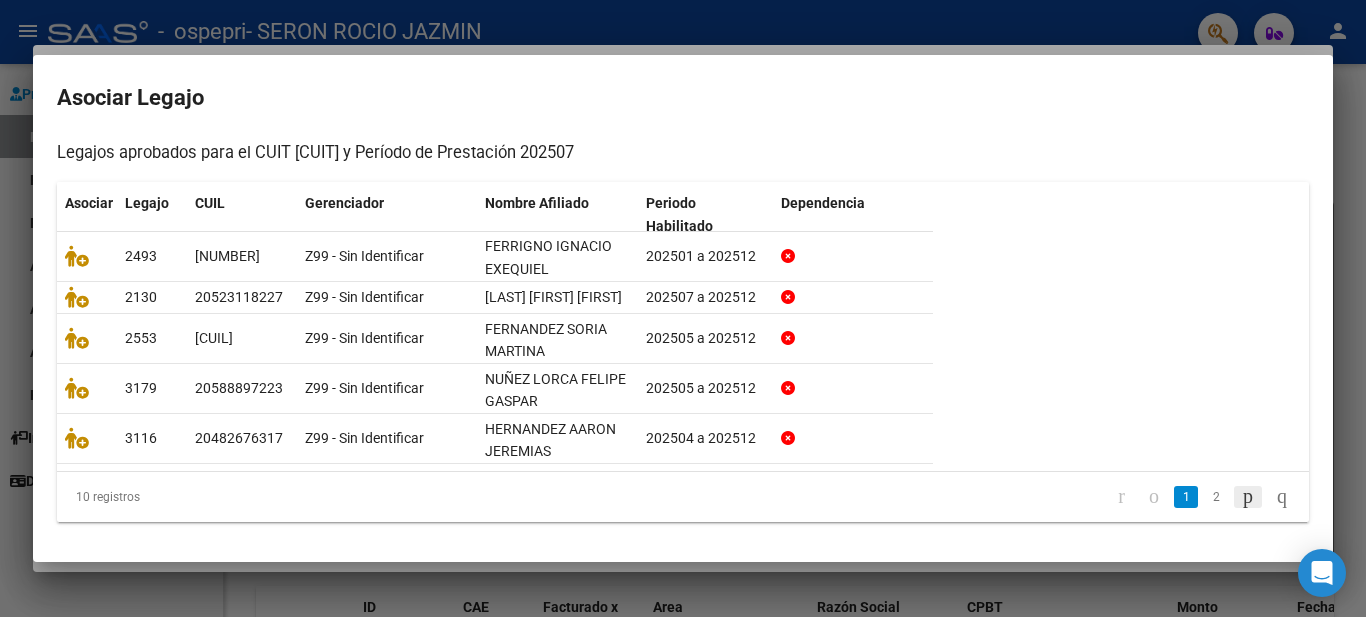 click 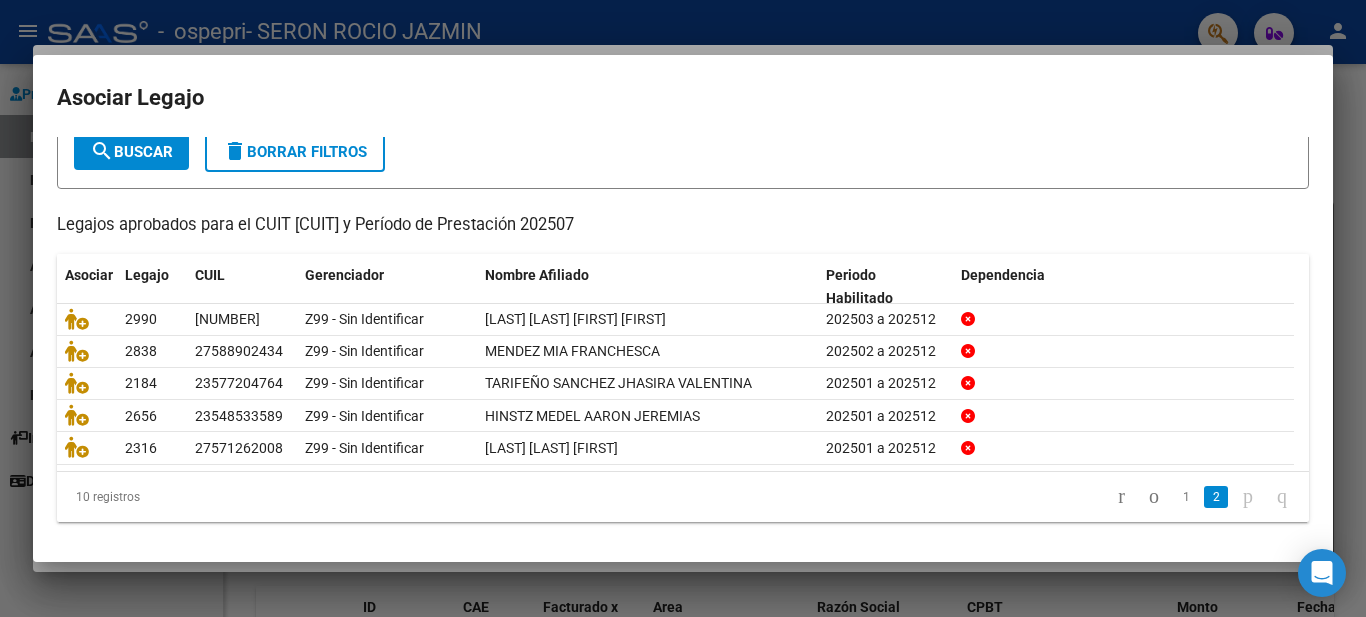 scroll, scrollTop: 125, scrollLeft: 0, axis: vertical 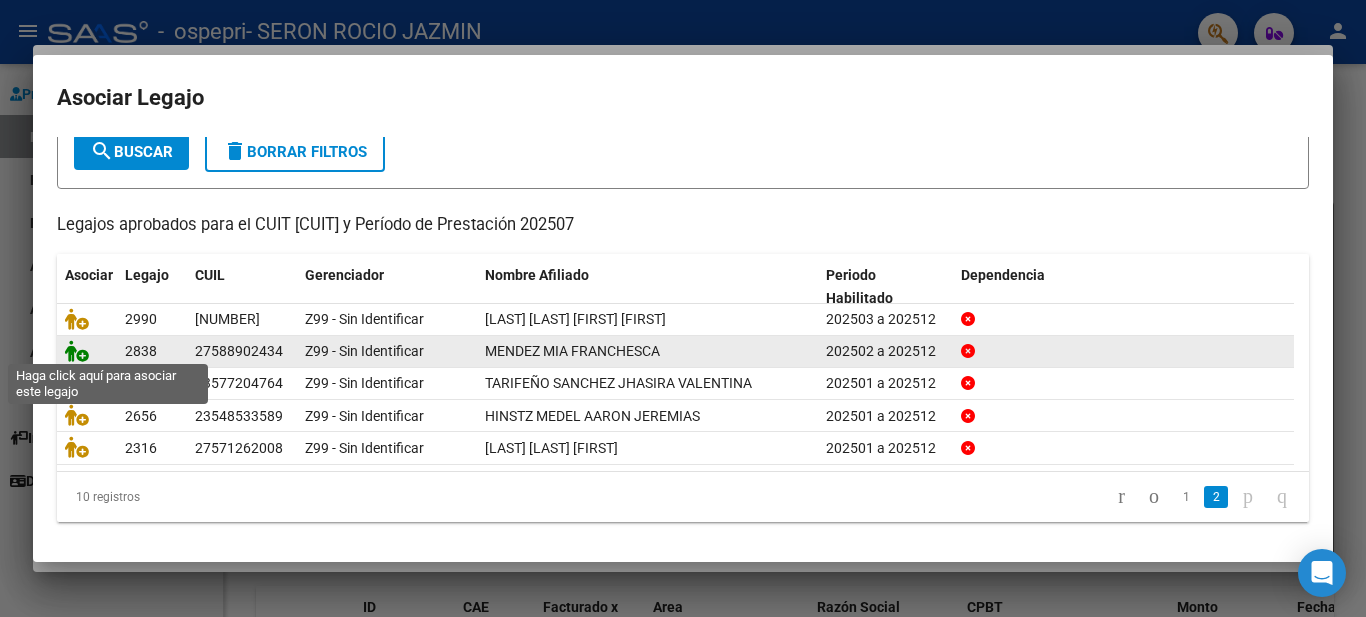 click 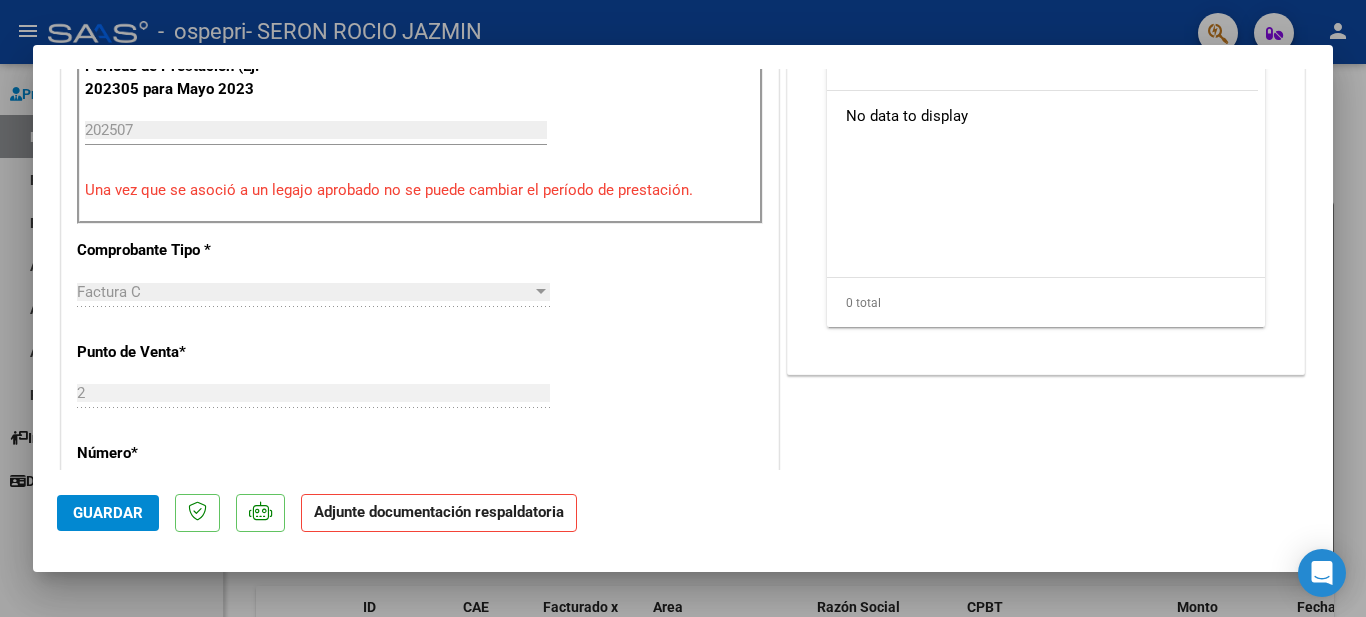scroll, scrollTop: 638, scrollLeft: 0, axis: vertical 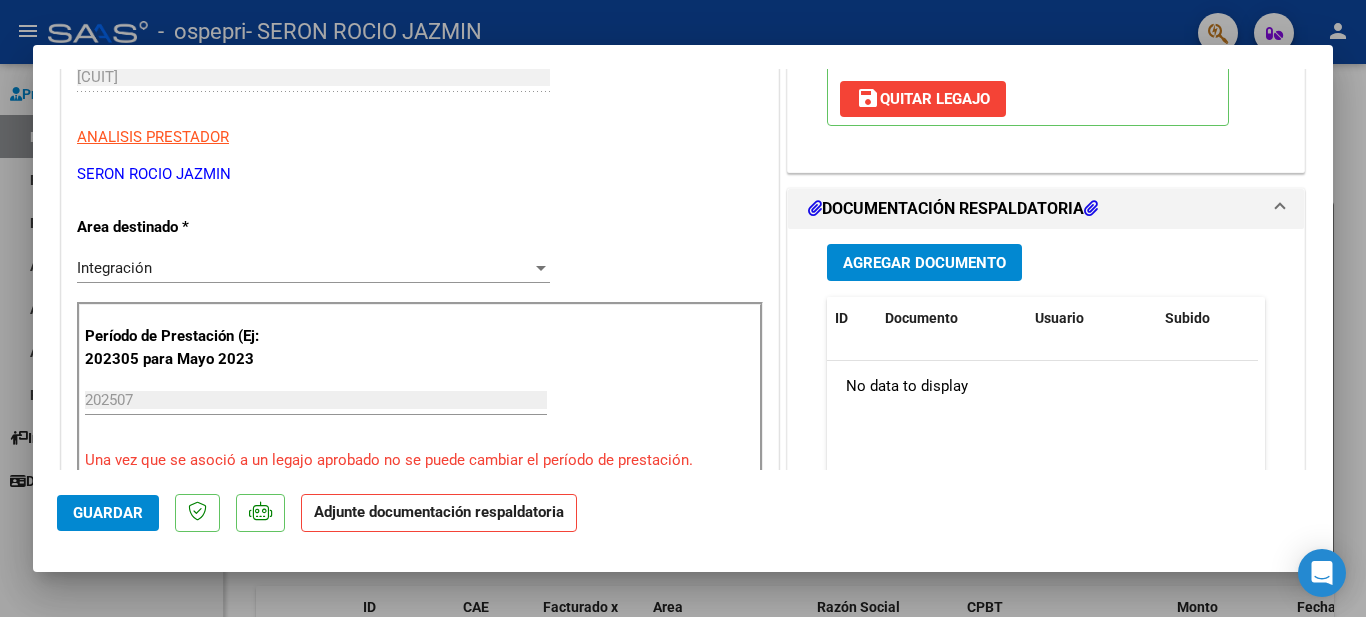 click on "Agregar Documento" at bounding box center [924, 263] 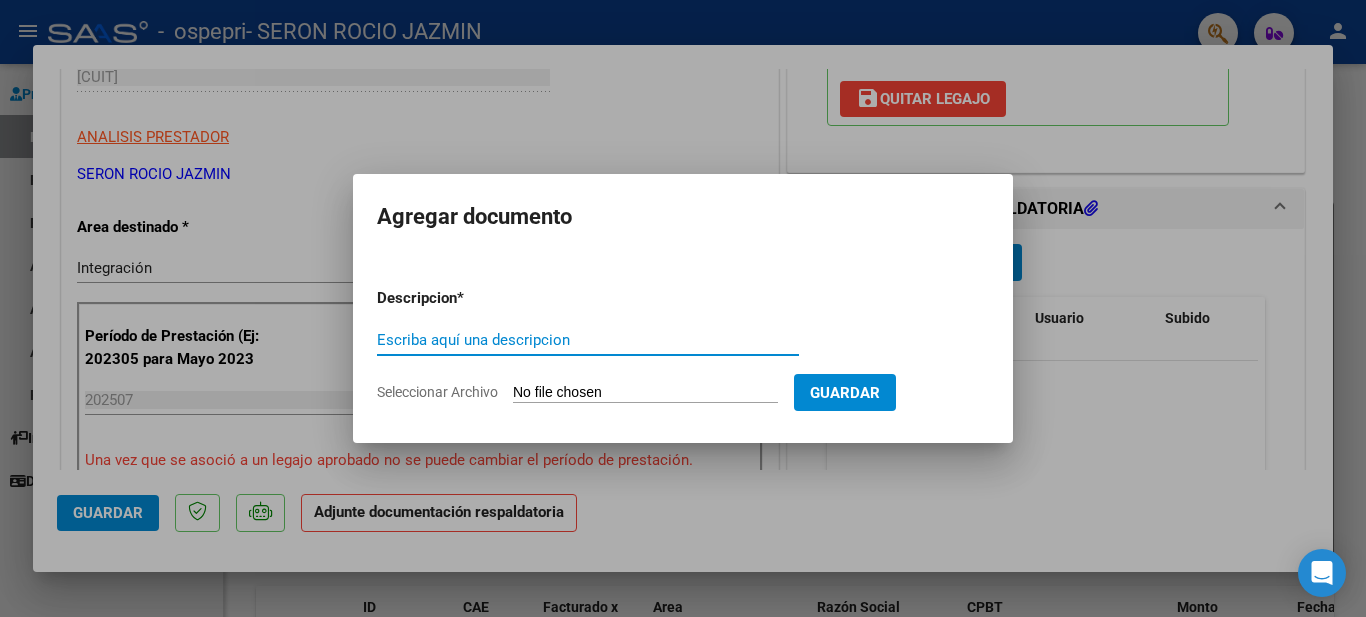 paste on "Planilla de Asistencia" 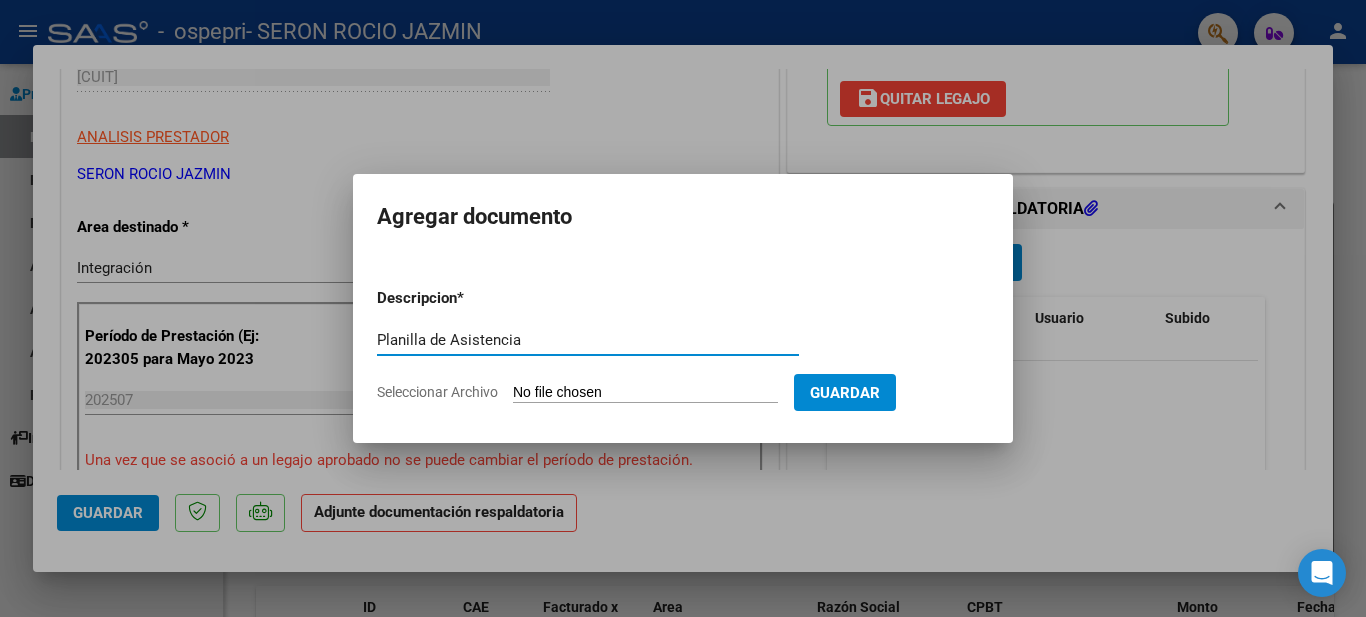 type on "Planilla de Asistencia" 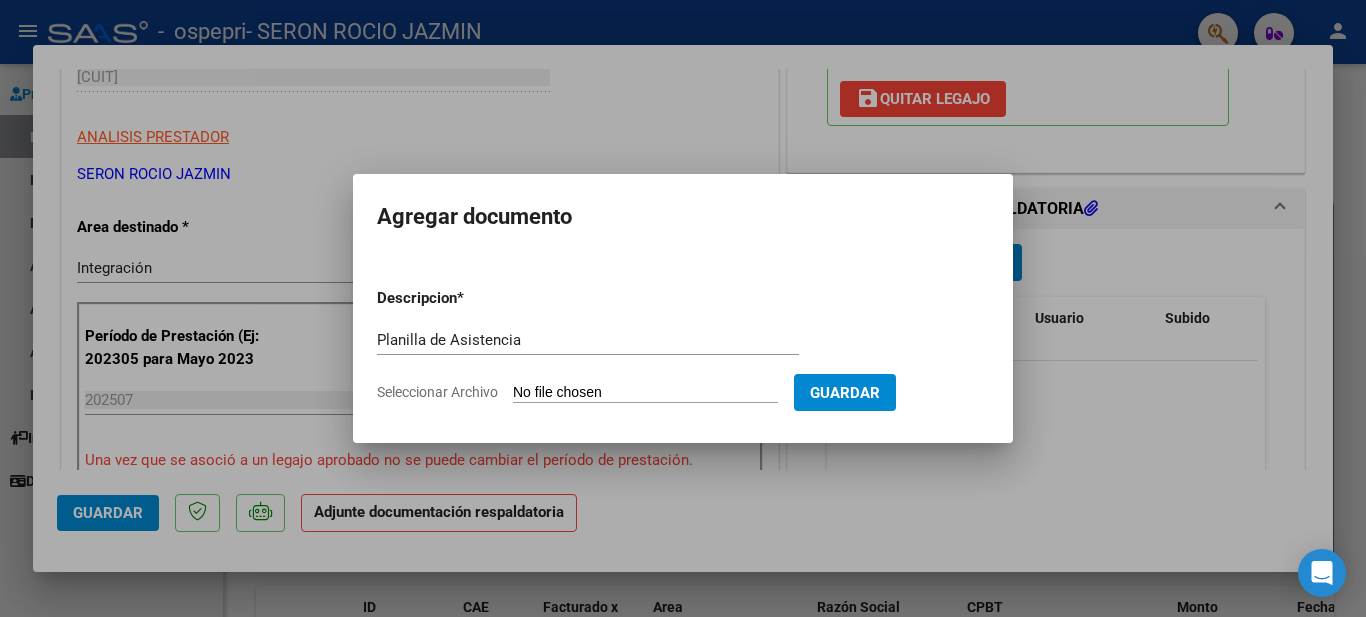 type on "C:\fakepath\Asist [LAST] [FIRST].pdf" 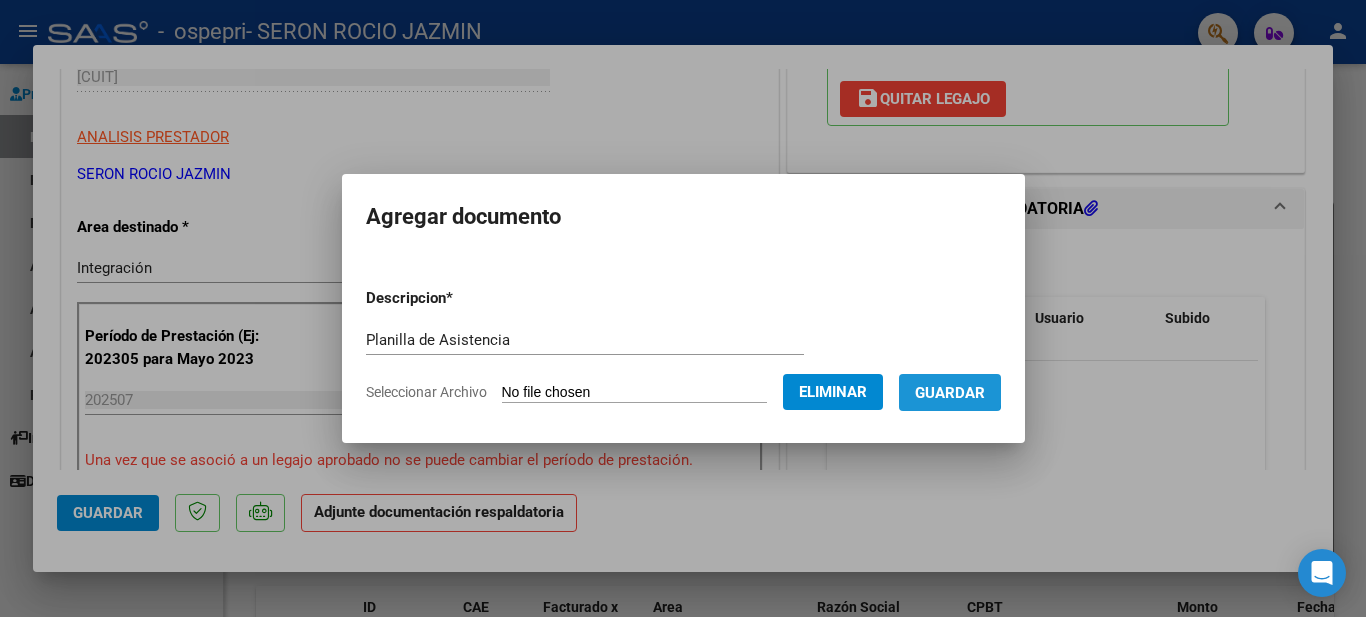 click on "Guardar" at bounding box center [950, 393] 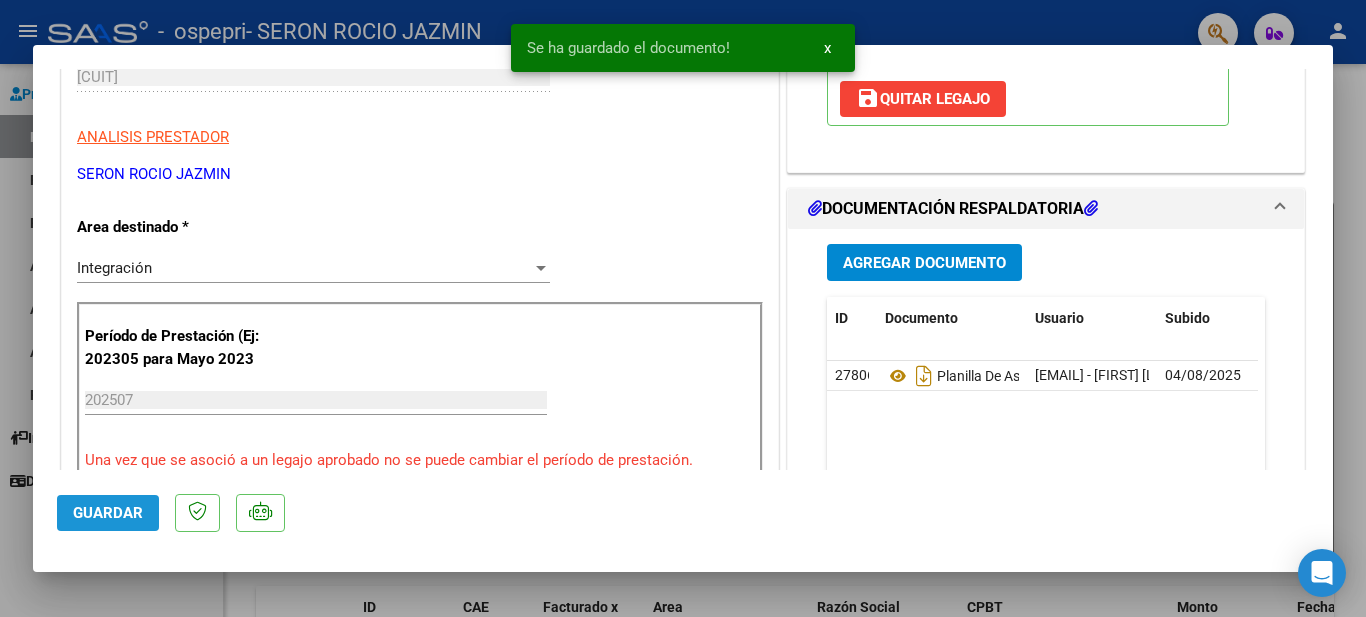 click on "Guardar" 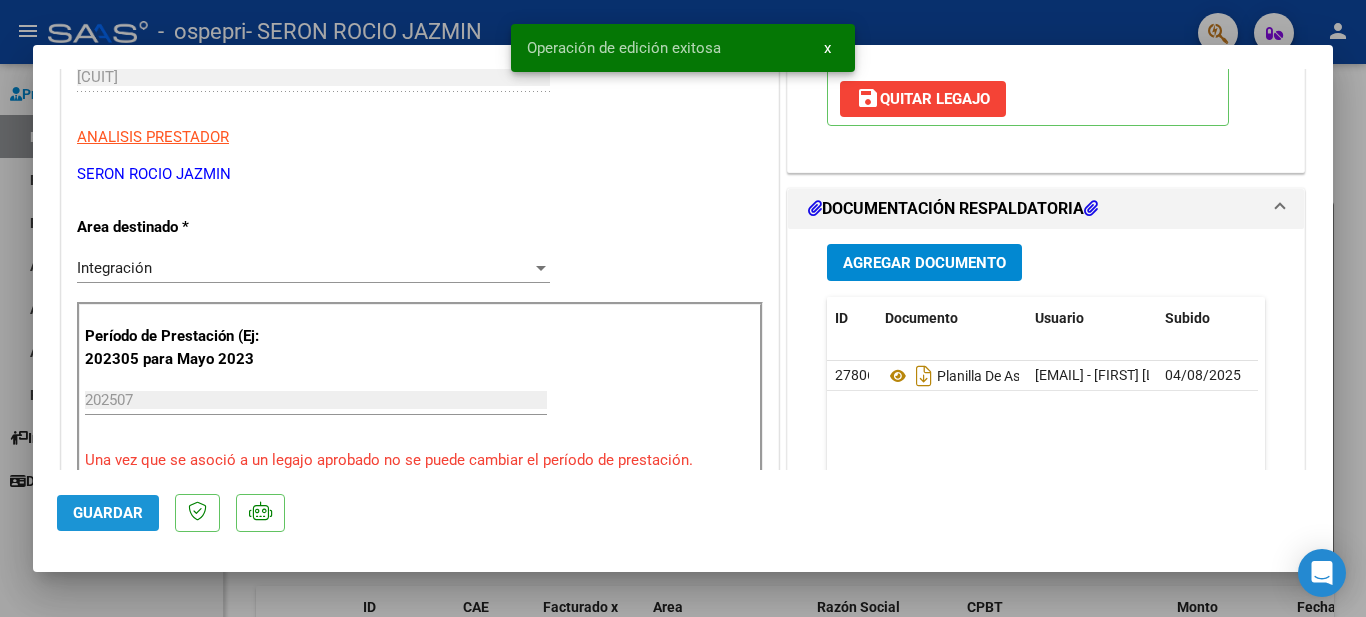 click on "Guardar" 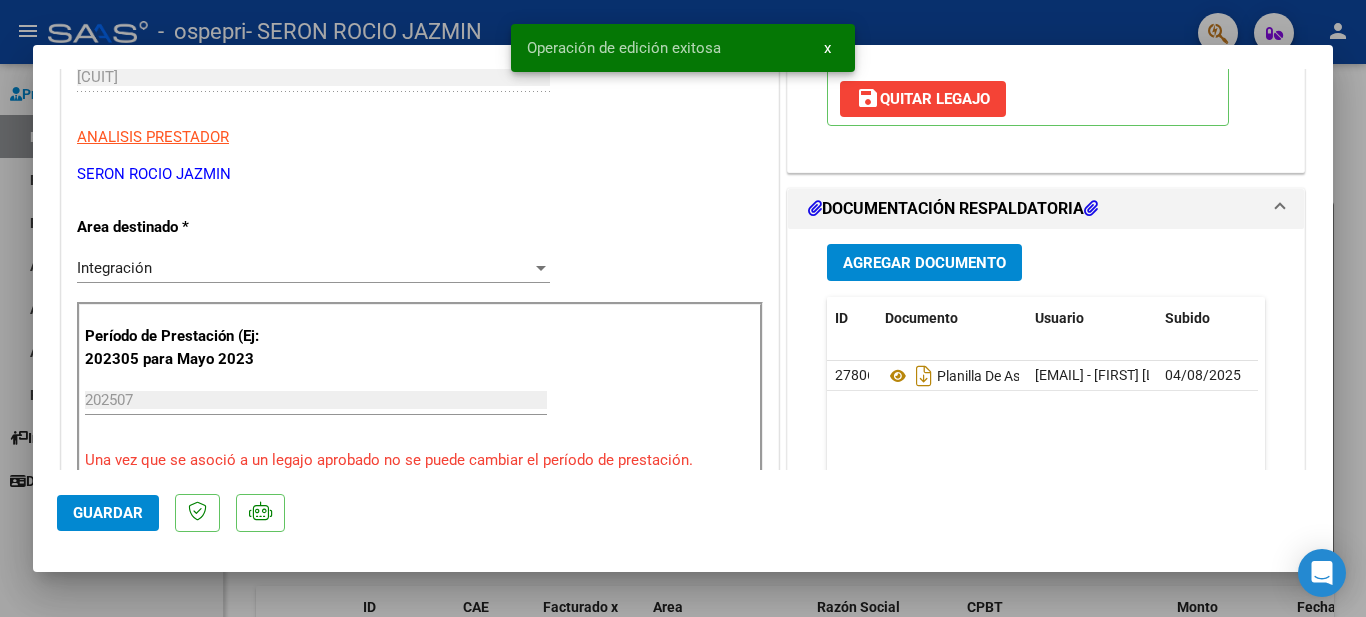 click at bounding box center [683, 308] 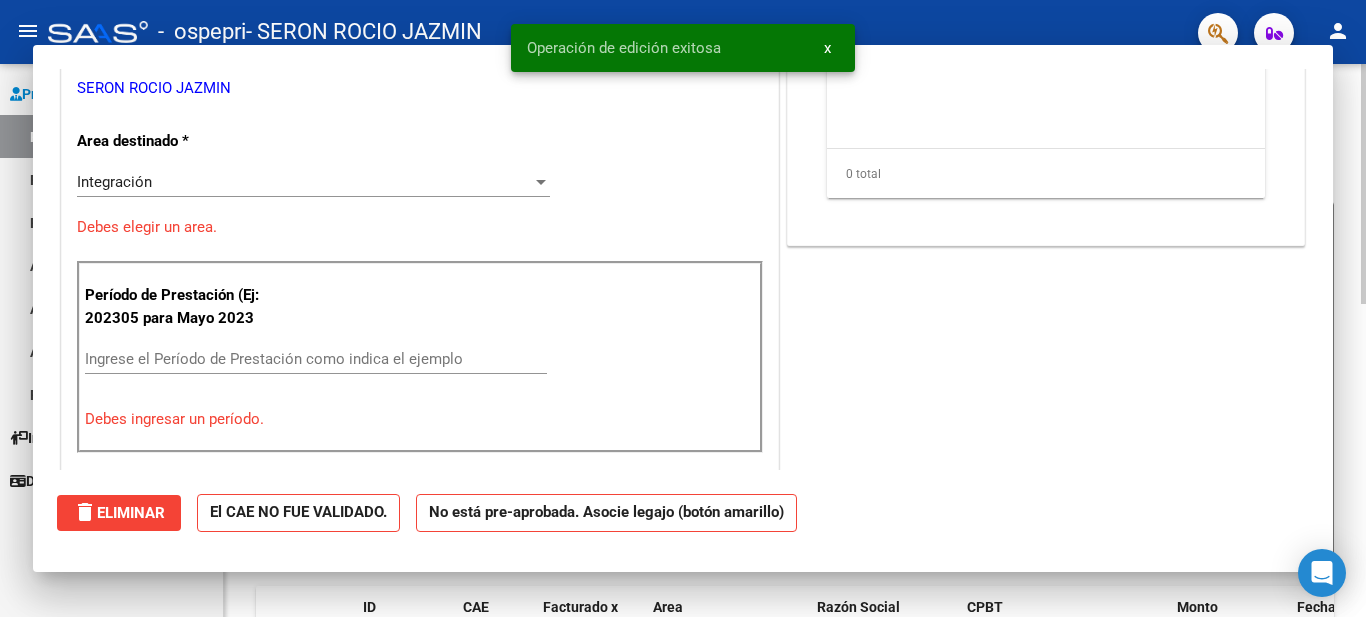 scroll, scrollTop: 0, scrollLeft: 0, axis: both 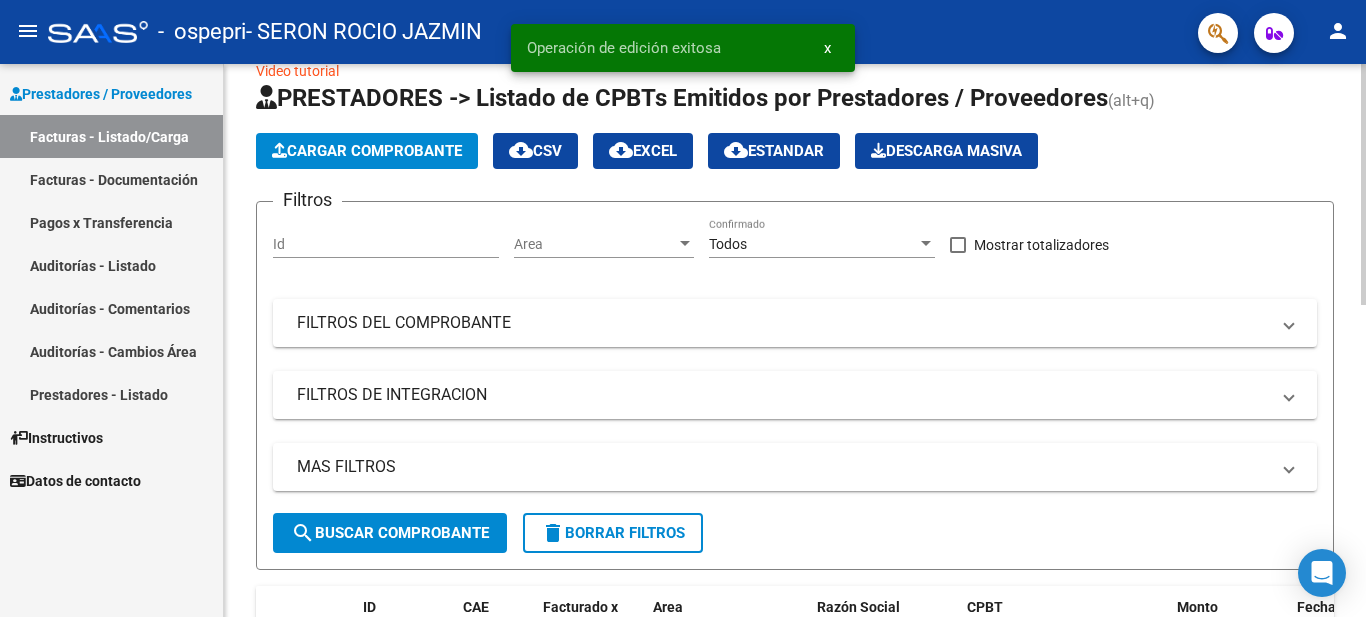 click on "Cargar Comprobante" 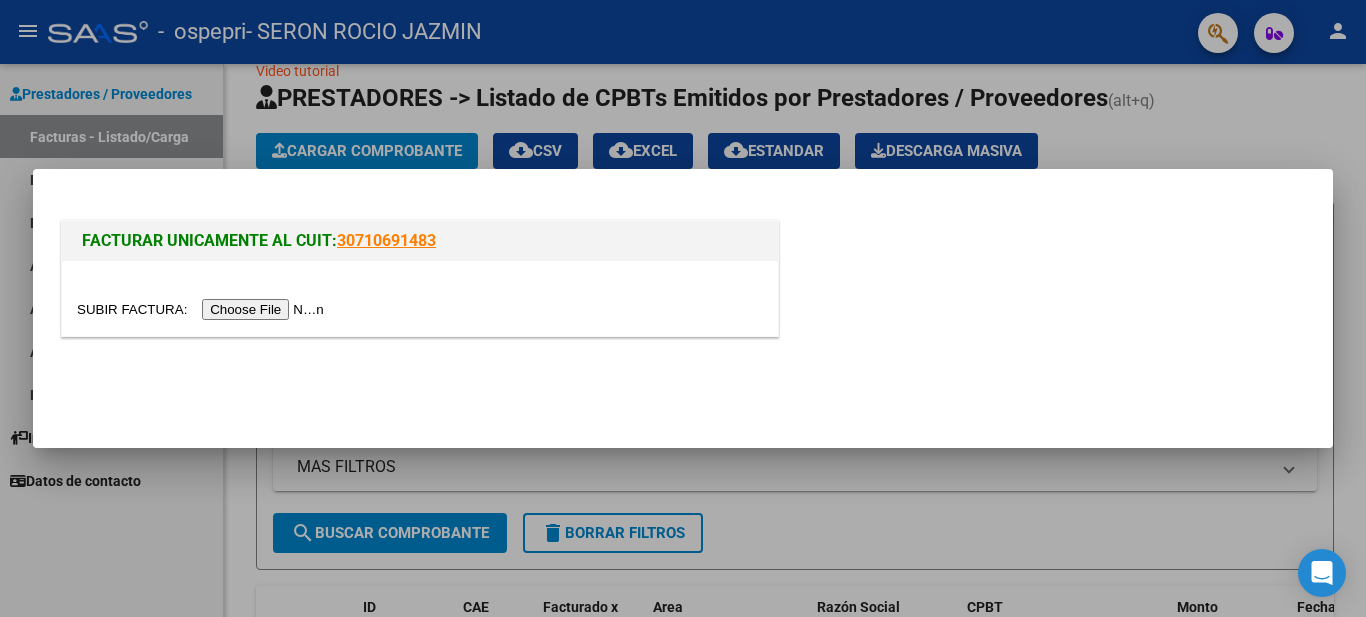 click at bounding box center (203, 309) 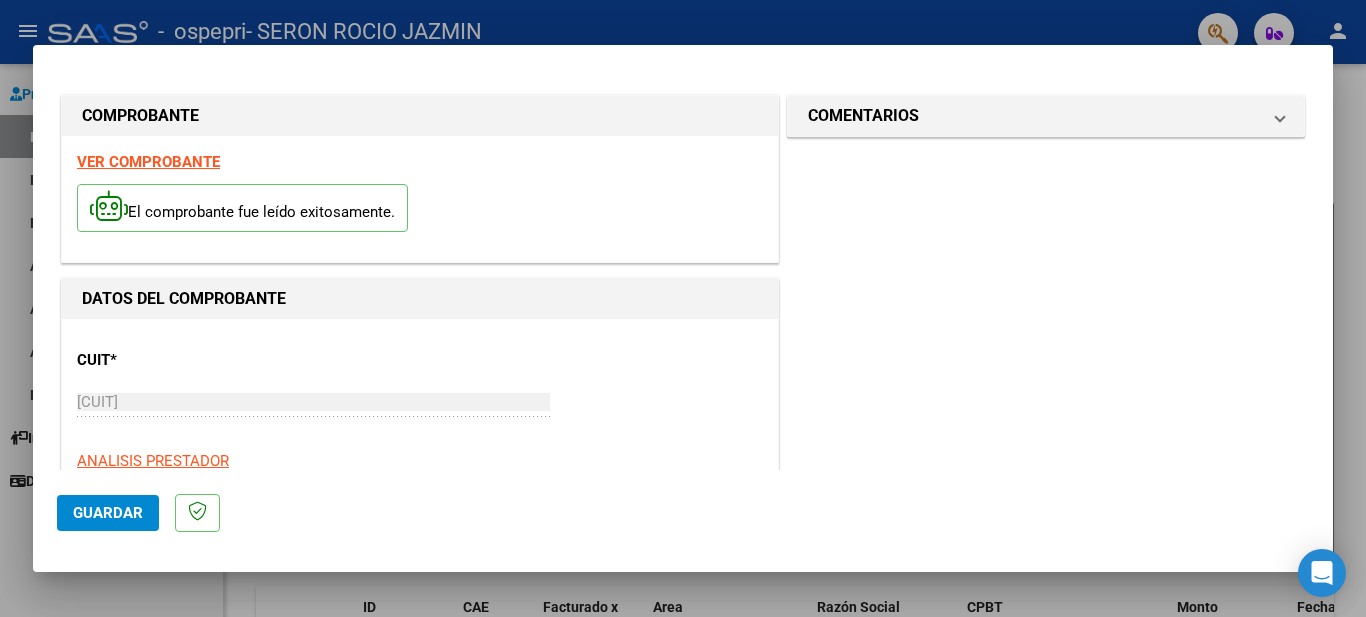 click on "Guardar" 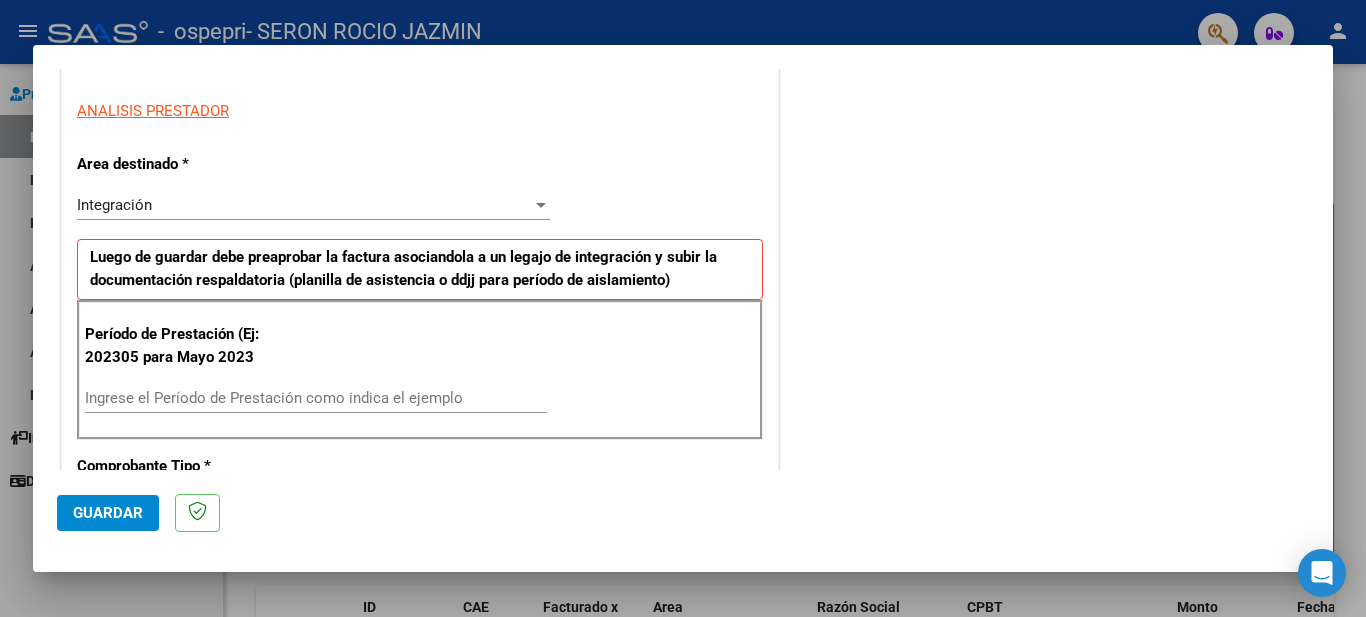 click on "Ingrese el Período de Prestación como indica el ejemplo" at bounding box center (316, 398) 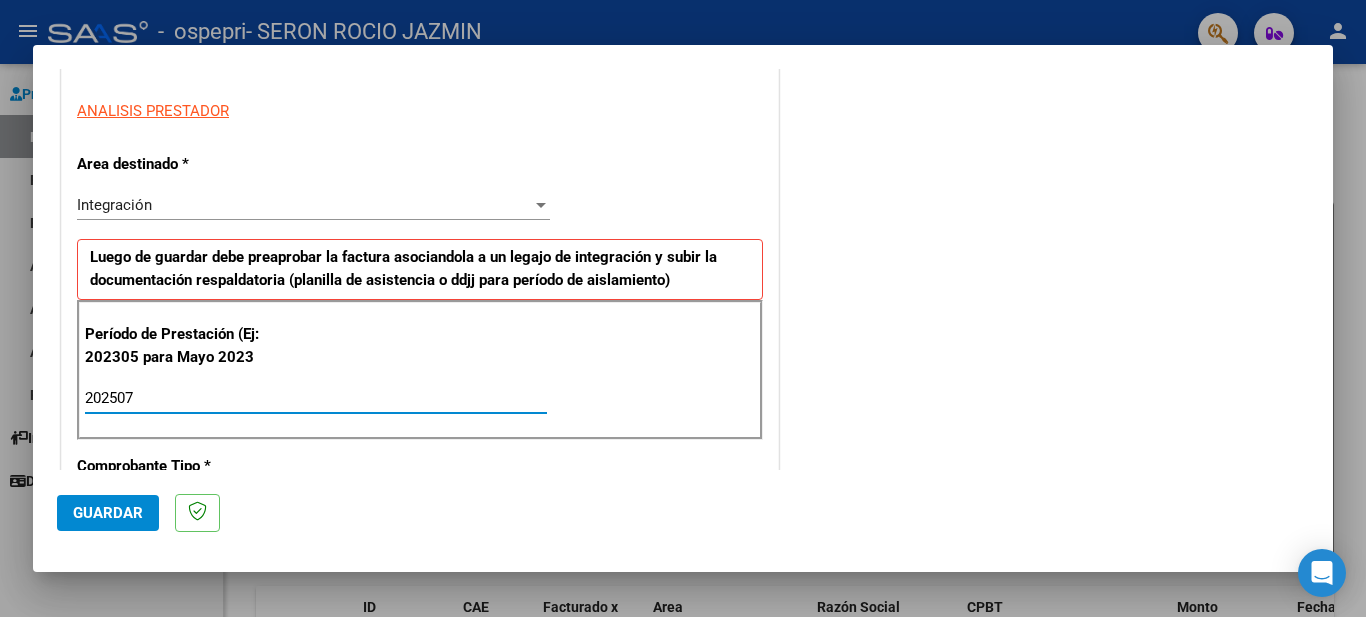 type on "202507" 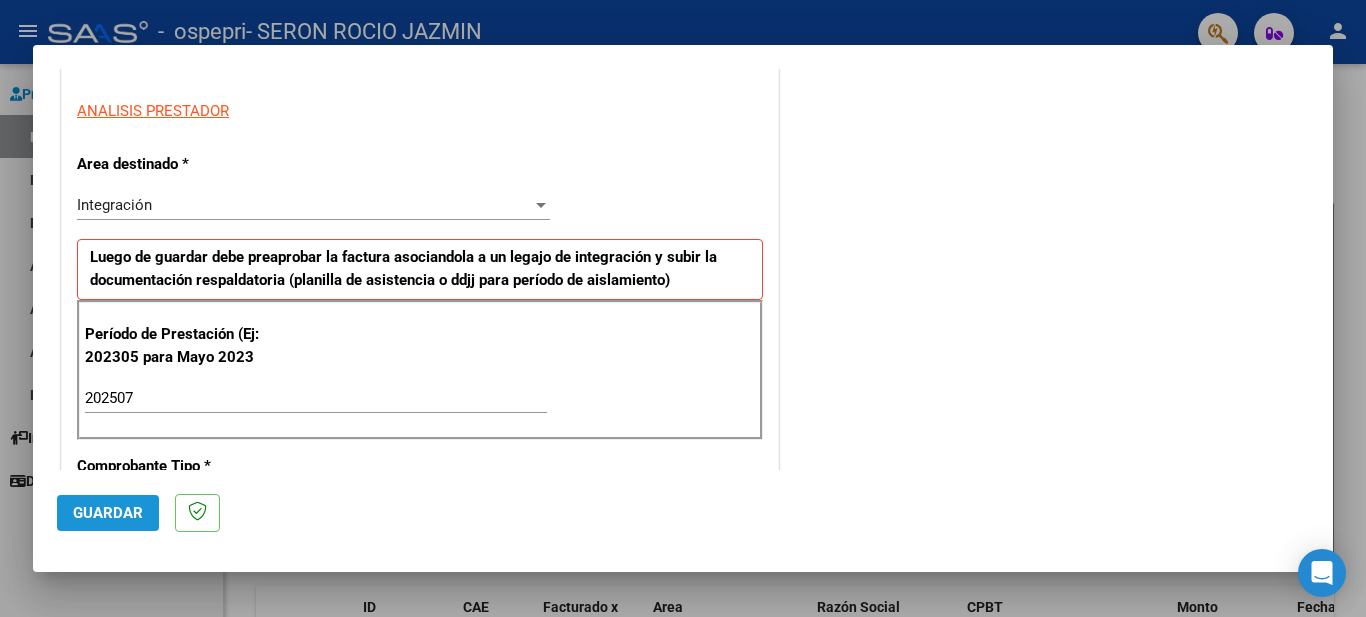 click on "Guardar" 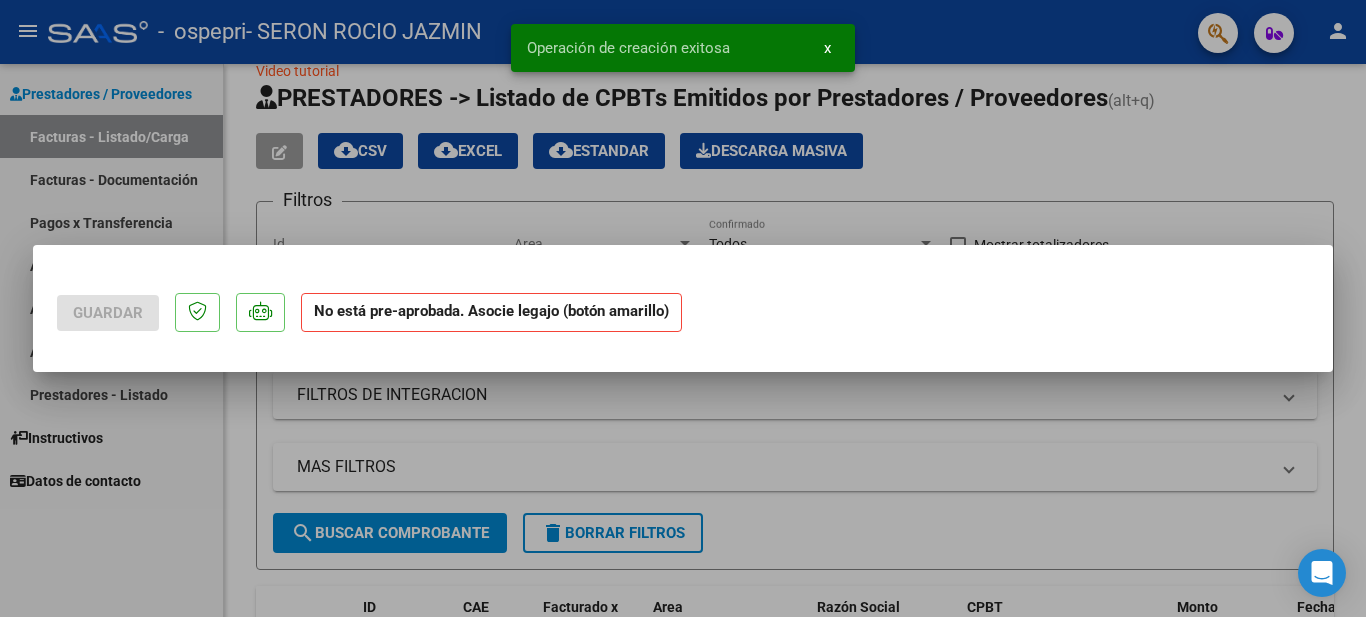 scroll, scrollTop: 0, scrollLeft: 0, axis: both 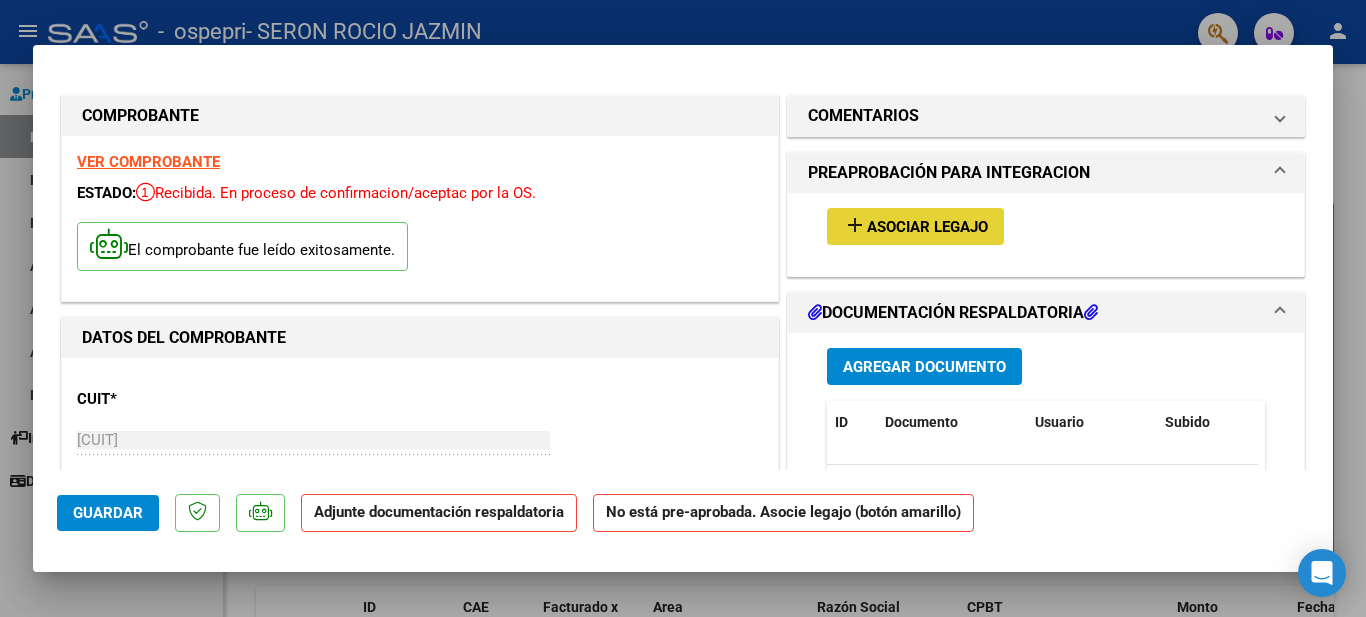click on "Asociar Legajo" at bounding box center [927, 227] 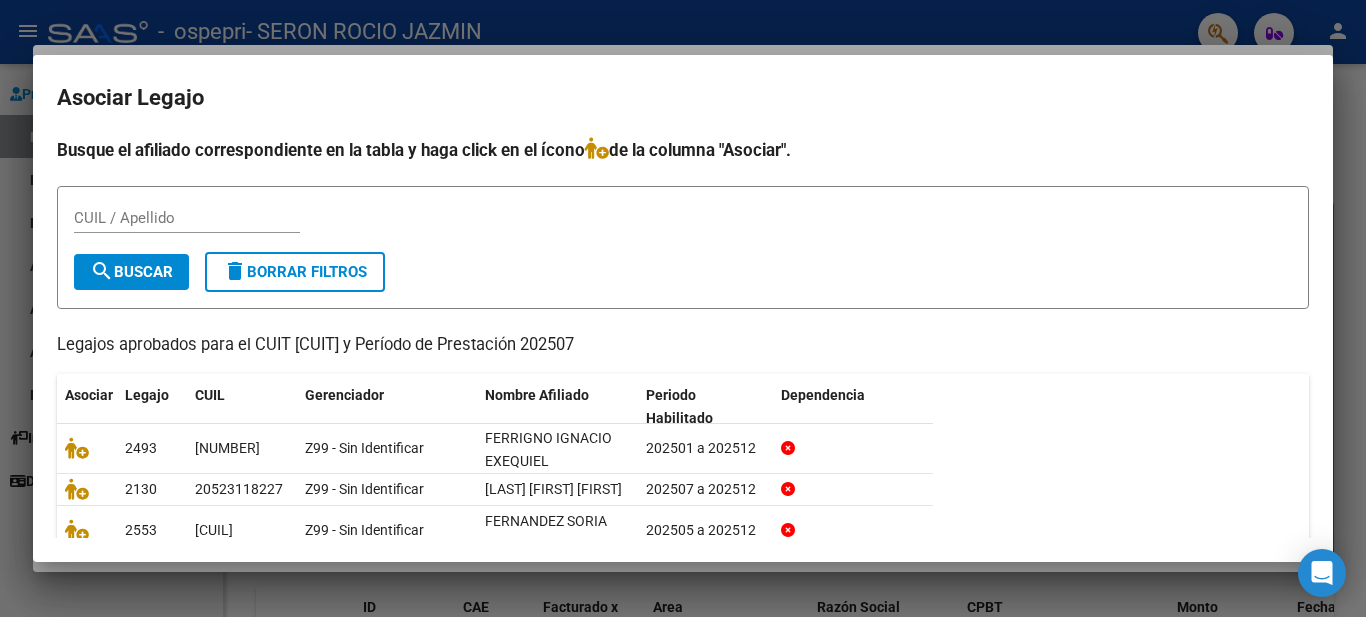 scroll, scrollTop: 124, scrollLeft: 0, axis: vertical 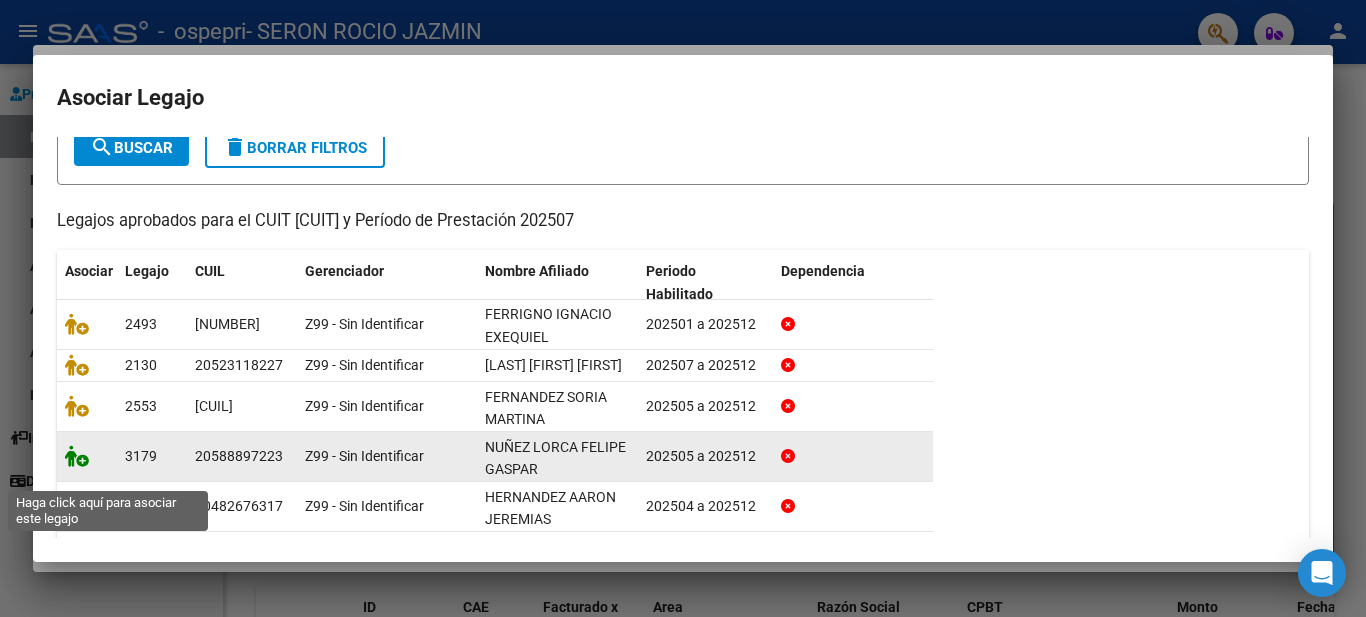 click 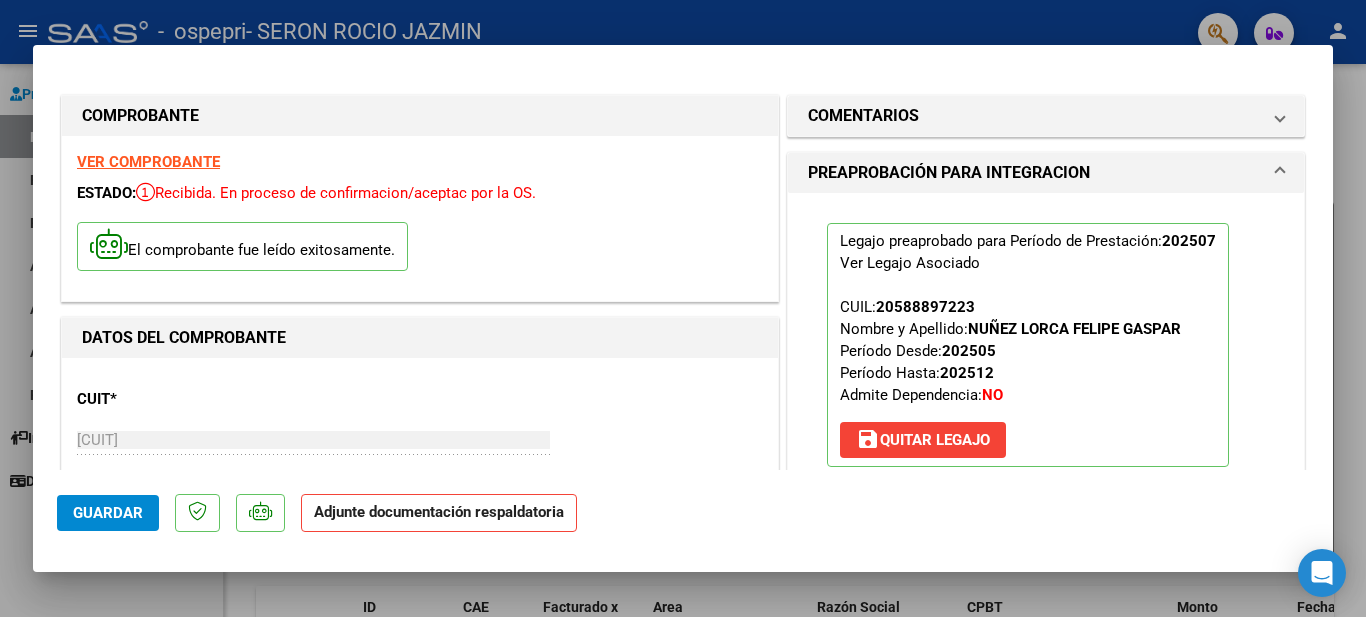 scroll, scrollTop: 350, scrollLeft: 0, axis: vertical 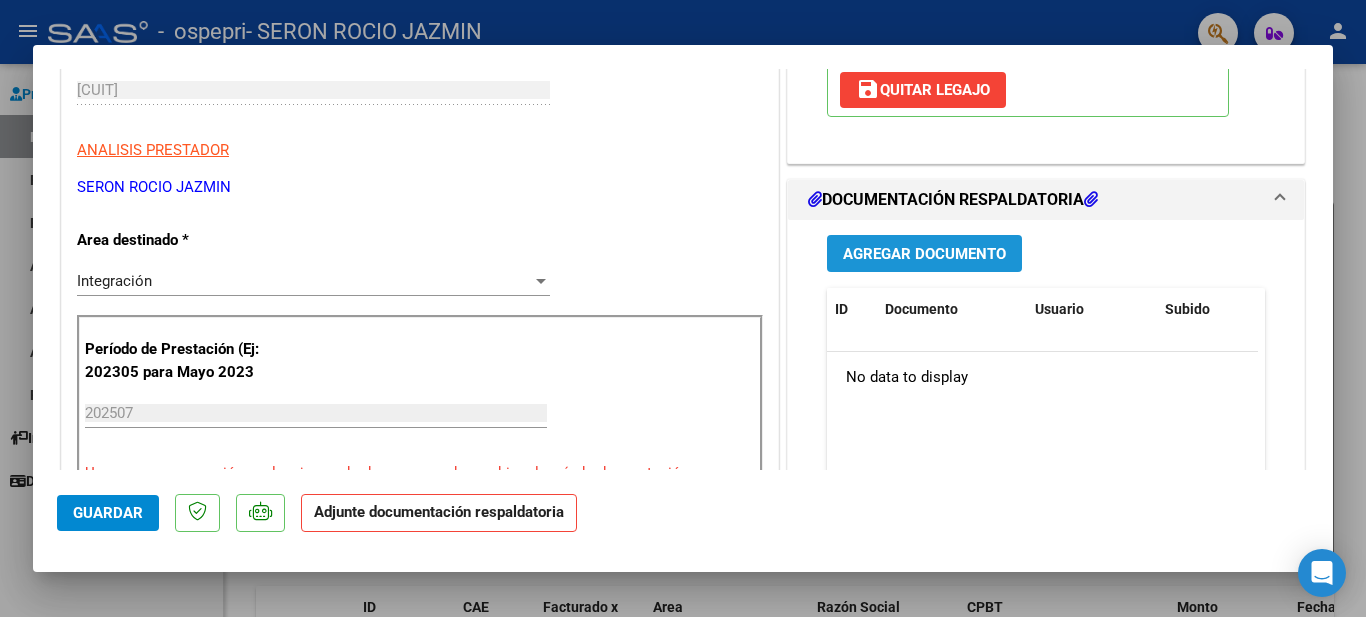 click on "Agregar Documento" at bounding box center (924, 254) 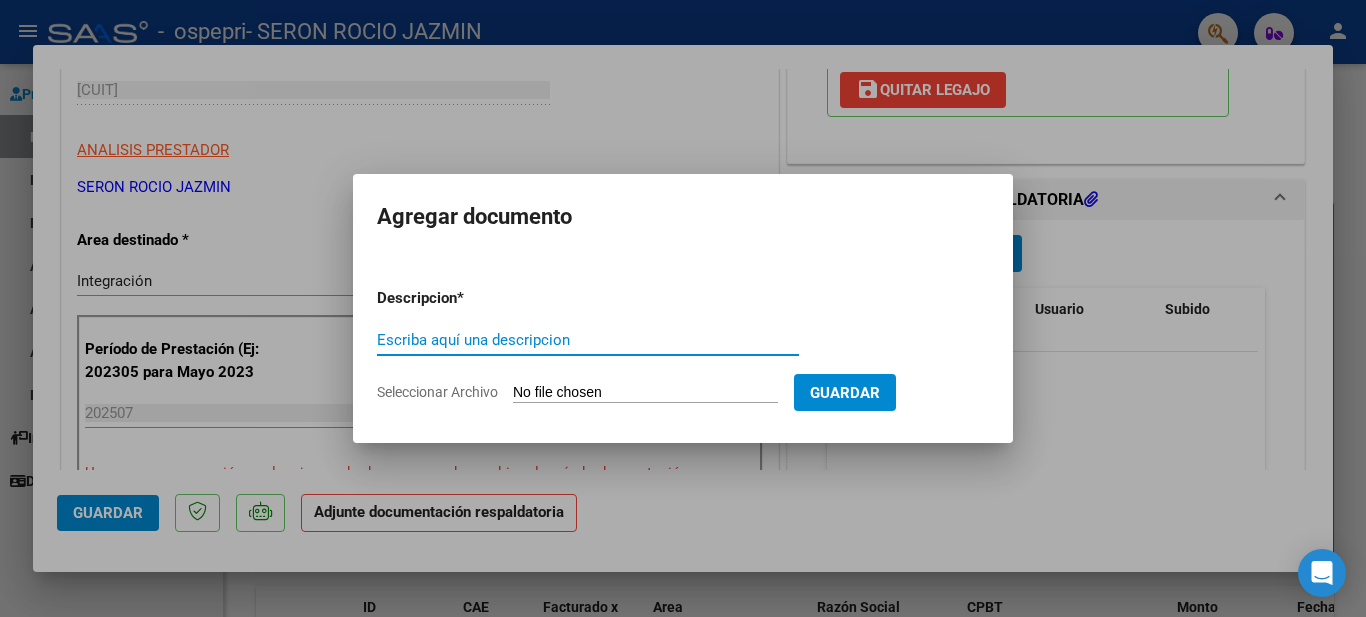 paste on "Planilla de Asistencia" 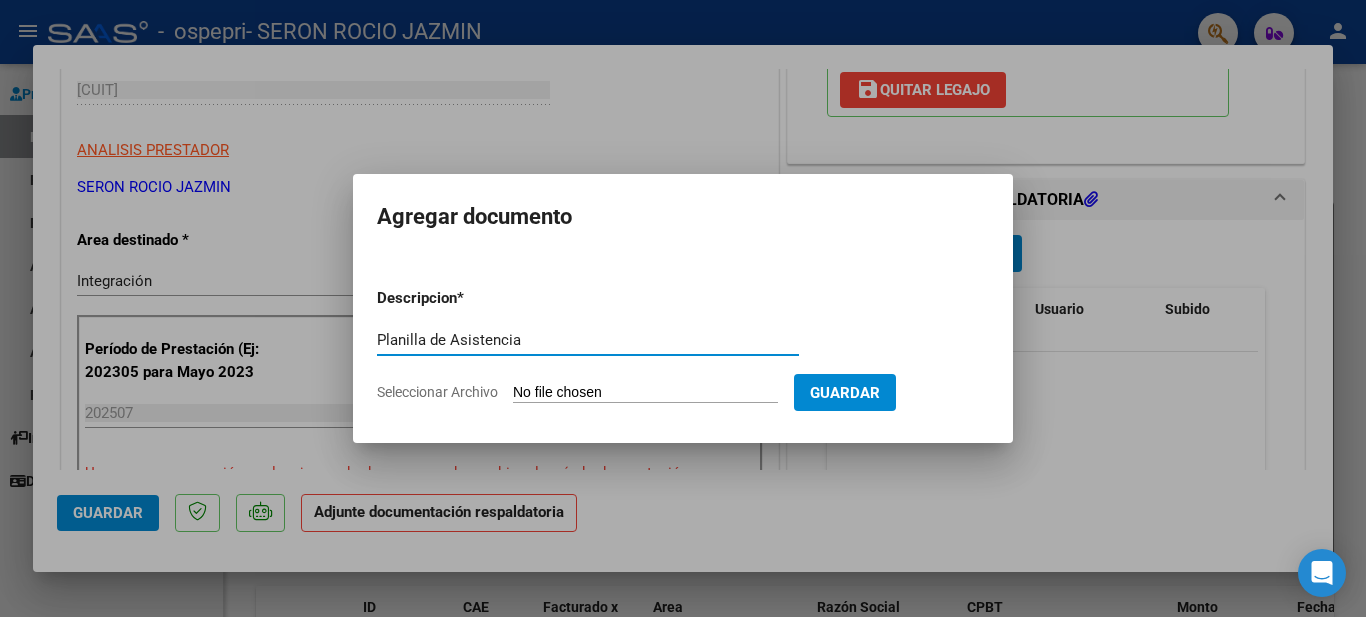 type on "Planilla de Asistencia" 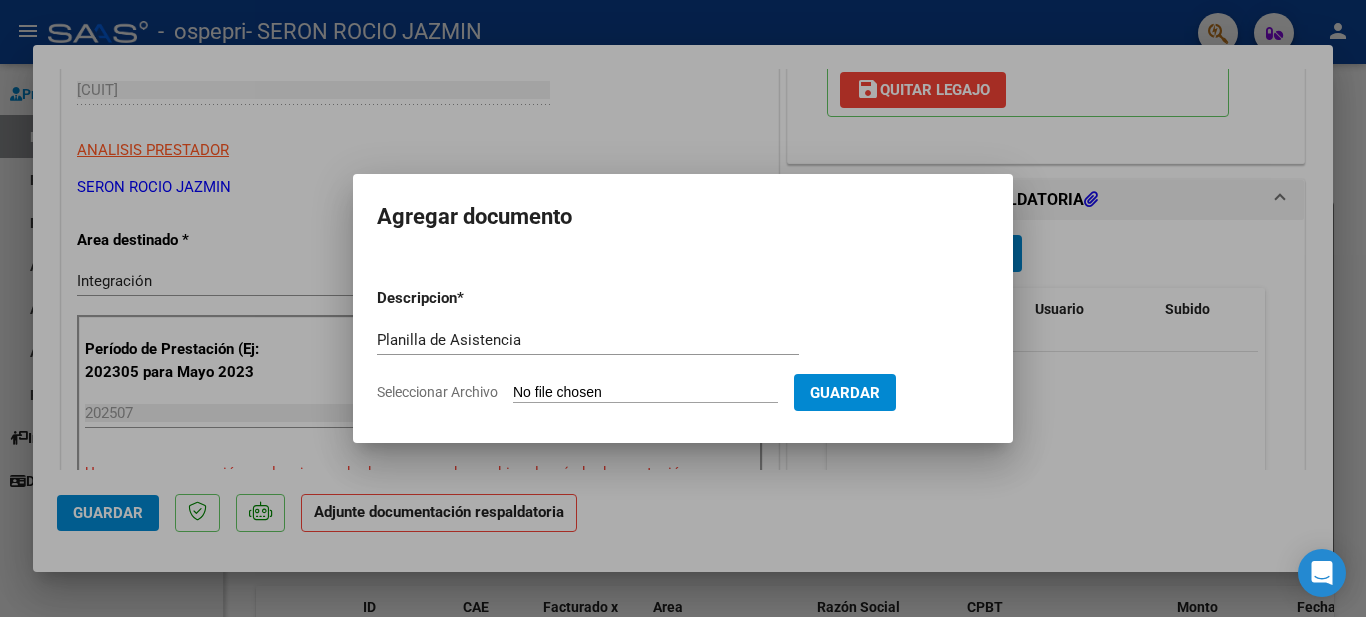 type on "C:\fakepath\Asiste [LAST] JULIO.pdf" 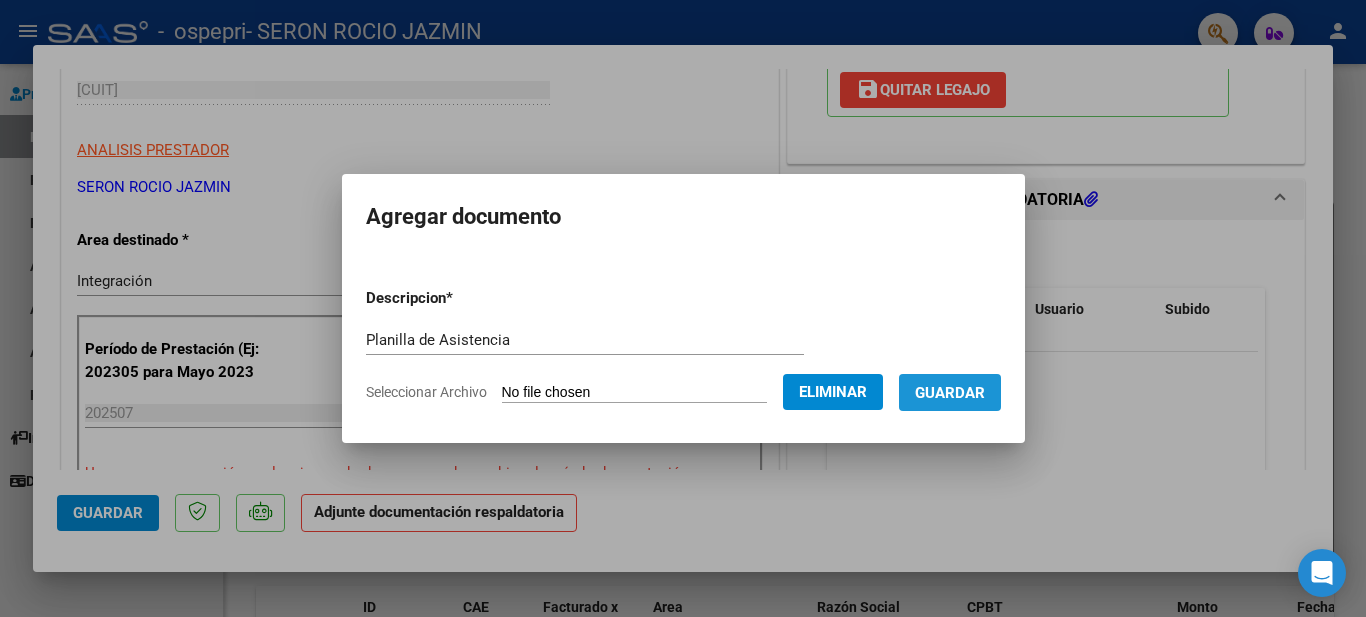 click on "Guardar" at bounding box center [950, 393] 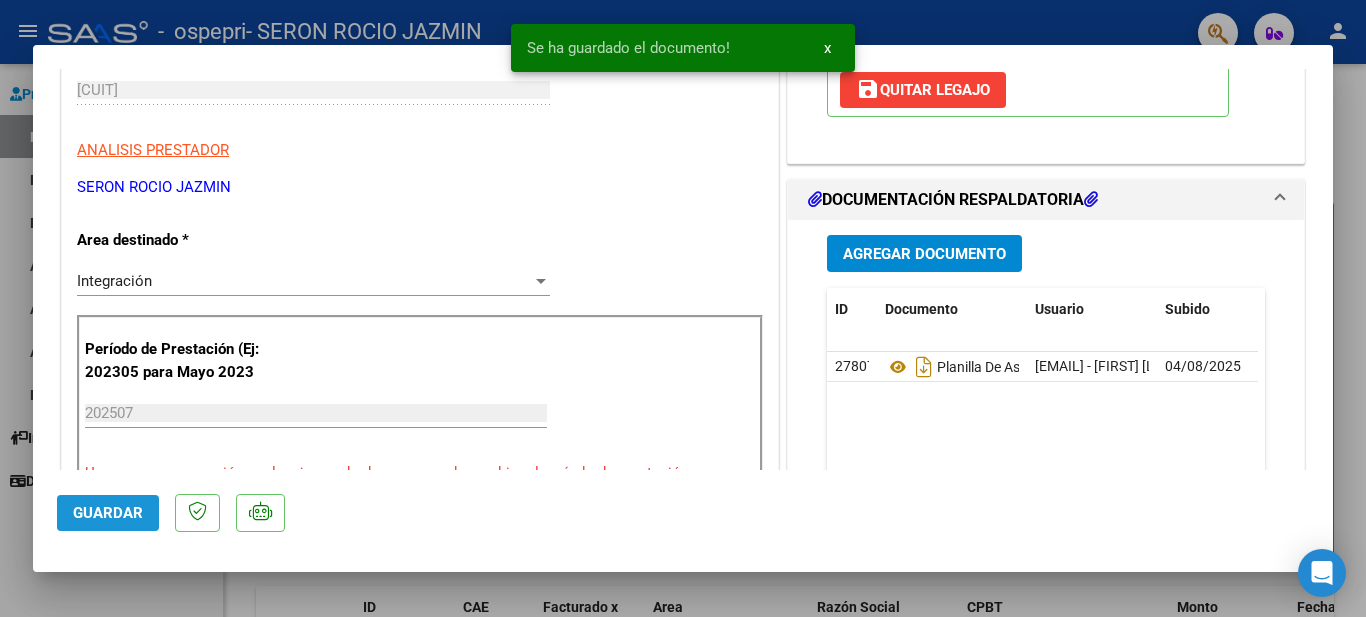 click on "Guardar" 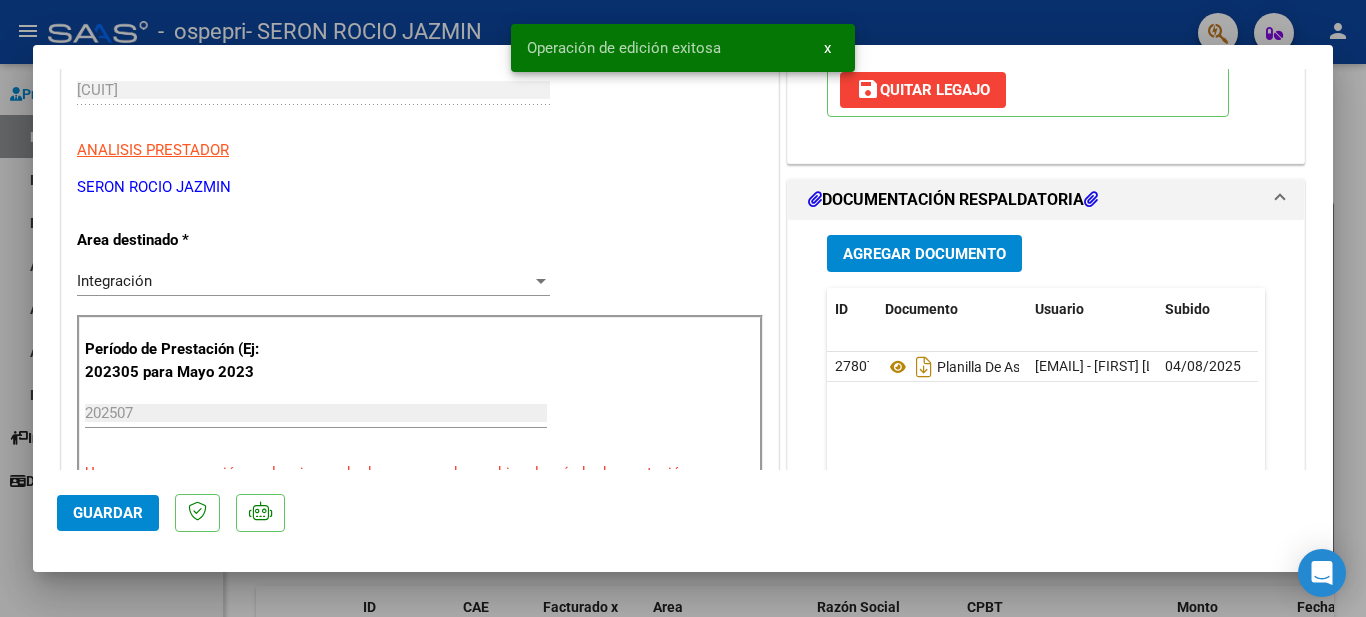 scroll, scrollTop: 701, scrollLeft: 0, axis: vertical 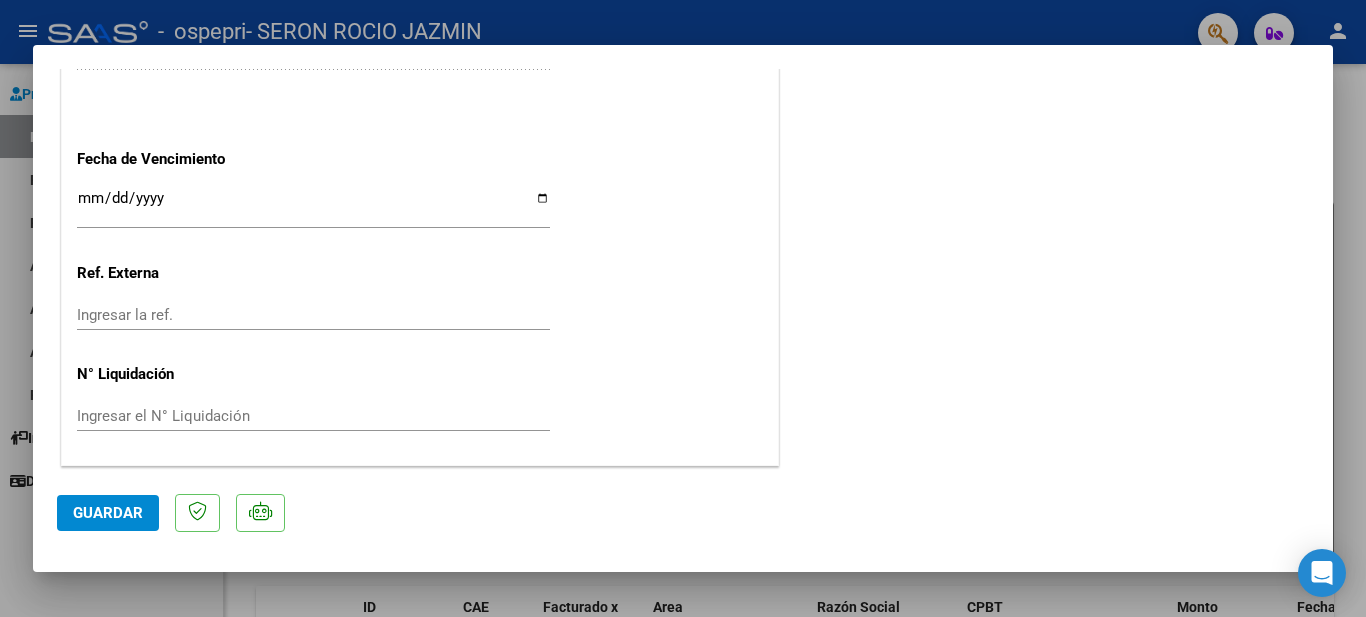click at bounding box center (683, 308) 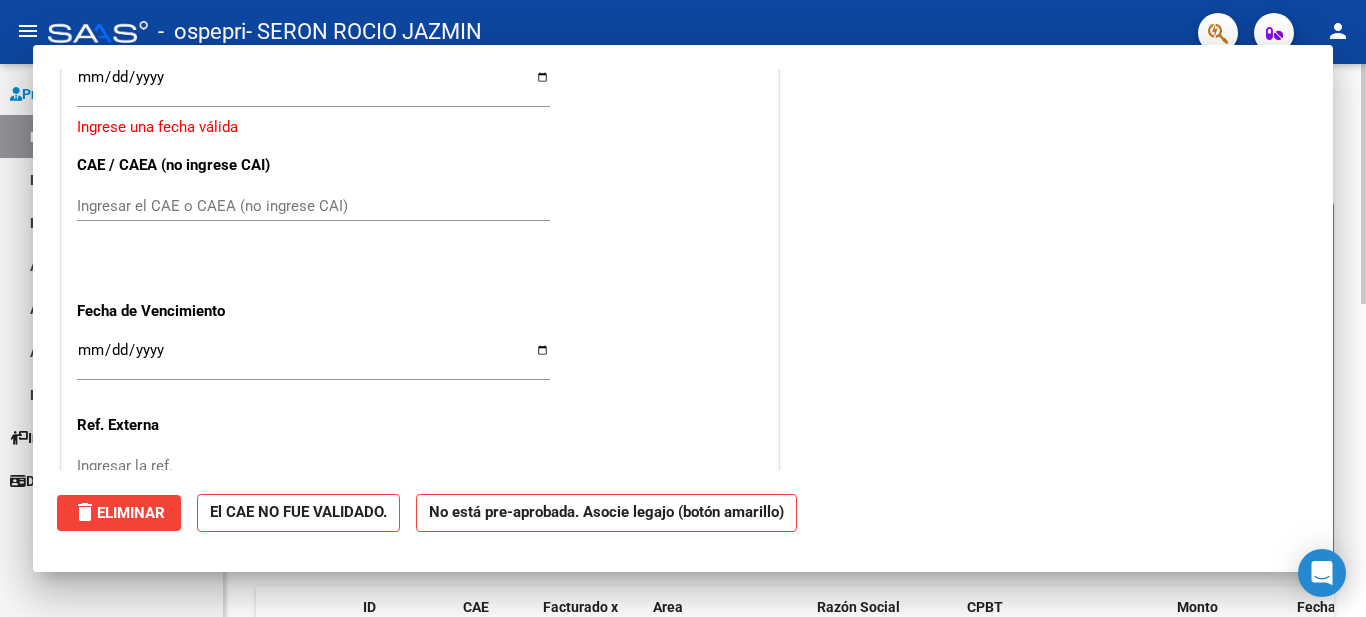 scroll, scrollTop: 0, scrollLeft: 0, axis: both 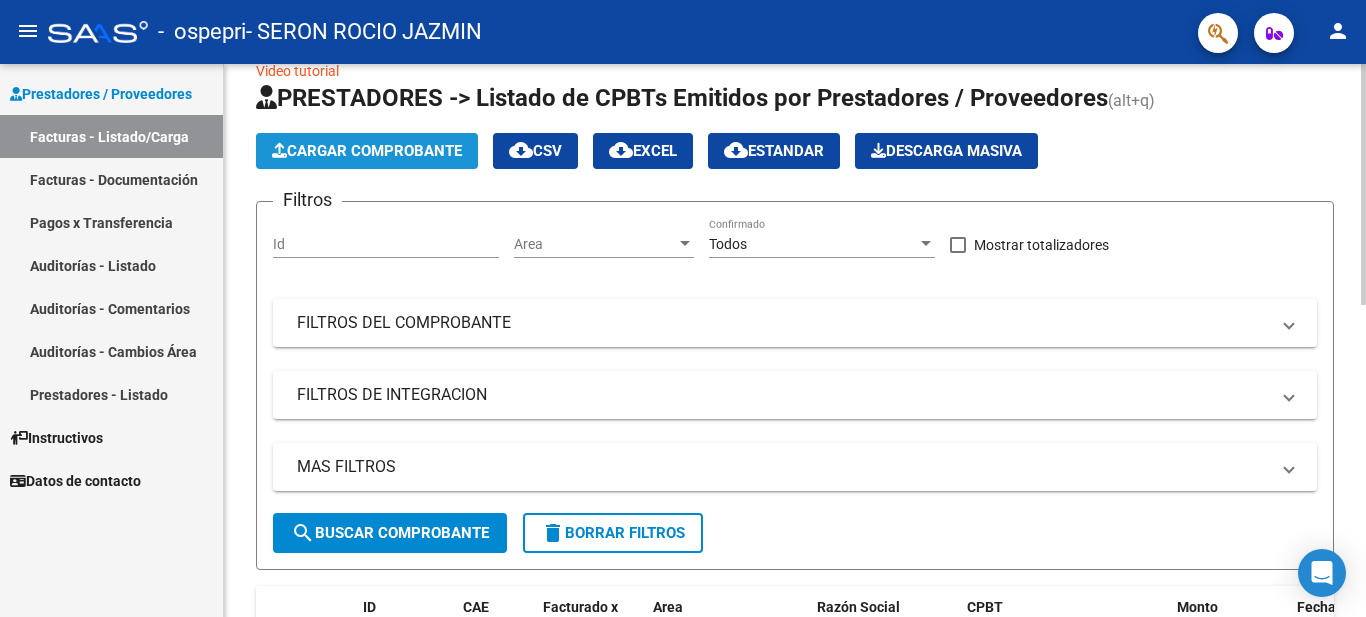 click on "Cargar Comprobante" 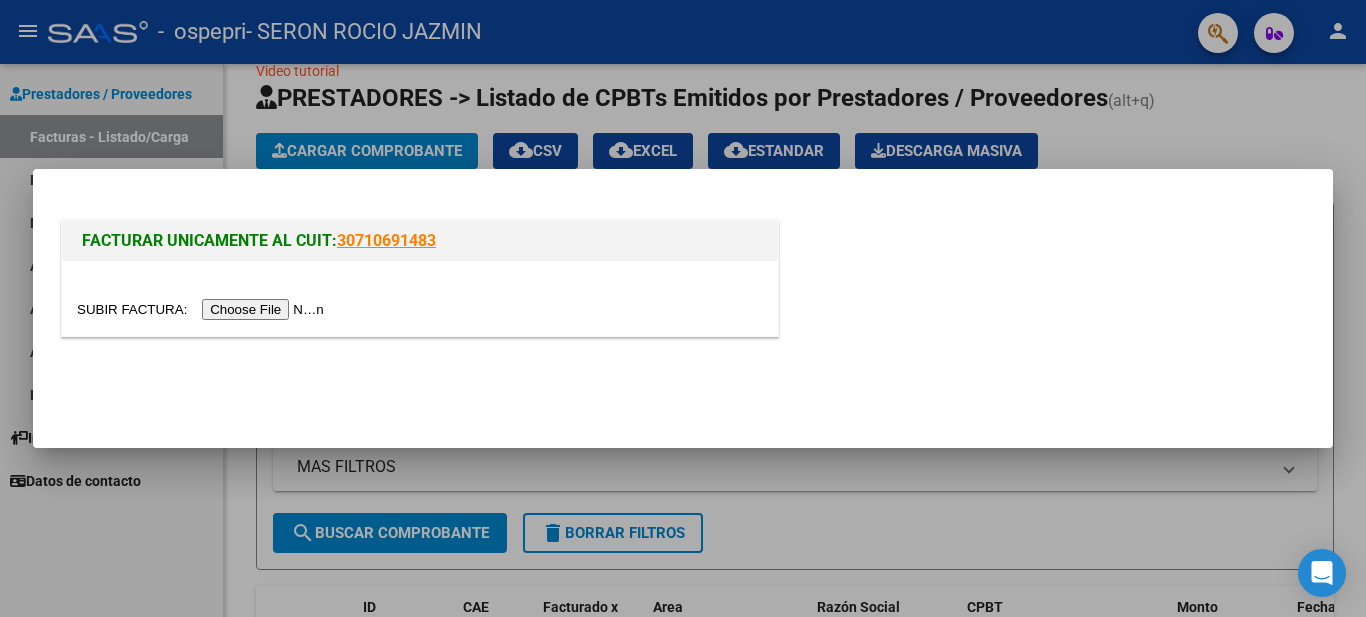 click at bounding box center [203, 309] 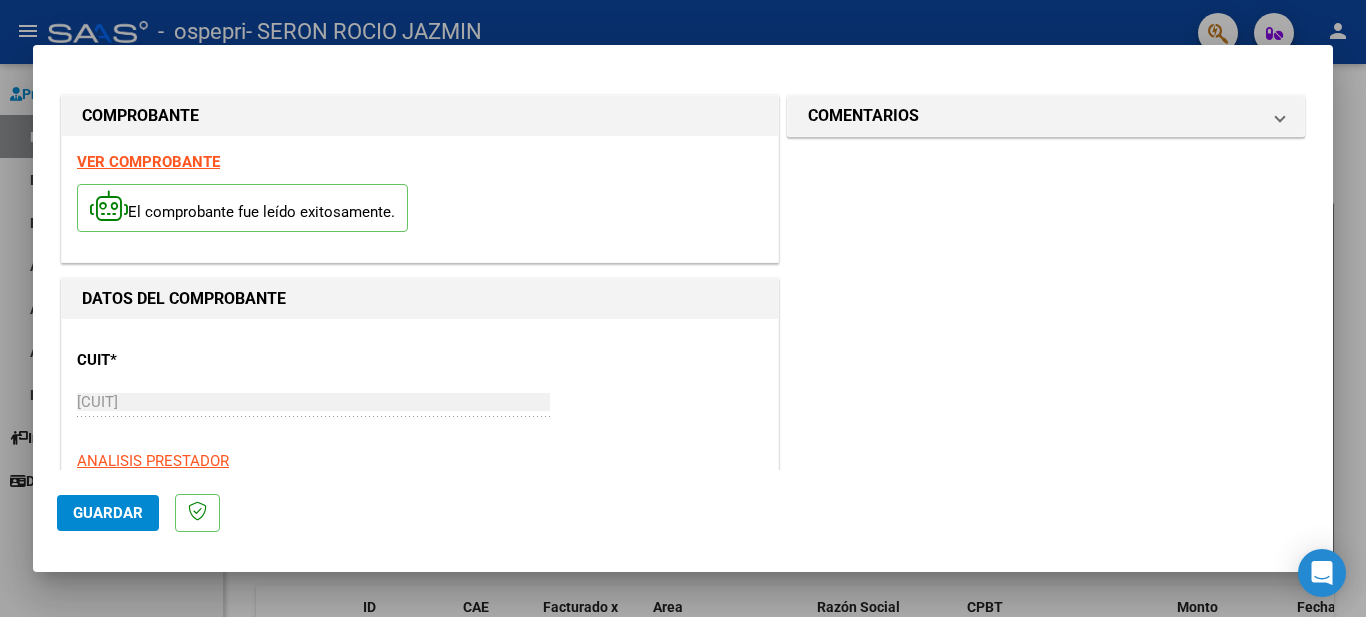 scroll, scrollTop: 350, scrollLeft: 0, axis: vertical 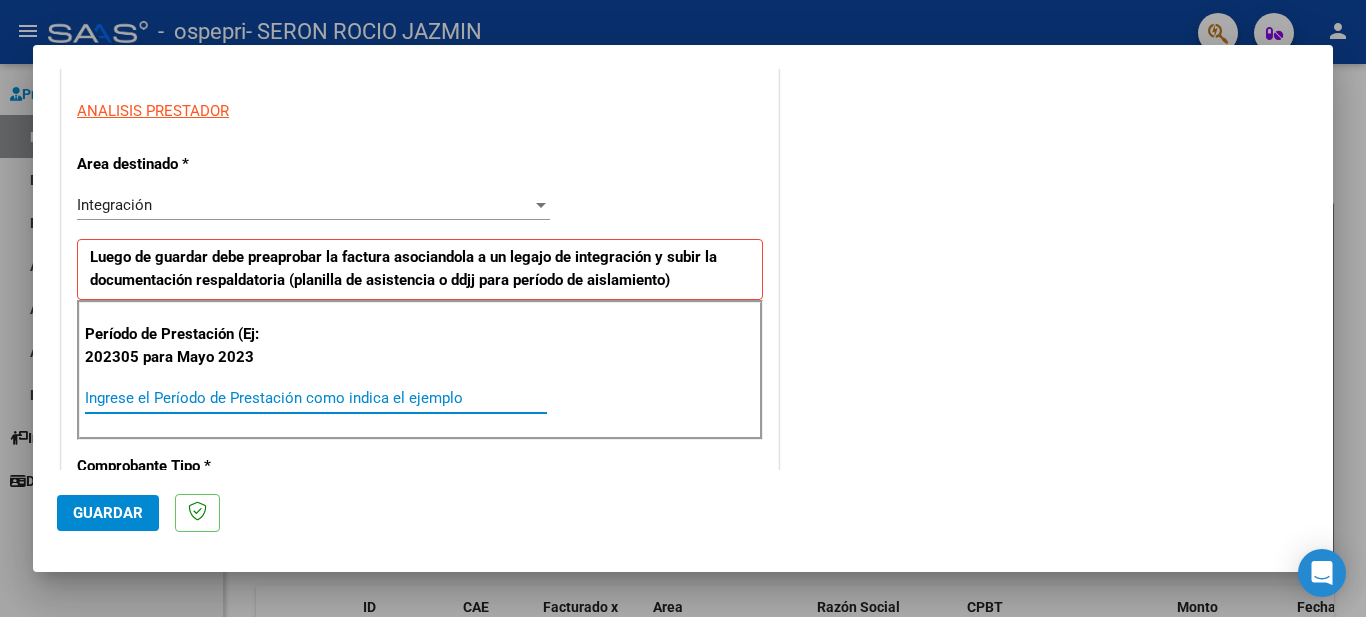 click on "Ingrese el Período de Prestación como indica el ejemplo" at bounding box center [316, 398] 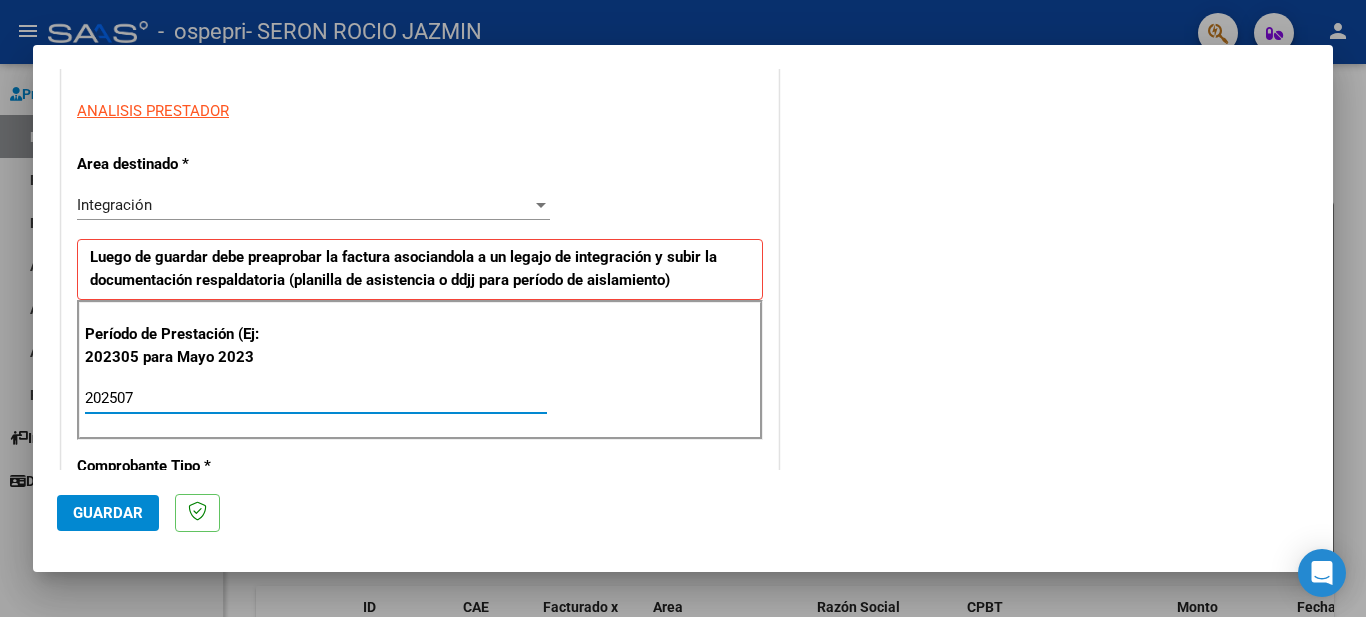 type on "202507" 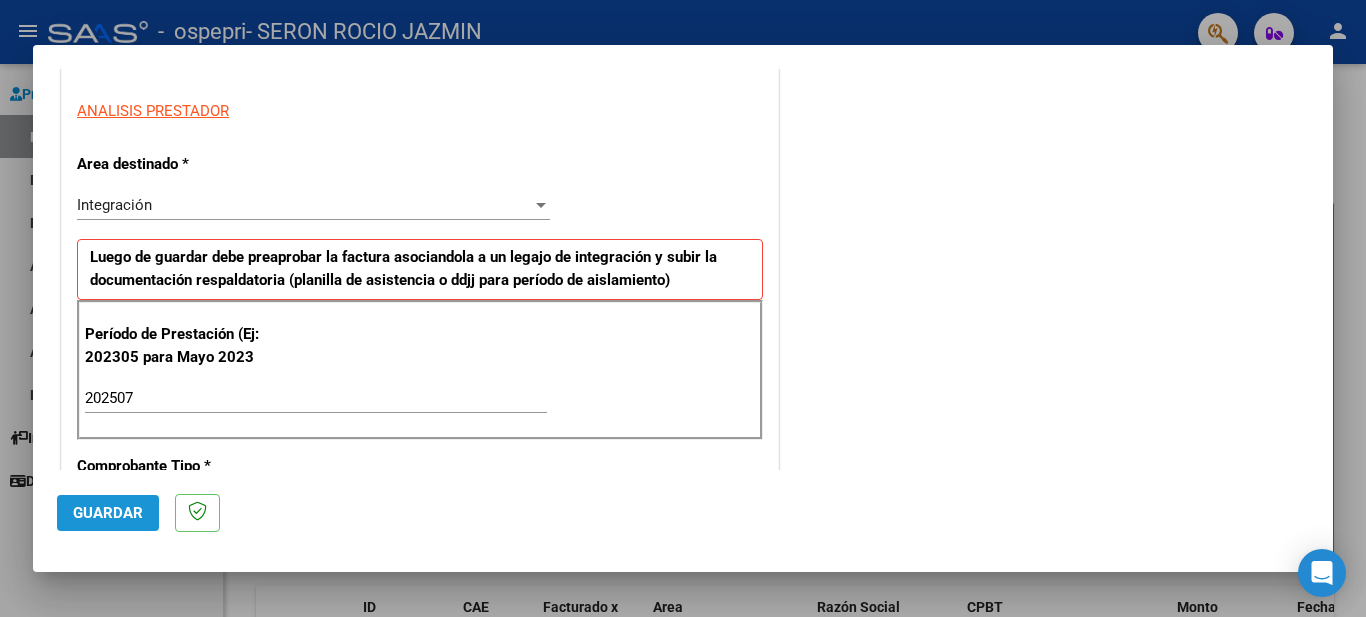click on "Guardar" 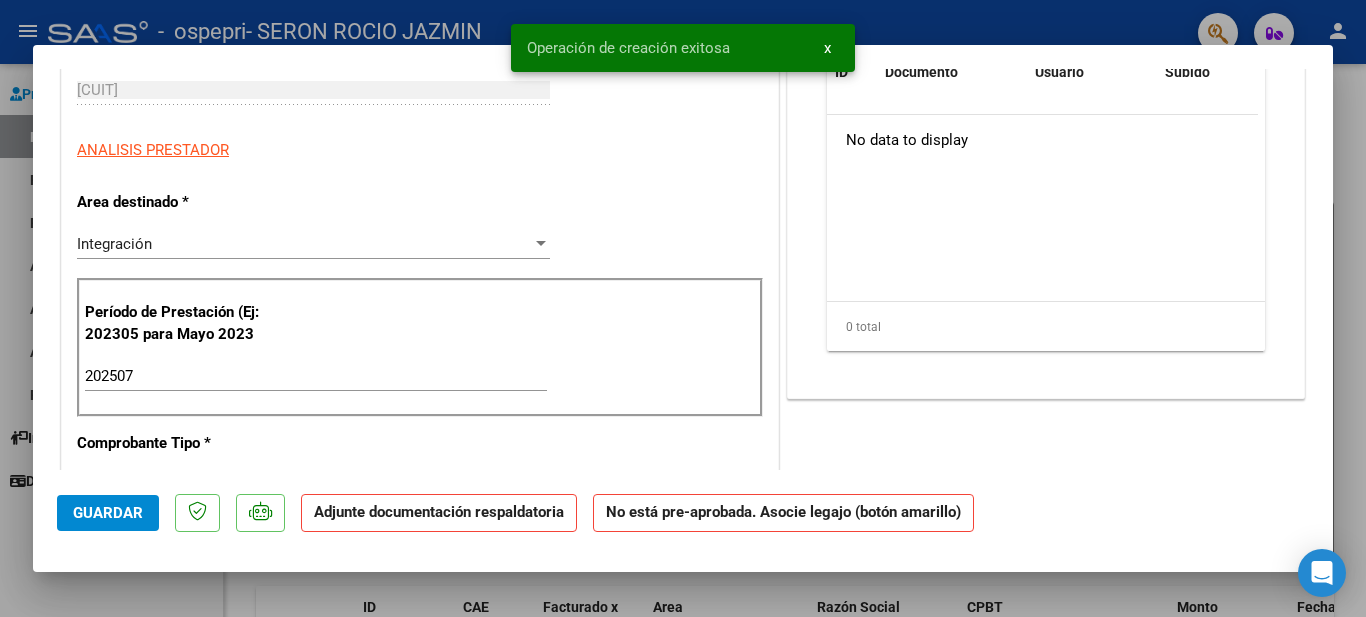 scroll, scrollTop: 0, scrollLeft: 0, axis: both 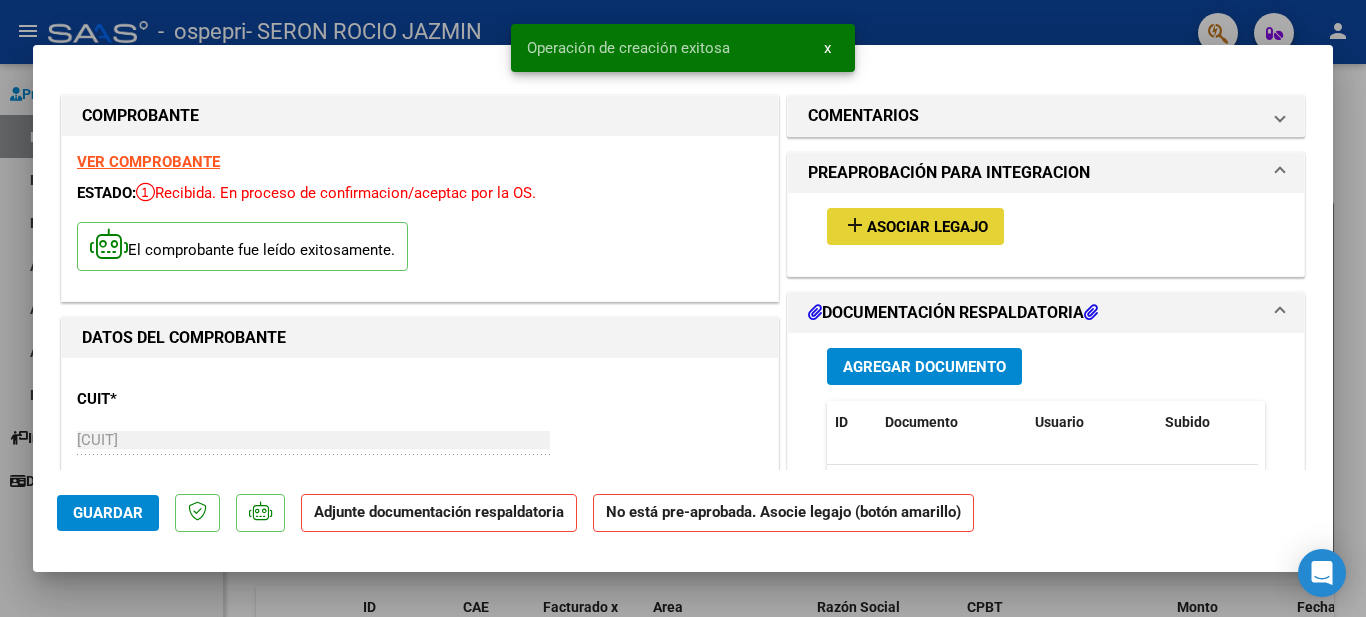 click on "add Asociar Legajo" at bounding box center (915, 226) 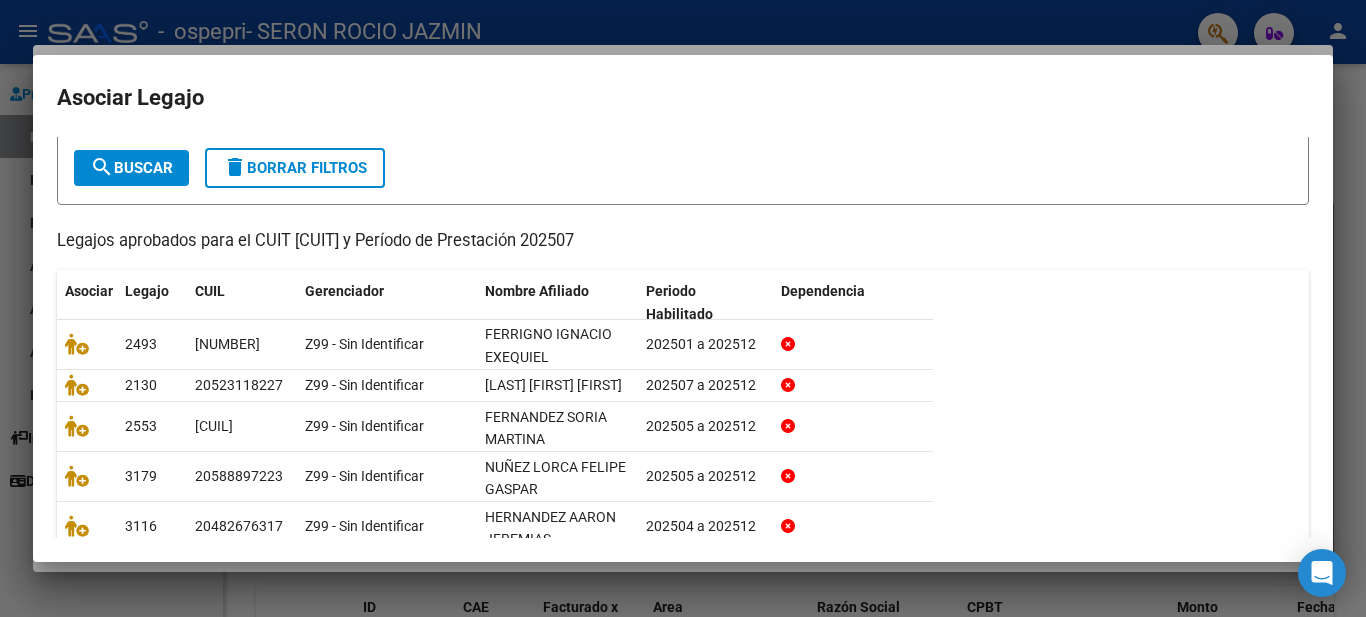 scroll, scrollTop: 209, scrollLeft: 0, axis: vertical 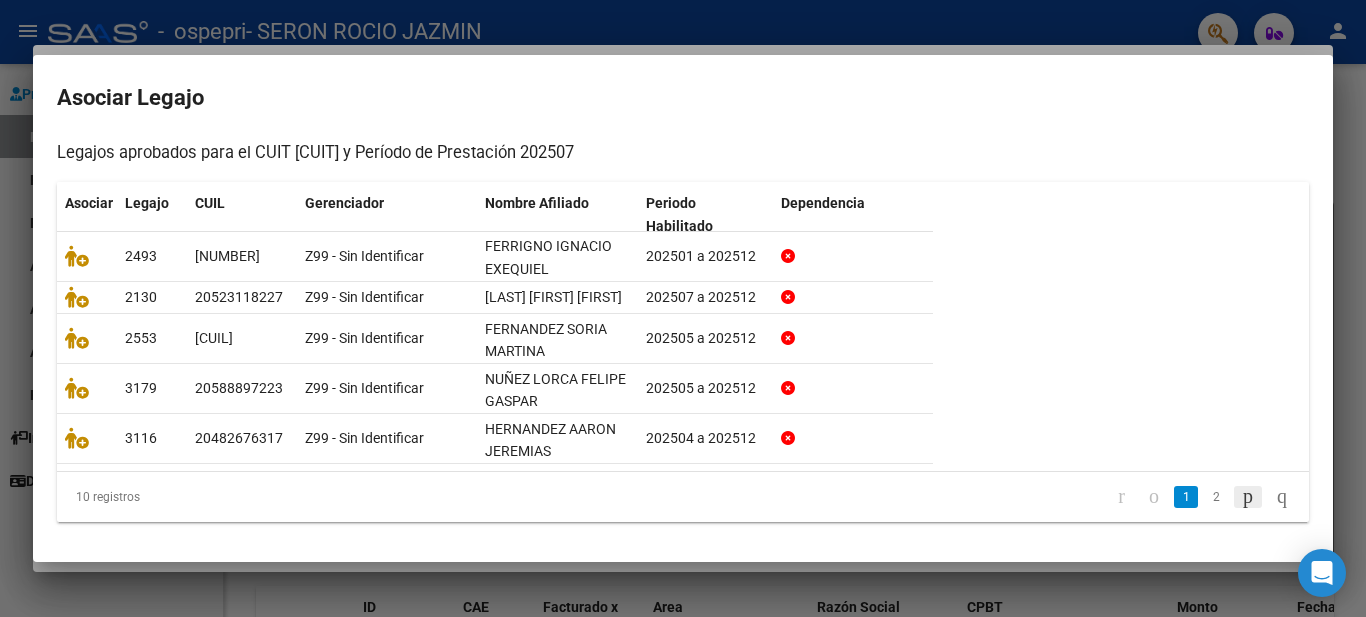 click 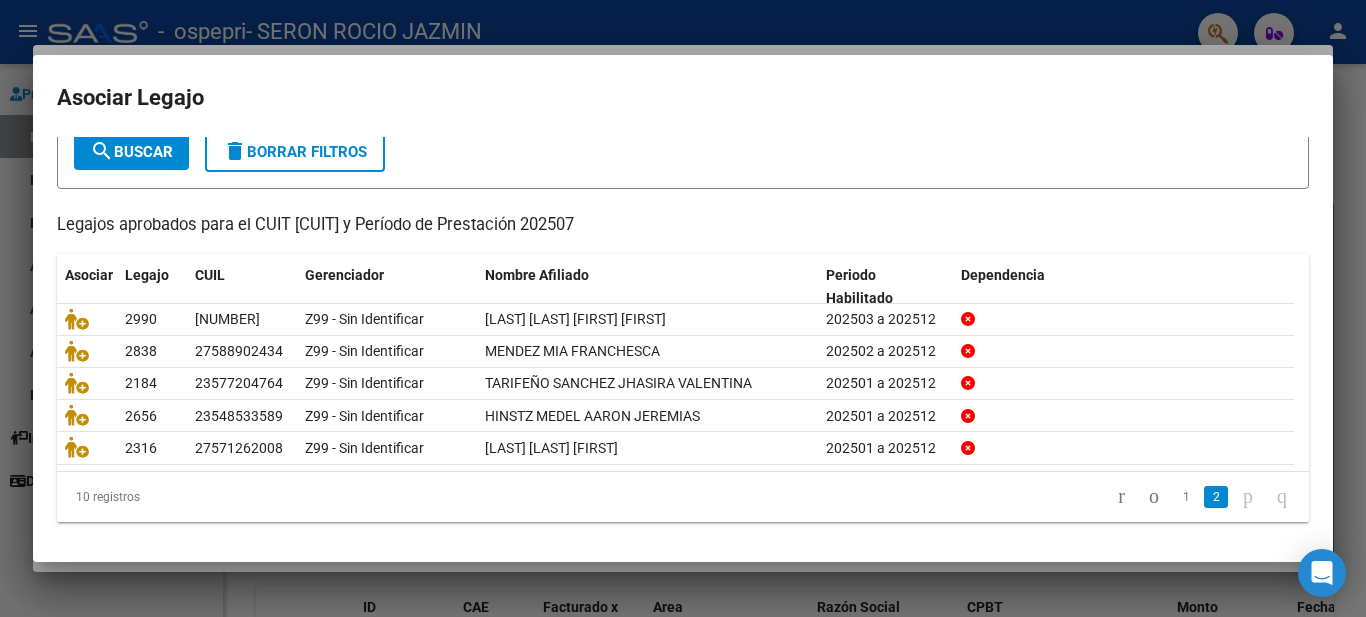 scroll, scrollTop: 125, scrollLeft: 0, axis: vertical 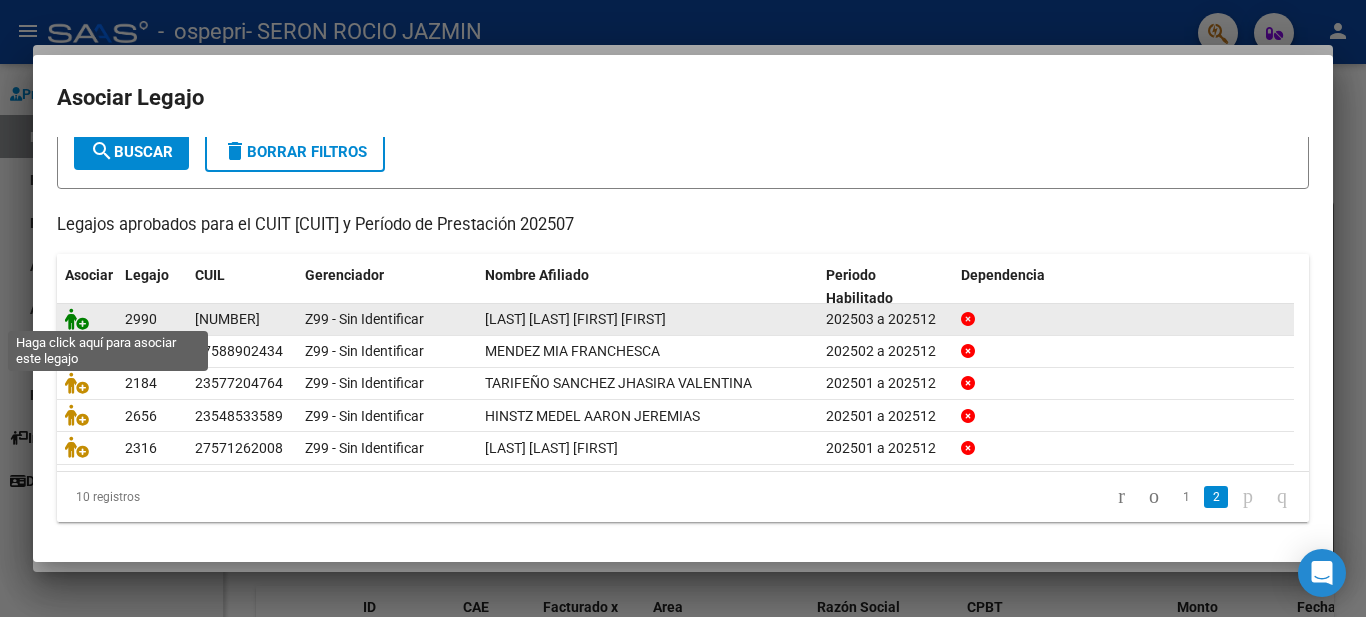 click 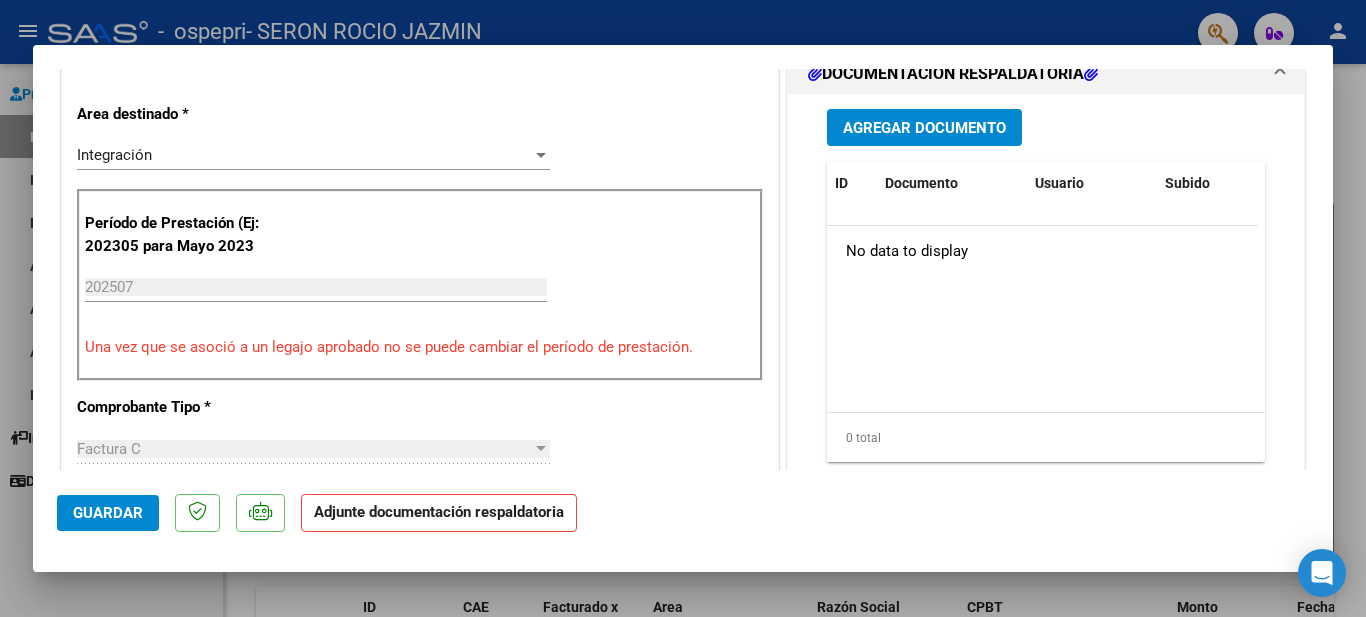 scroll, scrollTop: 471, scrollLeft: 0, axis: vertical 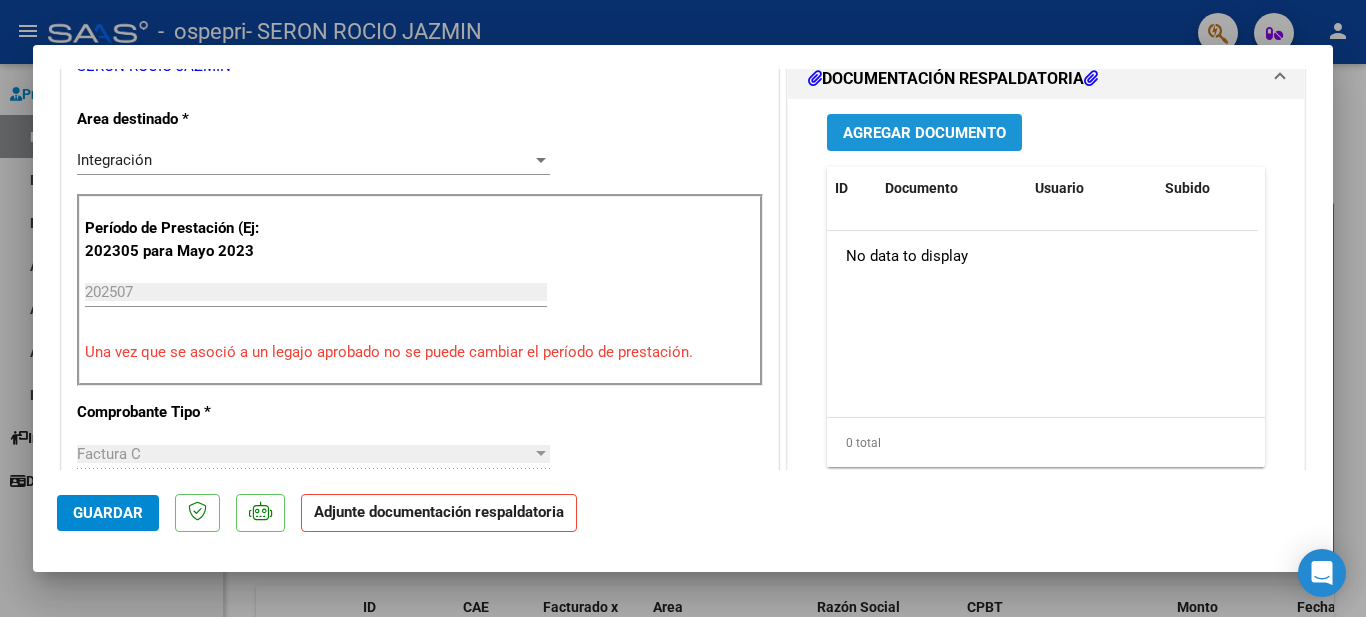 click on "Agregar Documento" at bounding box center (924, 133) 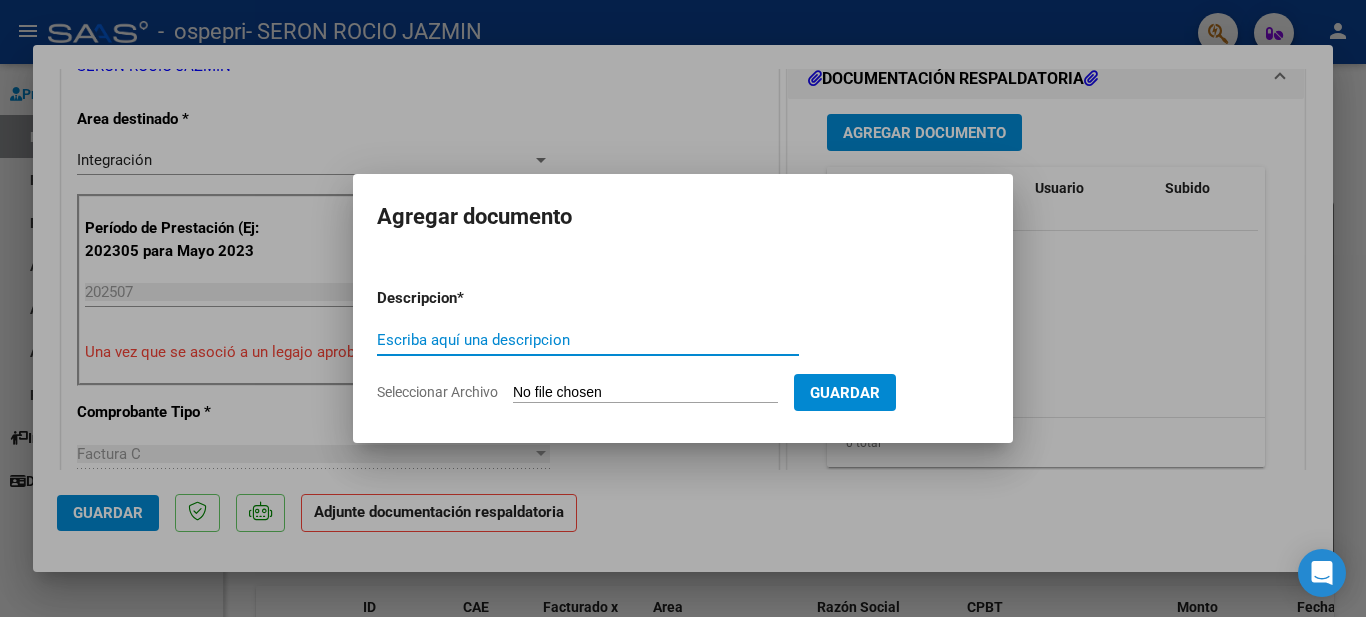 paste on "Planilla de Asistencia" 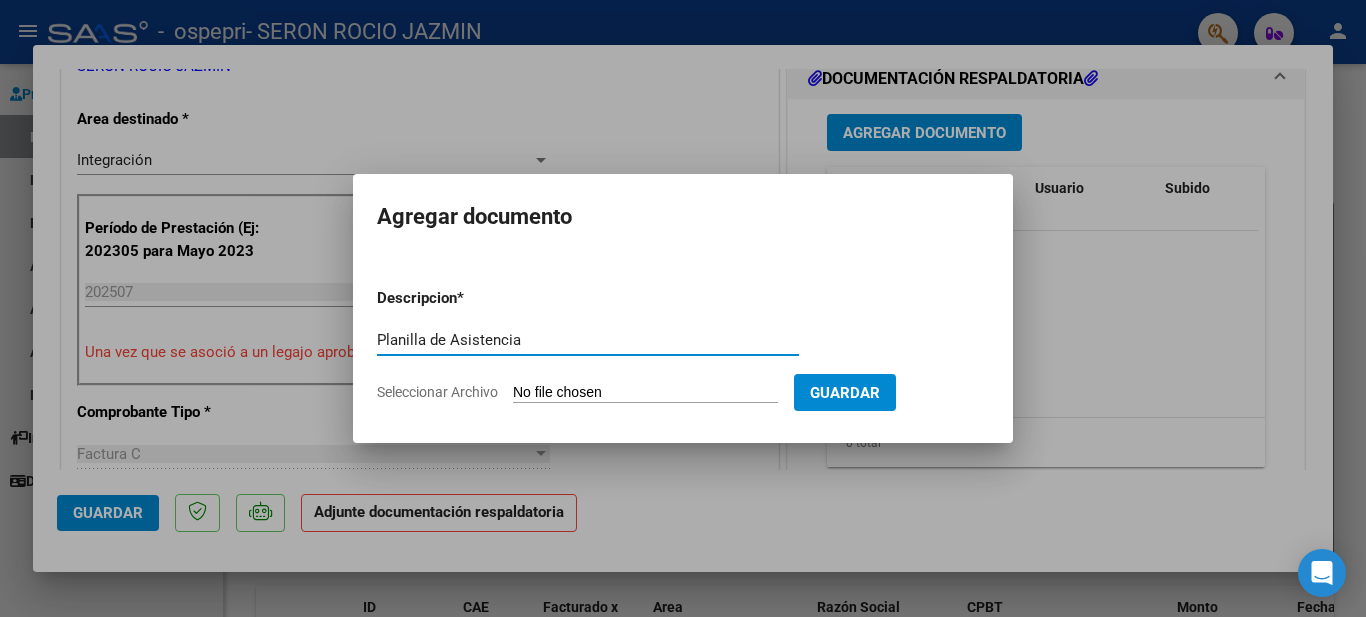 type on "Planilla de Asistencia" 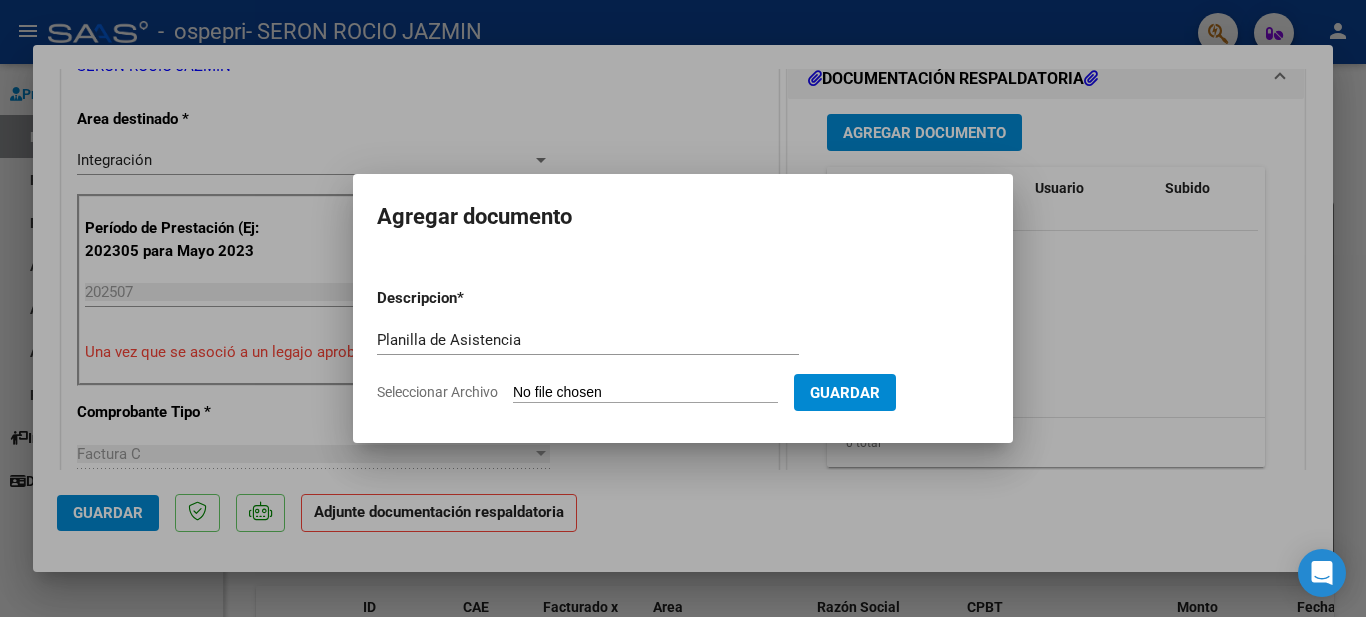 type on "C:\fakepath\Asiste [LAST]-[FIRST].pdf" 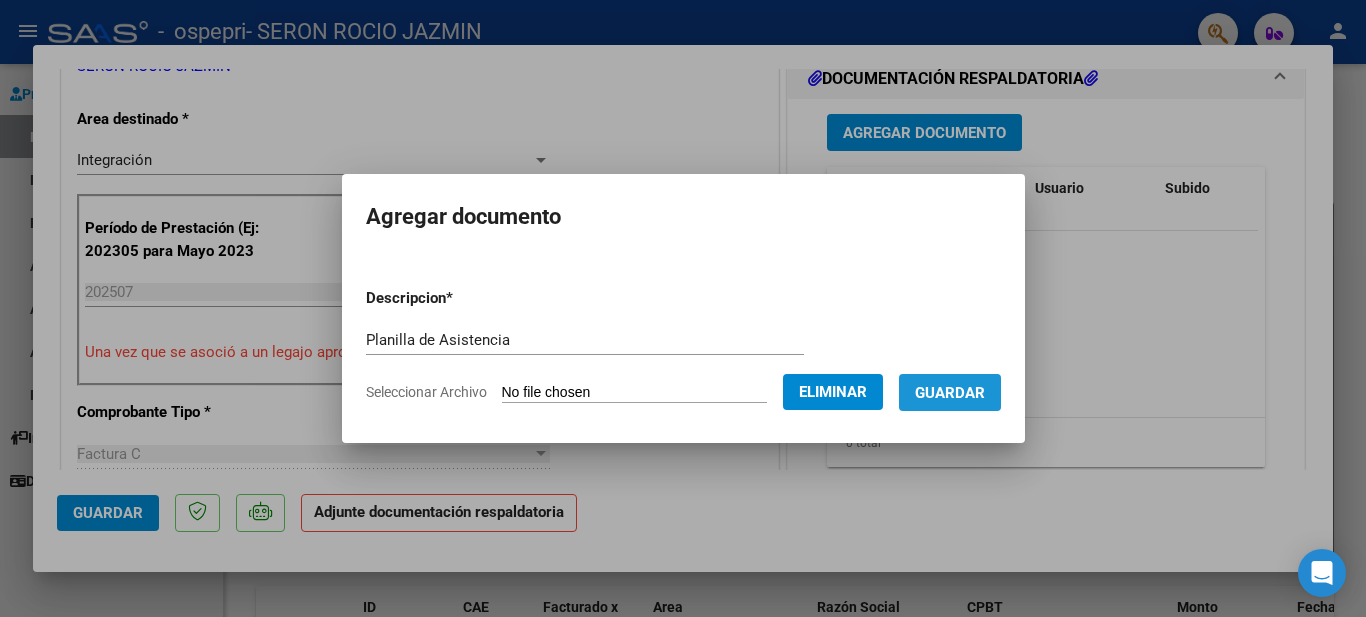click on "Guardar" at bounding box center (950, 393) 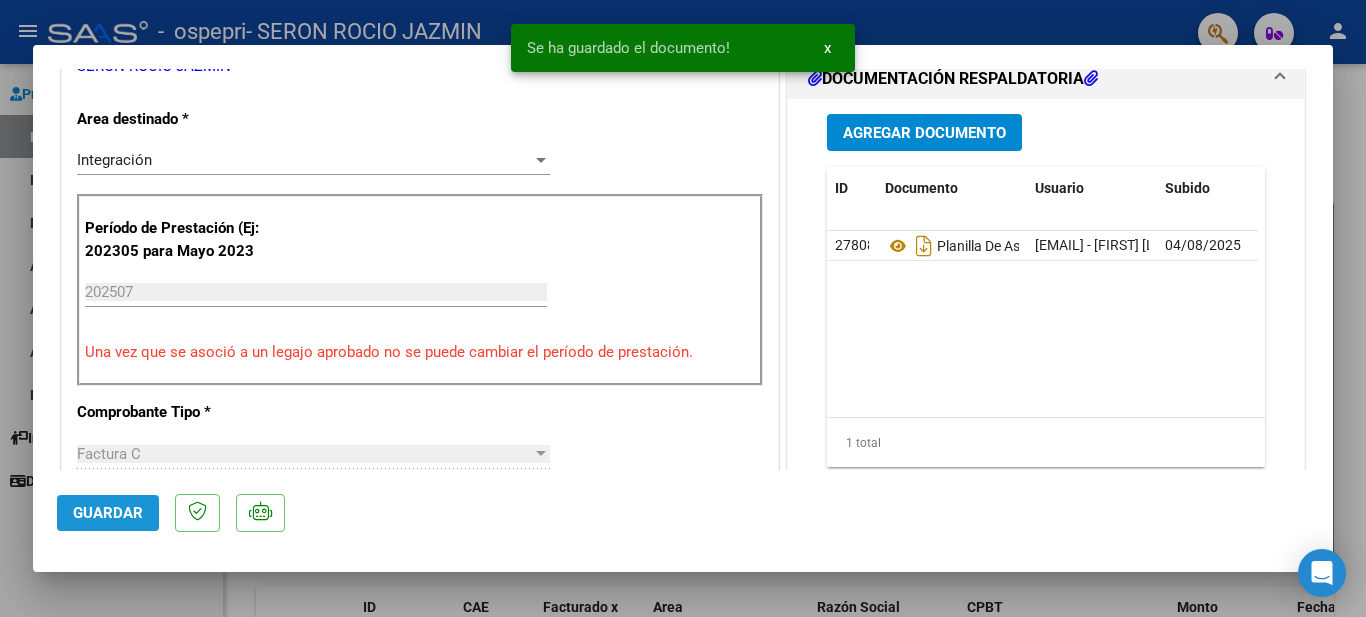 click on "Guardar" 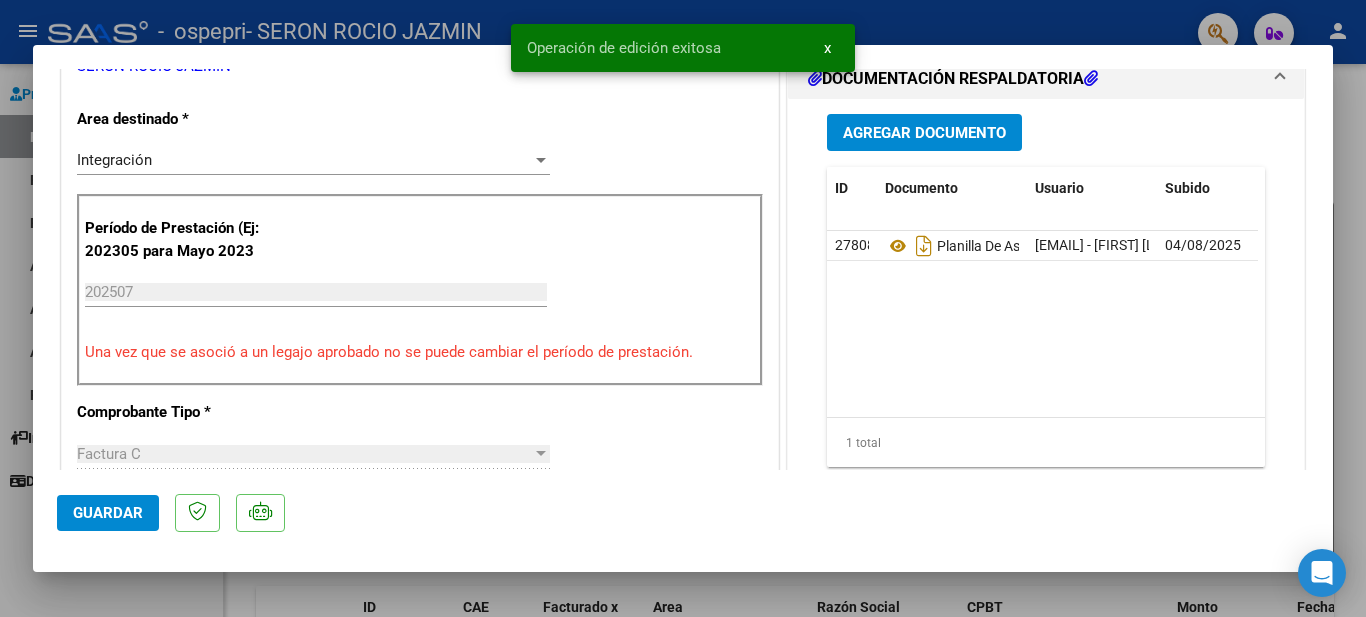 click at bounding box center [683, 308] 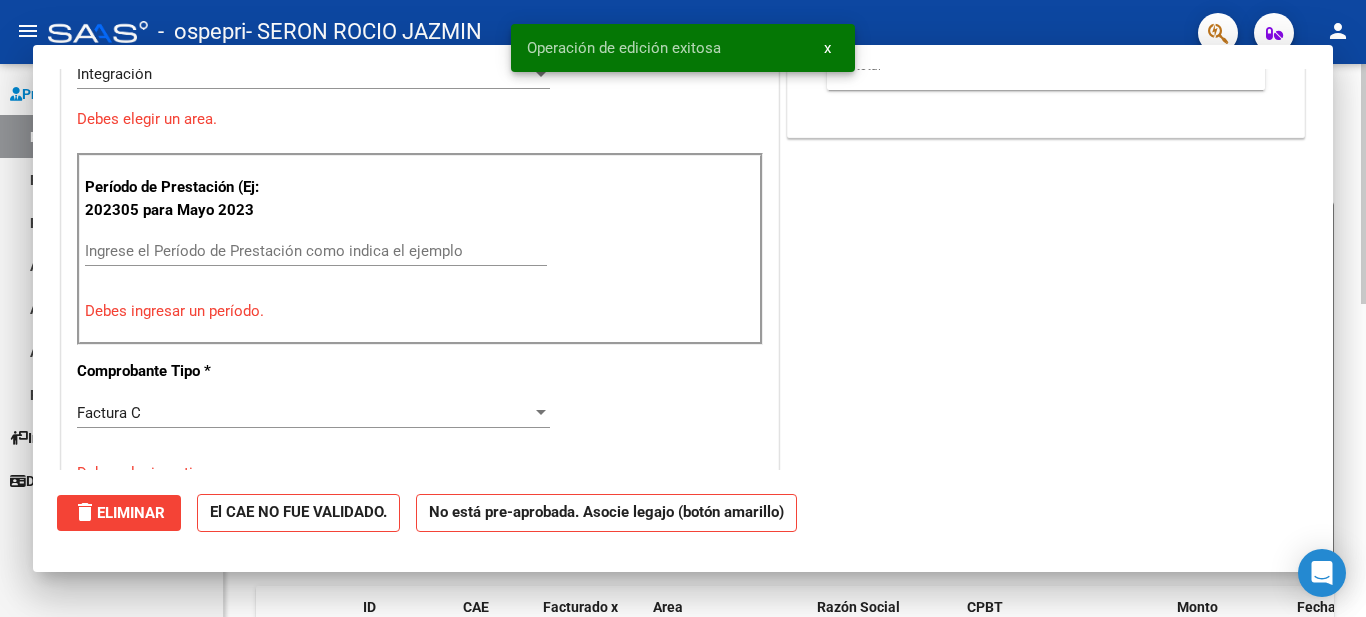 scroll, scrollTop: 0, scrollLeft: 0, axis: both 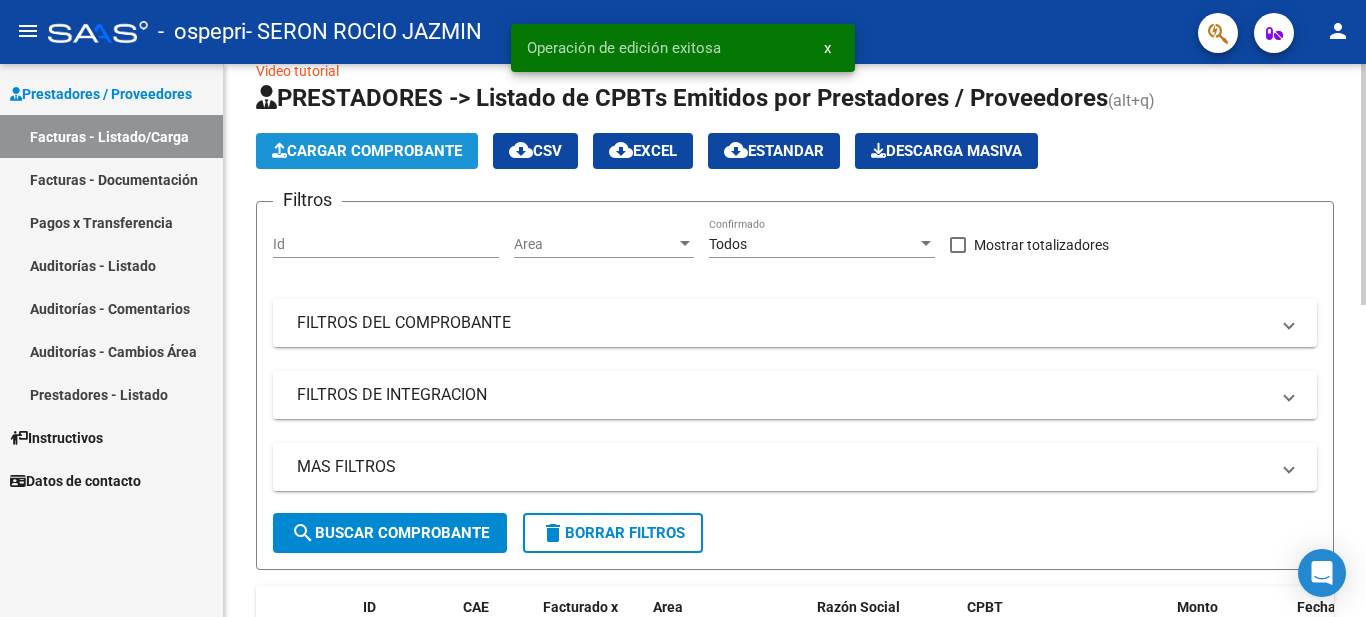click on "Cargar Comprobante" 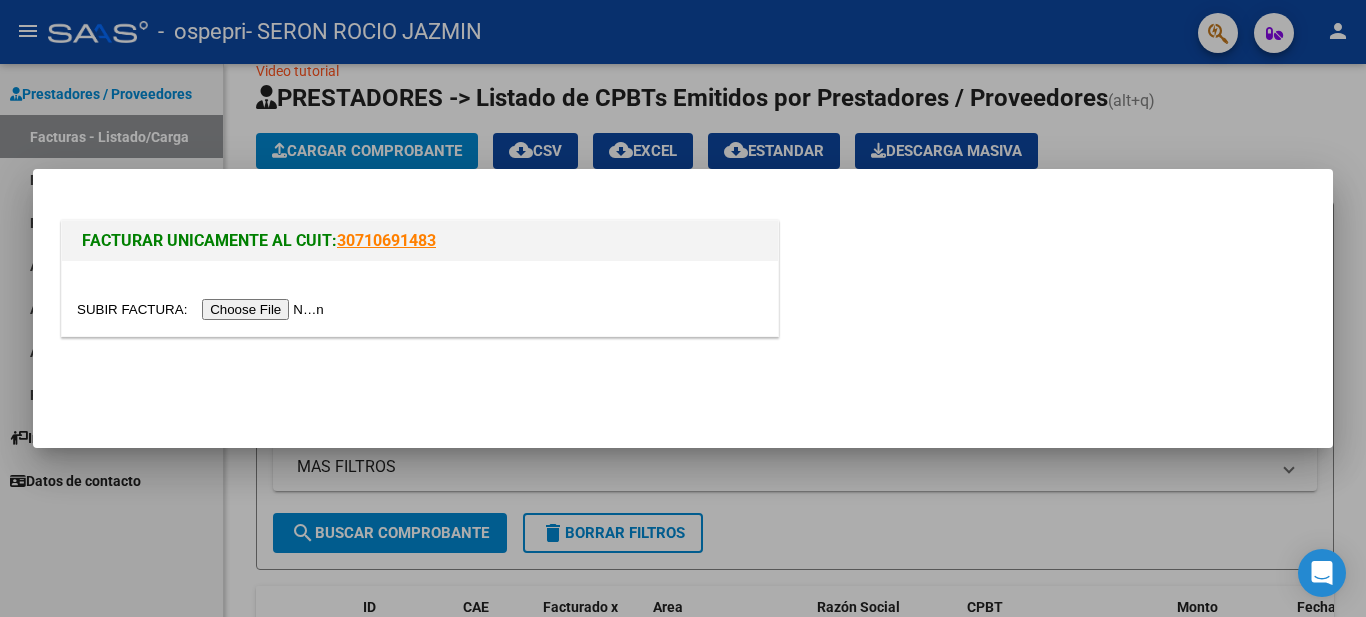 click at bounding box center (203, 309) 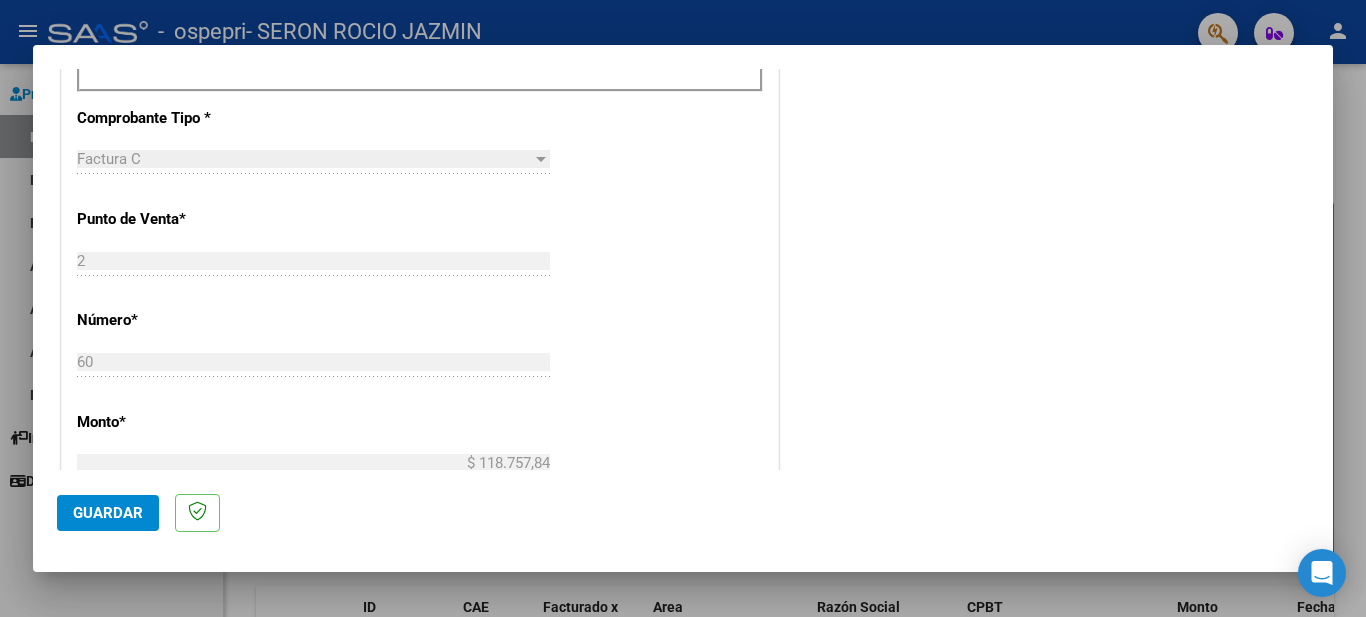 scroll, scrollTop: 0, scrollLeft: 0, axis: both 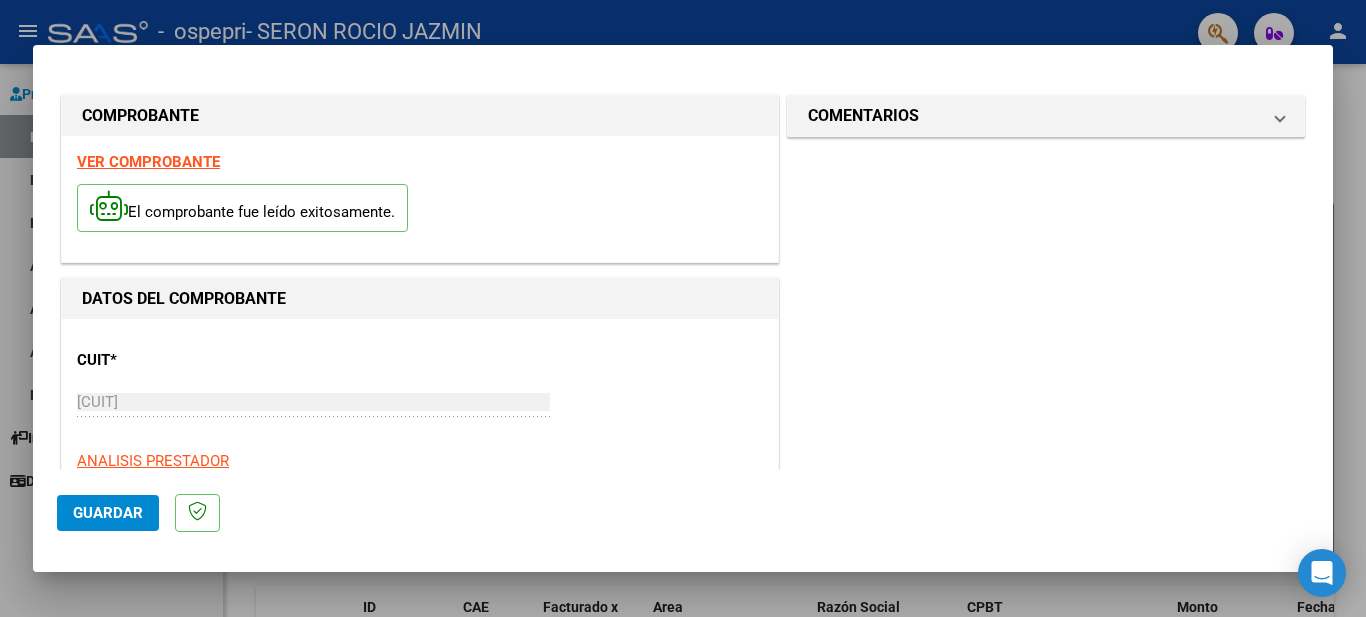 click on "Guardar" 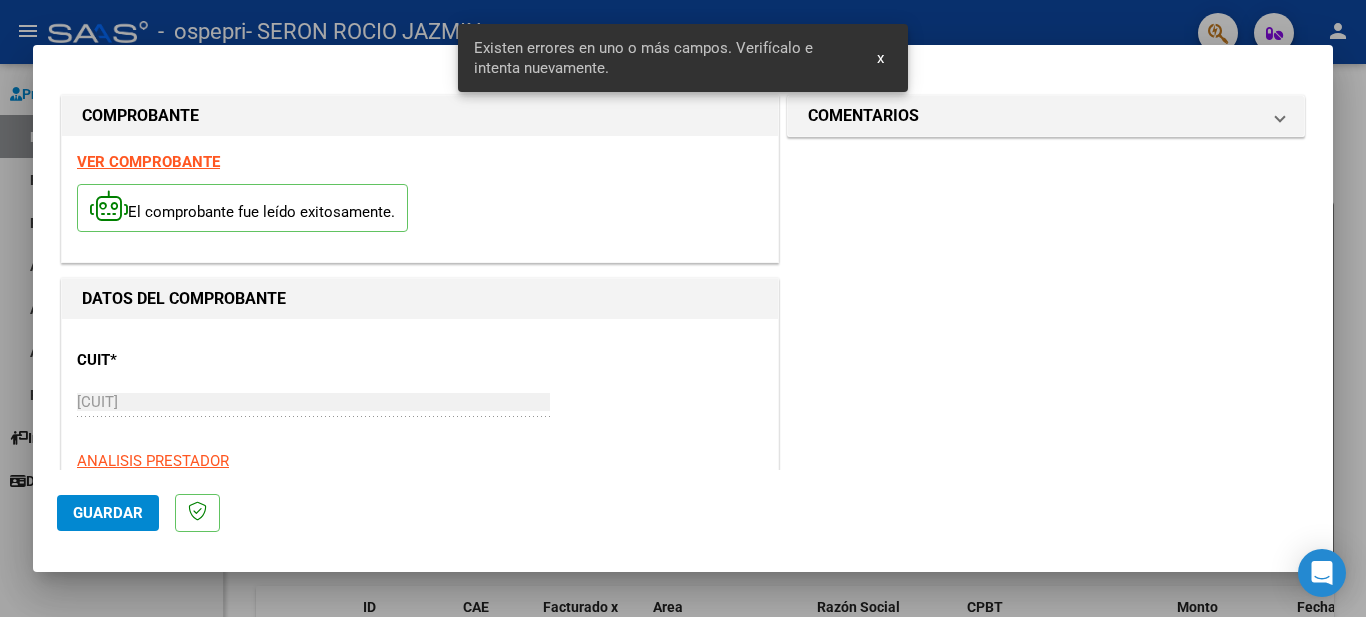 scroll, scrollTop: 458, scrollLeft: 0, axis: vertical 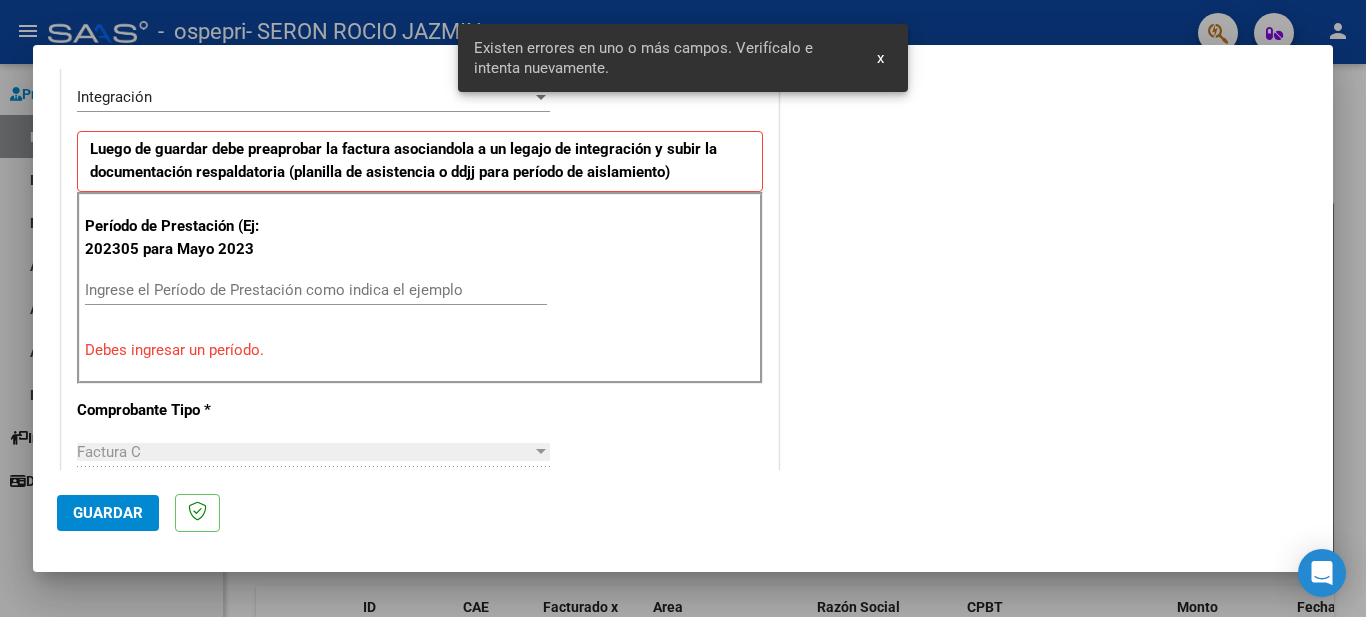 click on "Ingrese el Período de Prestación como indica el ejemplo" at bounding box center (316, 290) 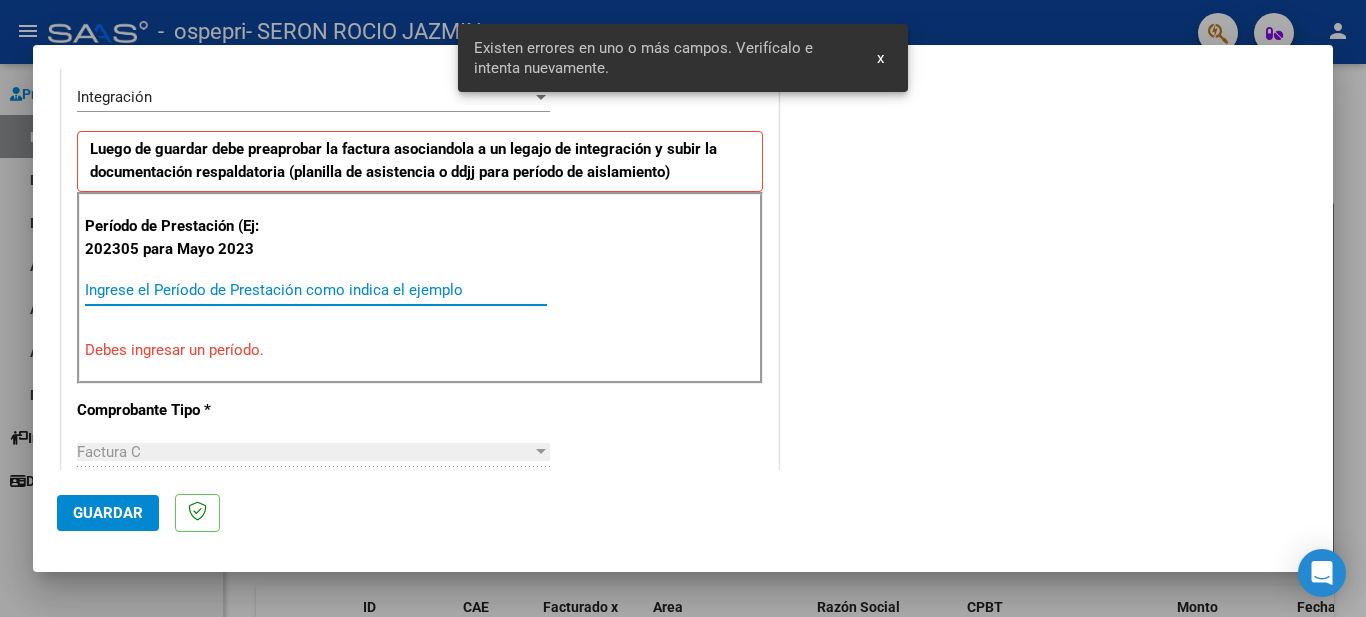 click on "Ingrese el Período de Prestación como indica el ejemplo" at bounding box center [316, 290] 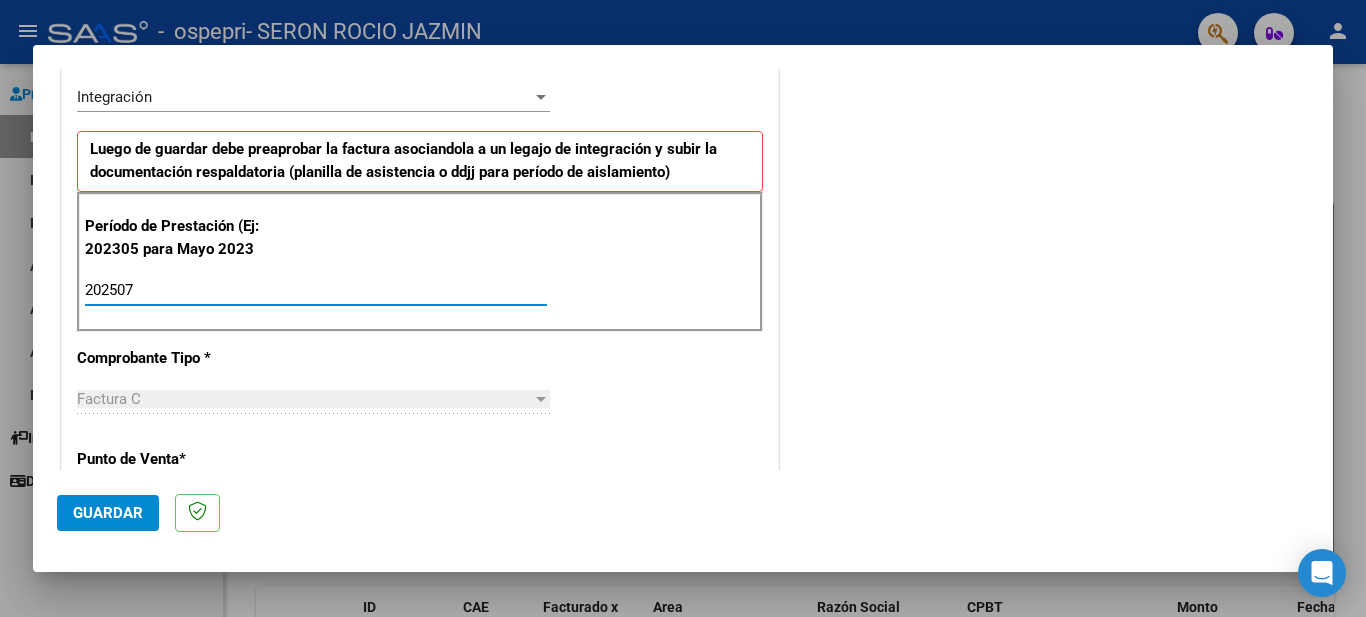 type on "202507" 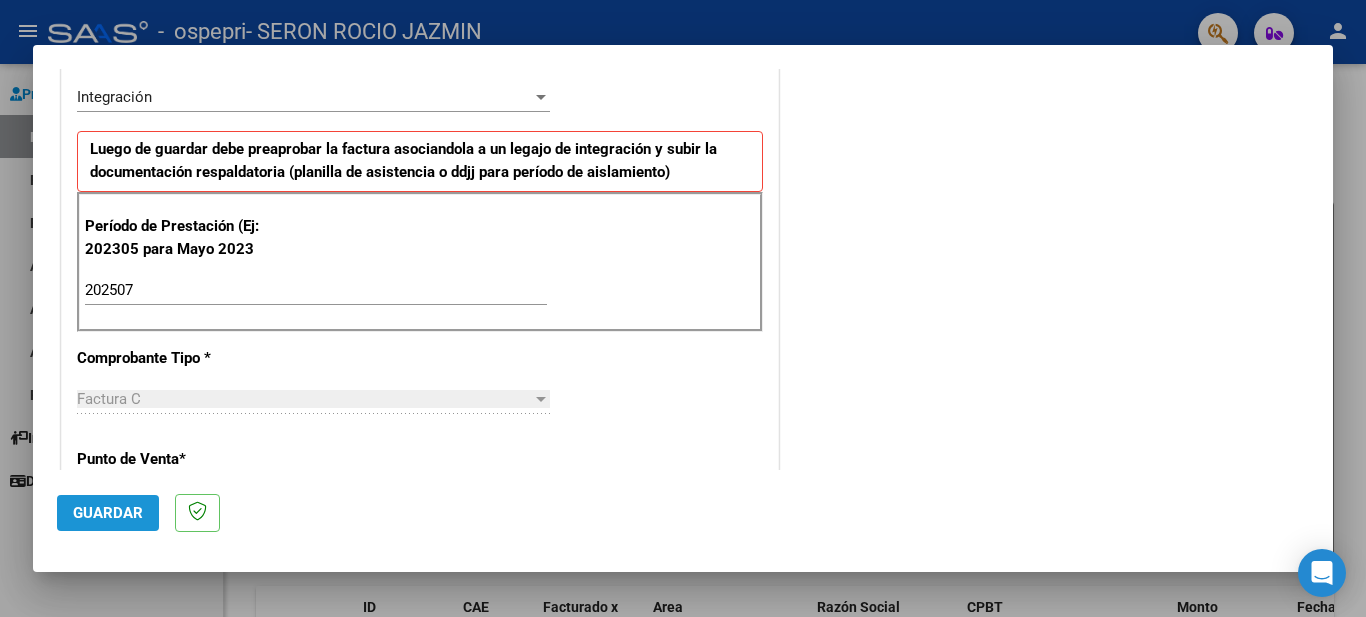 click on "Guardar" 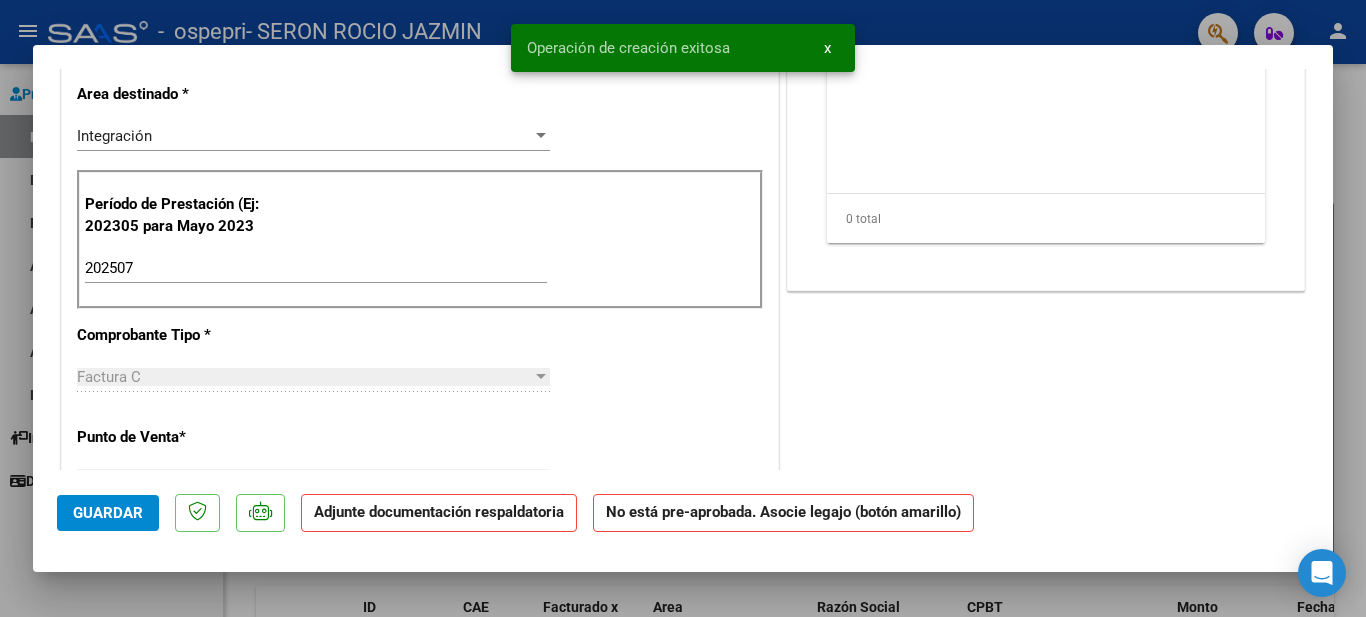 scroll, scrollTop: 0, scrollLeft: 0, axis: both 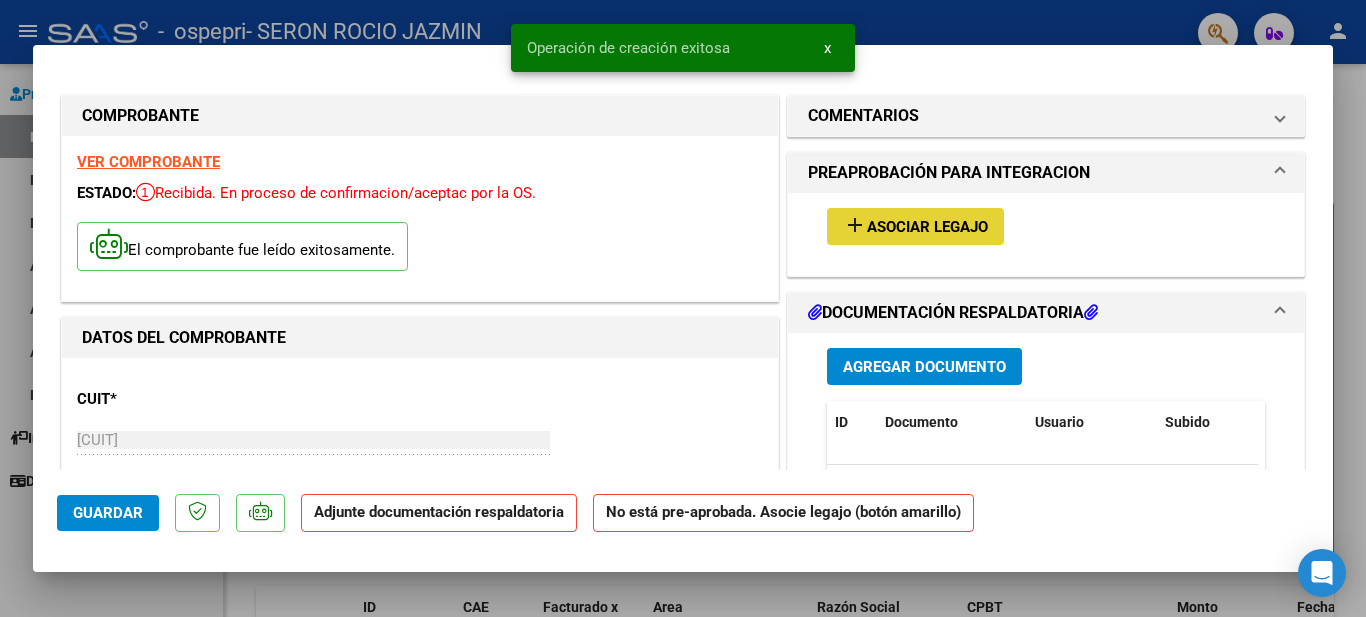 click on "Asociar Legajo" at bounding box center [927, 227] 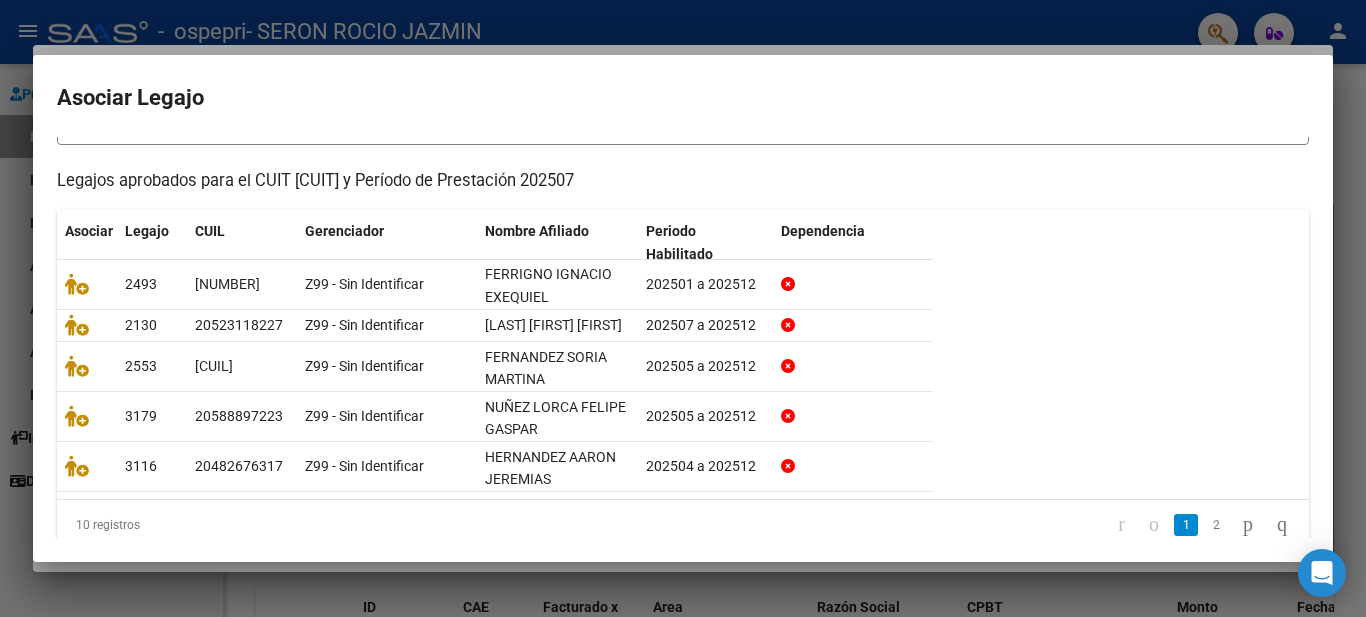scroll, scrollTop: 177, scrollLeft: 0, axis: vertical 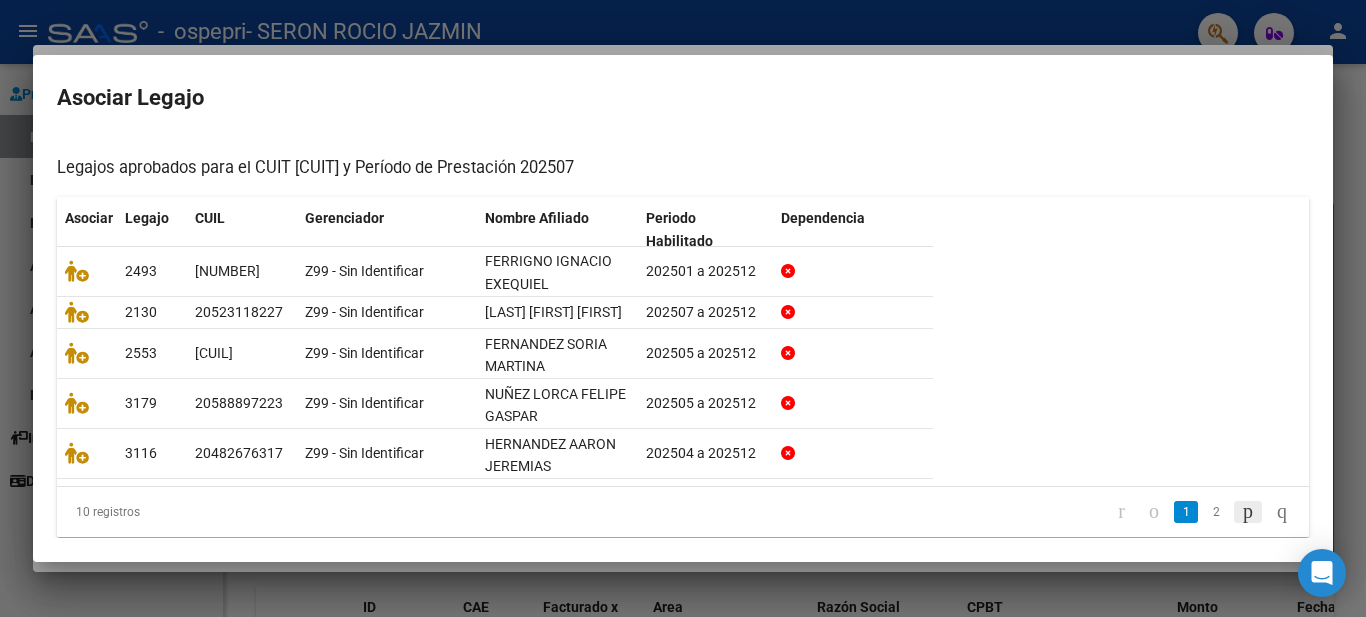 click 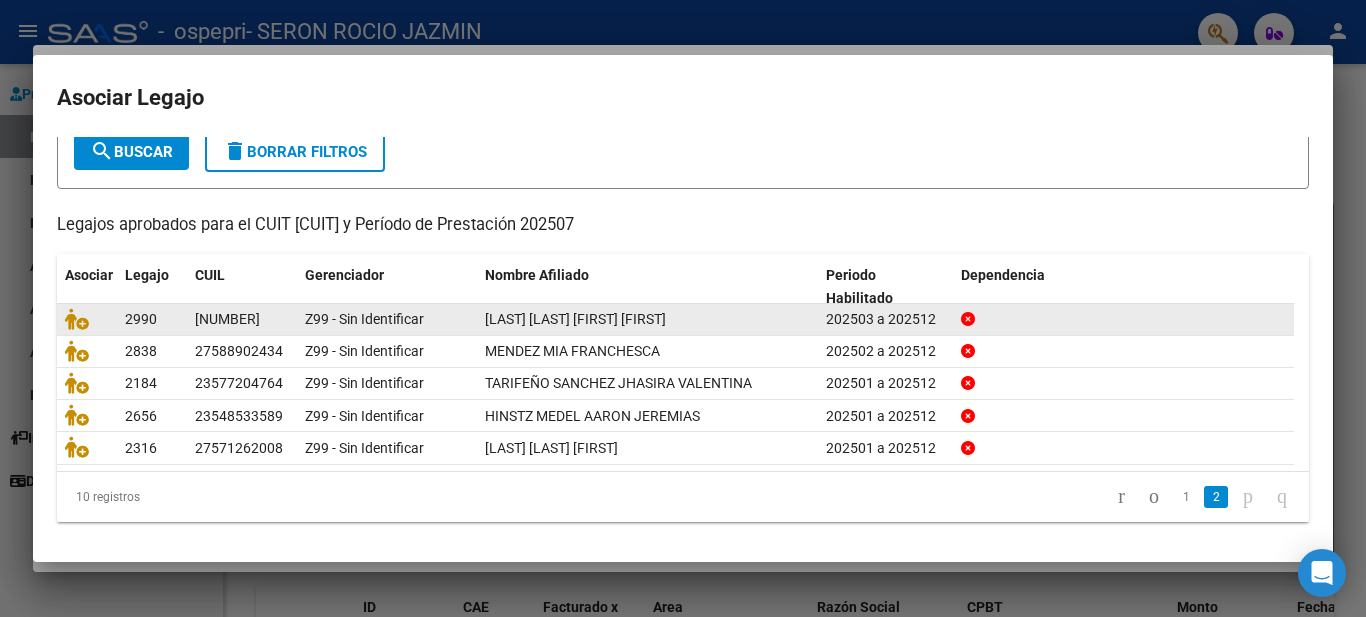 scroll, scrollTop: 125, scrollLeft: 0, axis: vertical 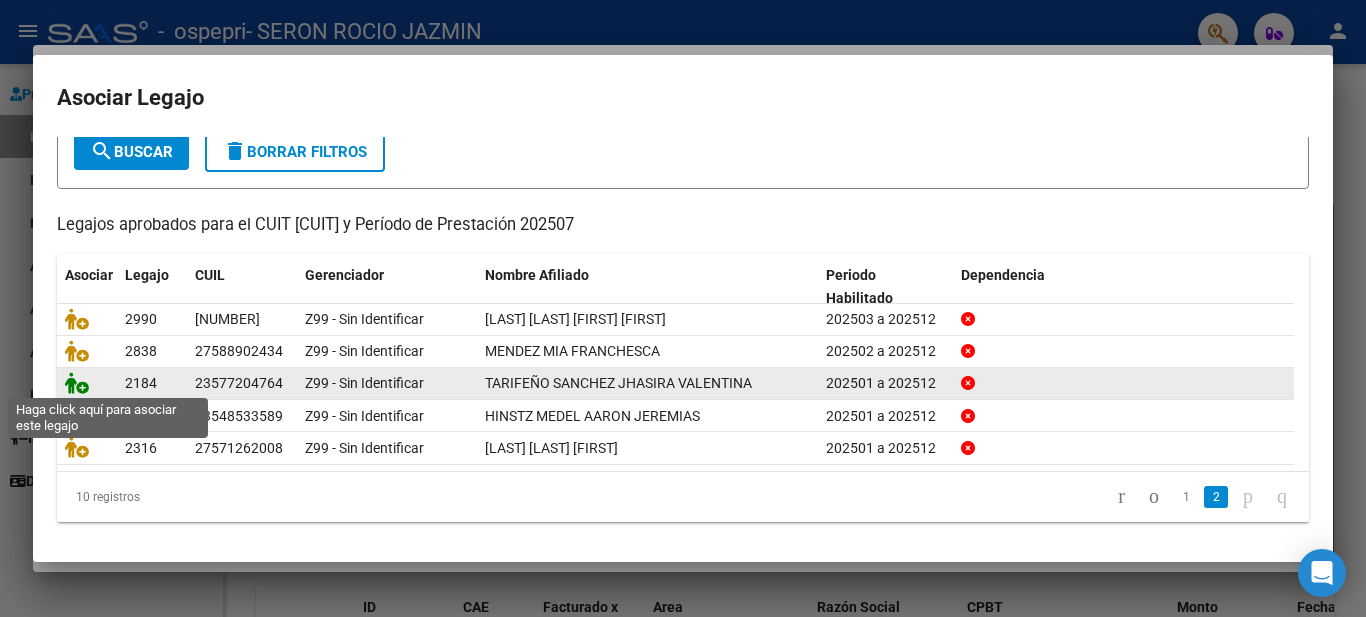 click 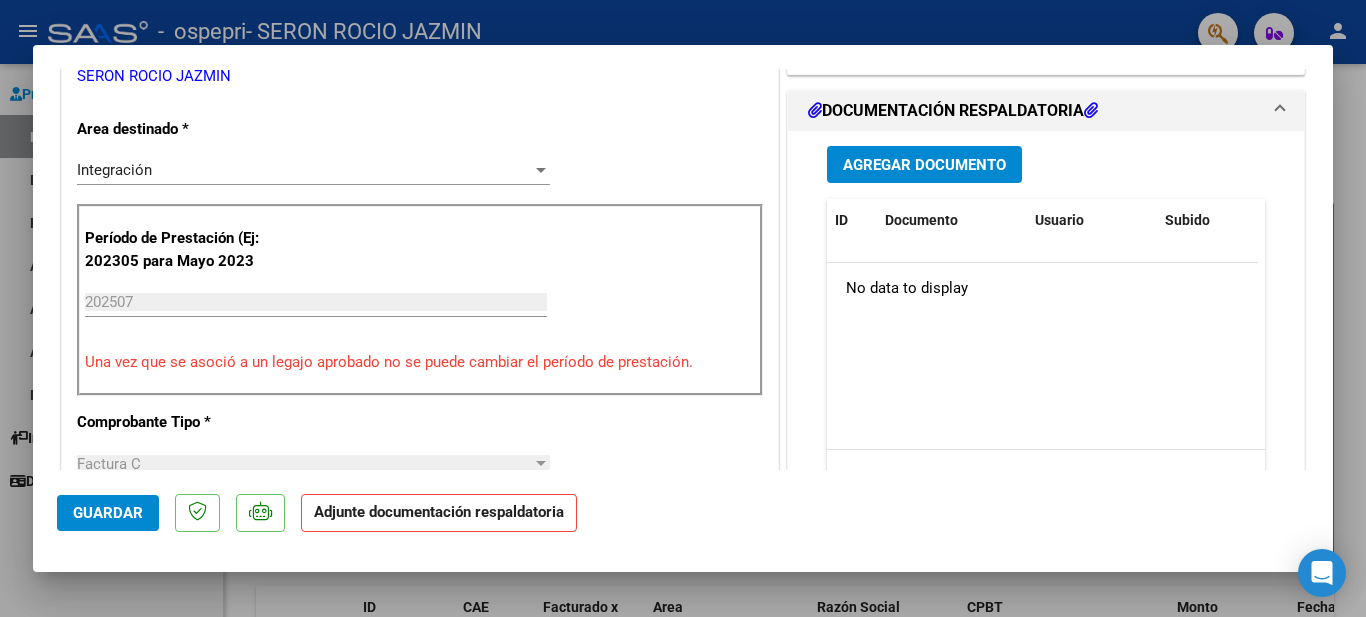 scroll, scrollTop: 456, scrollLeft: 0, axis: vertical 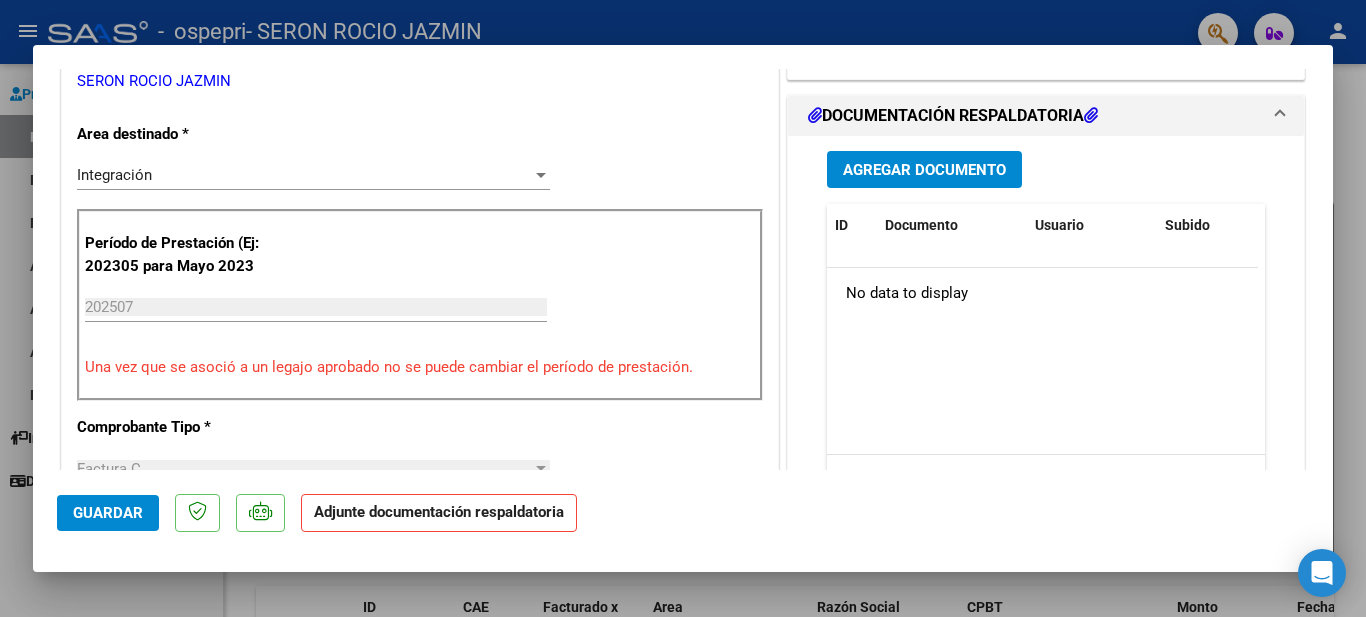 click on "Agregar Documento" at bounding box center [924, 169] 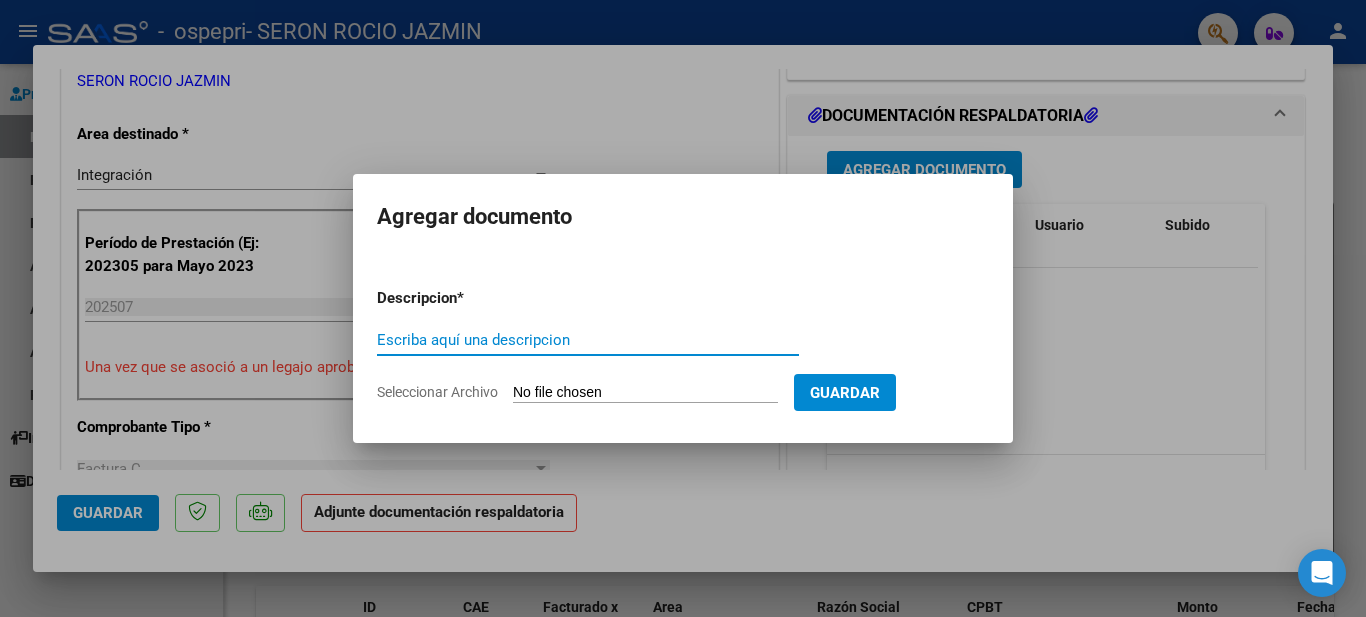 paste on "Planilla de Asistencia" 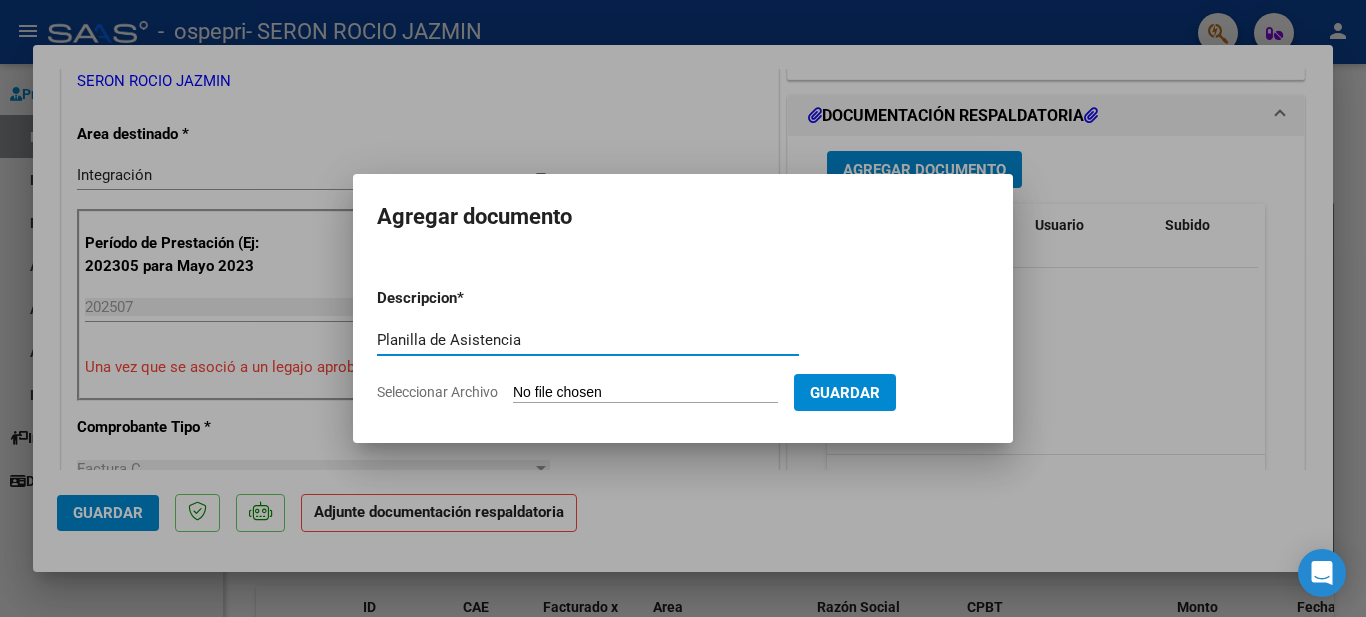 type on "Planilla de Asistencia" 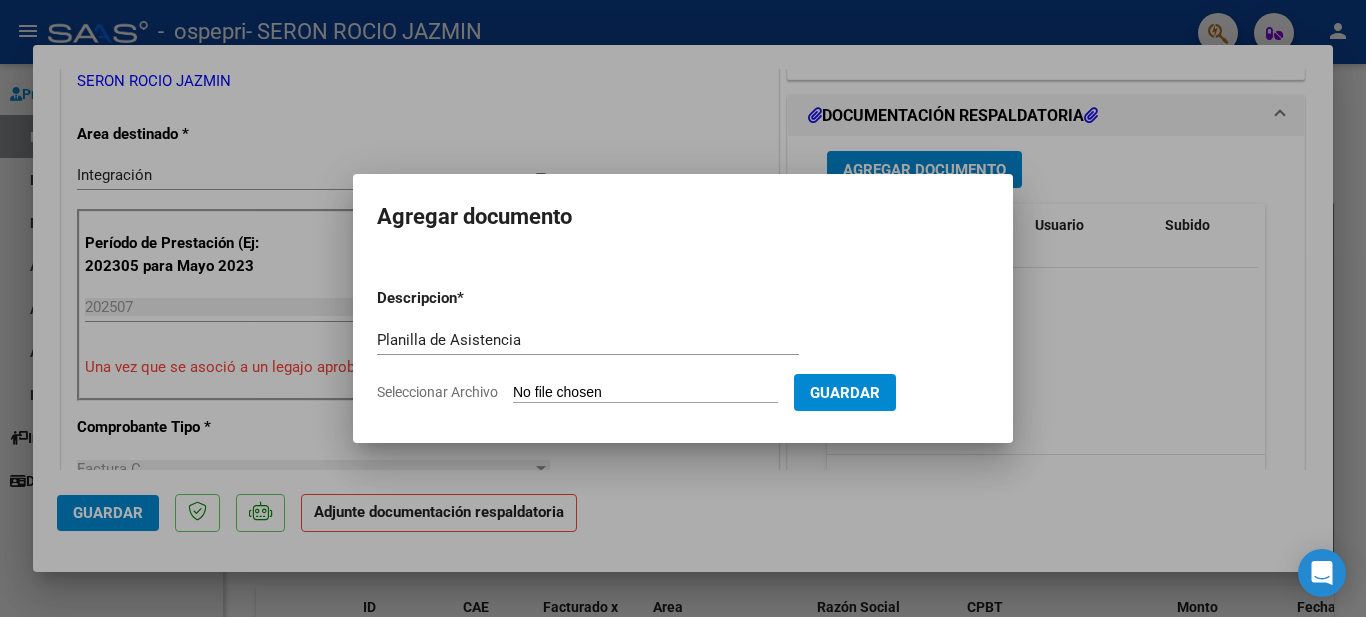 type on "C:\fakepath\Asist [LAST]-[FIRST].pdf" 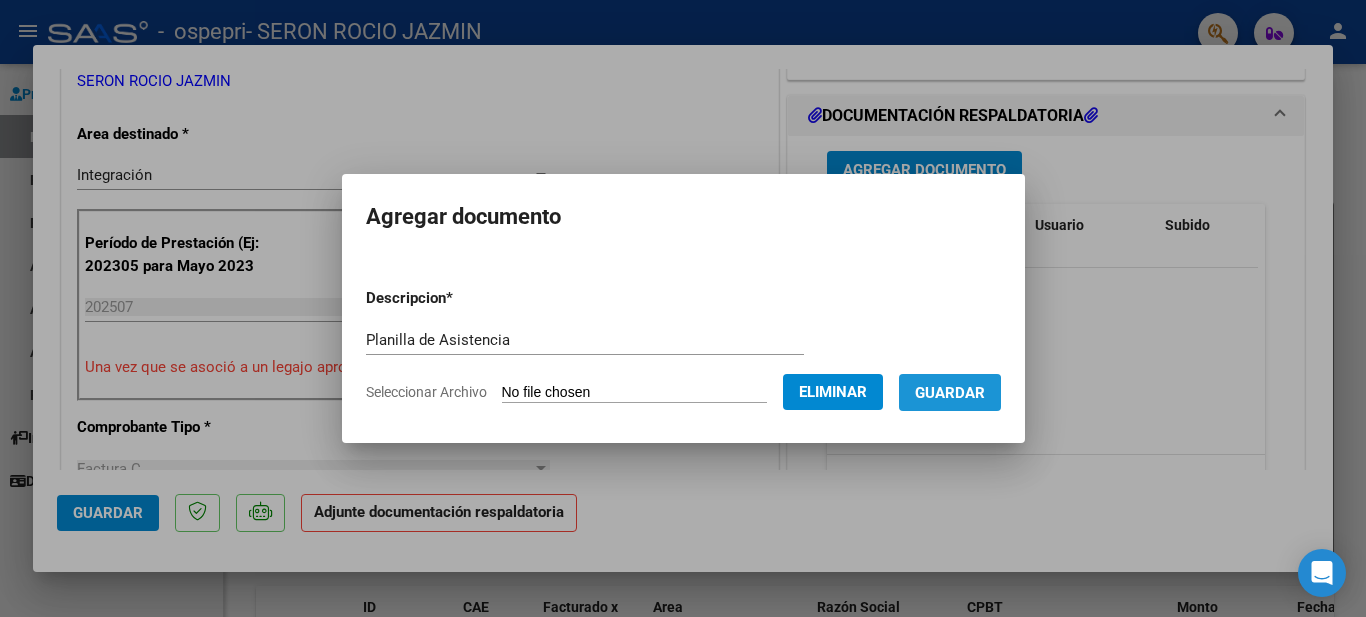click on "Guardar" at bounding box center (950, 393) 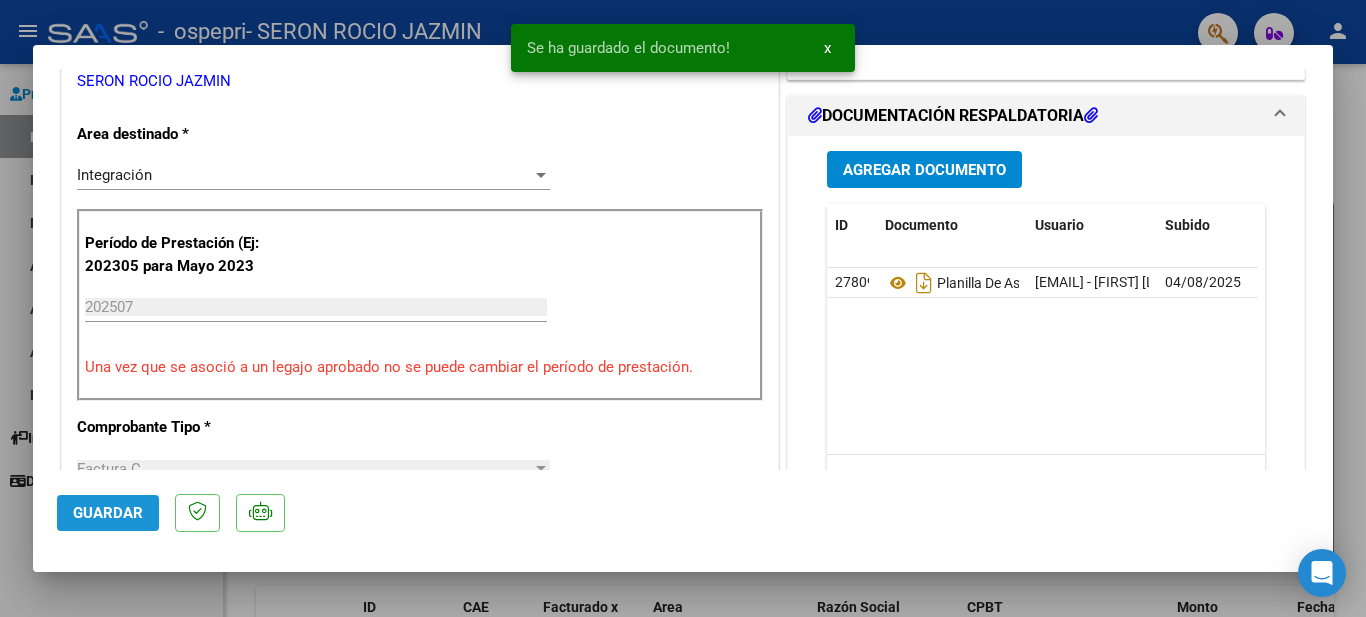 click on "Guardar" 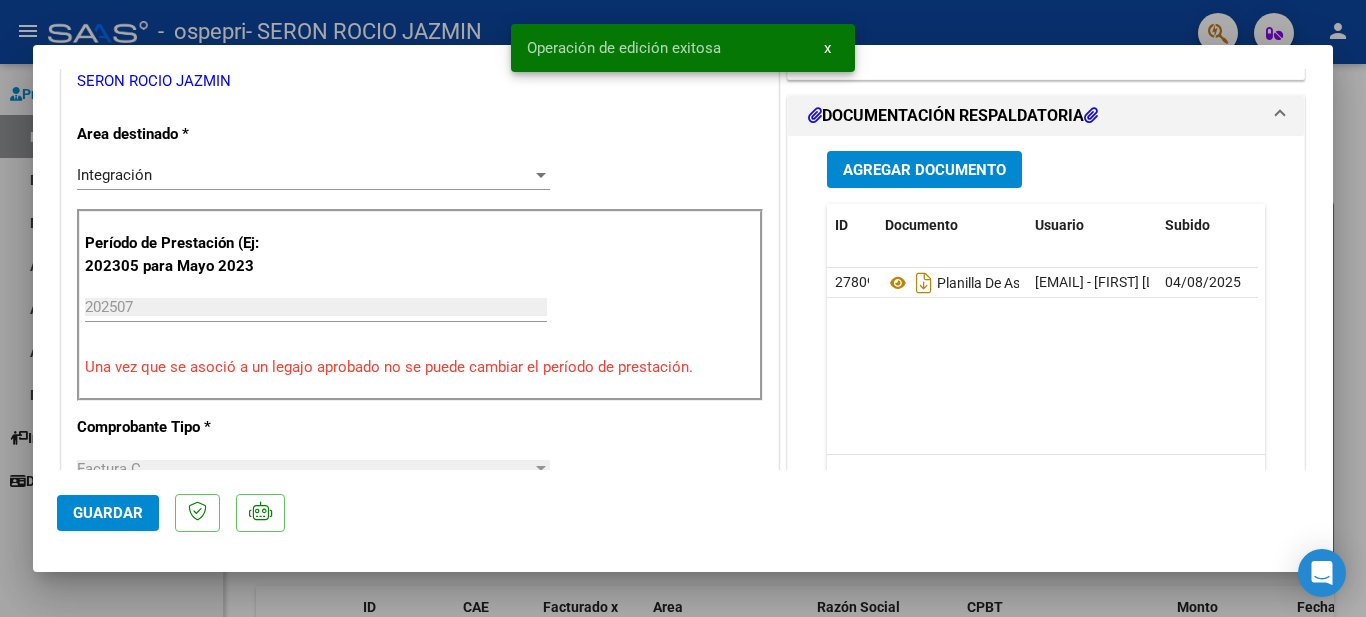 click at bounding box center (683, 308) 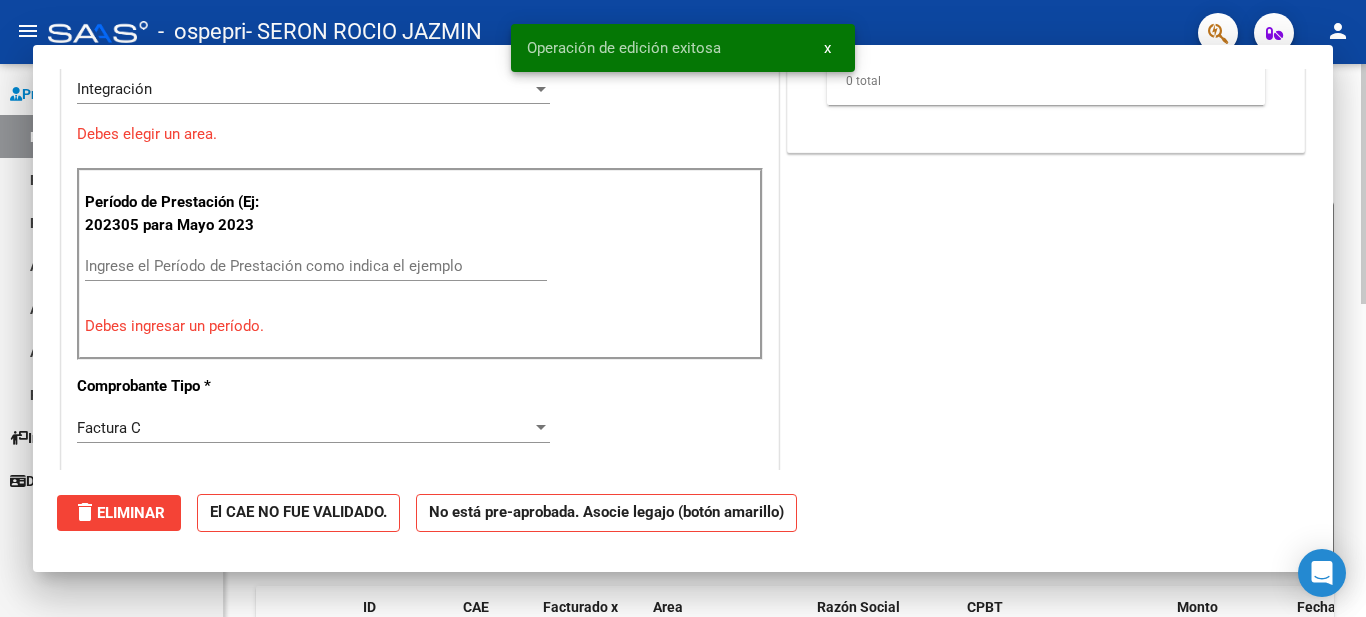 scroll, scrollTop: 0, scrollLeft: 0, axis: both 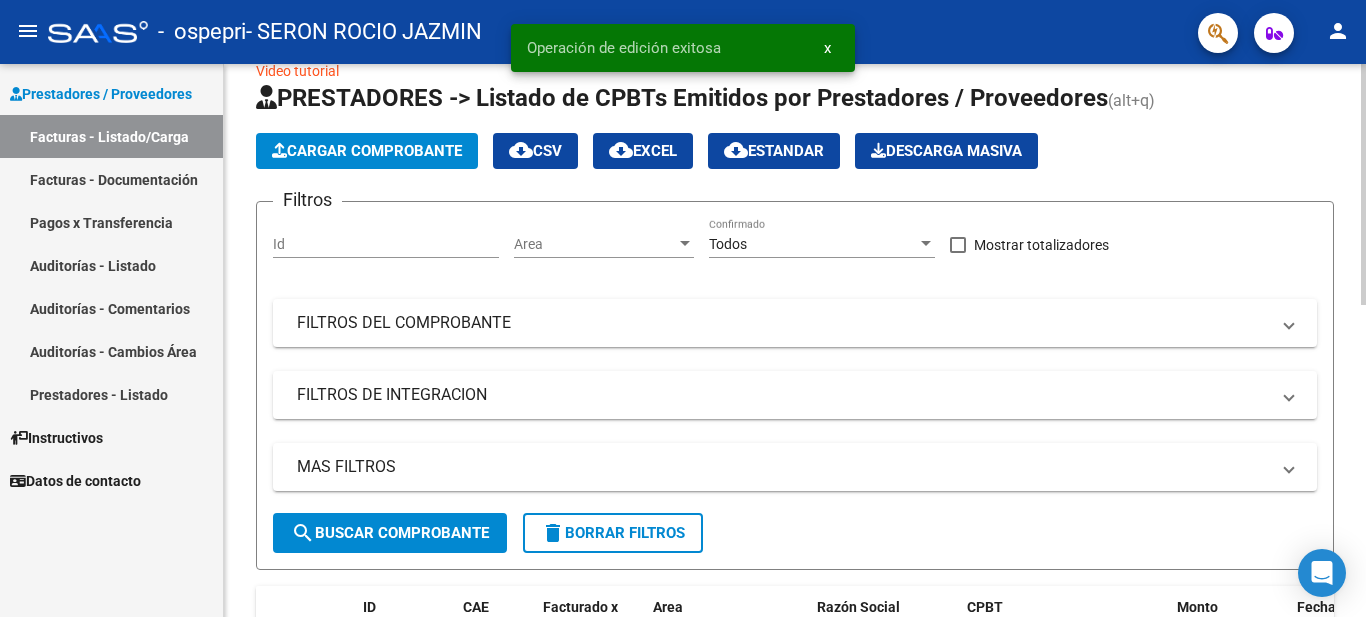 click on "Cargar Comprobante" 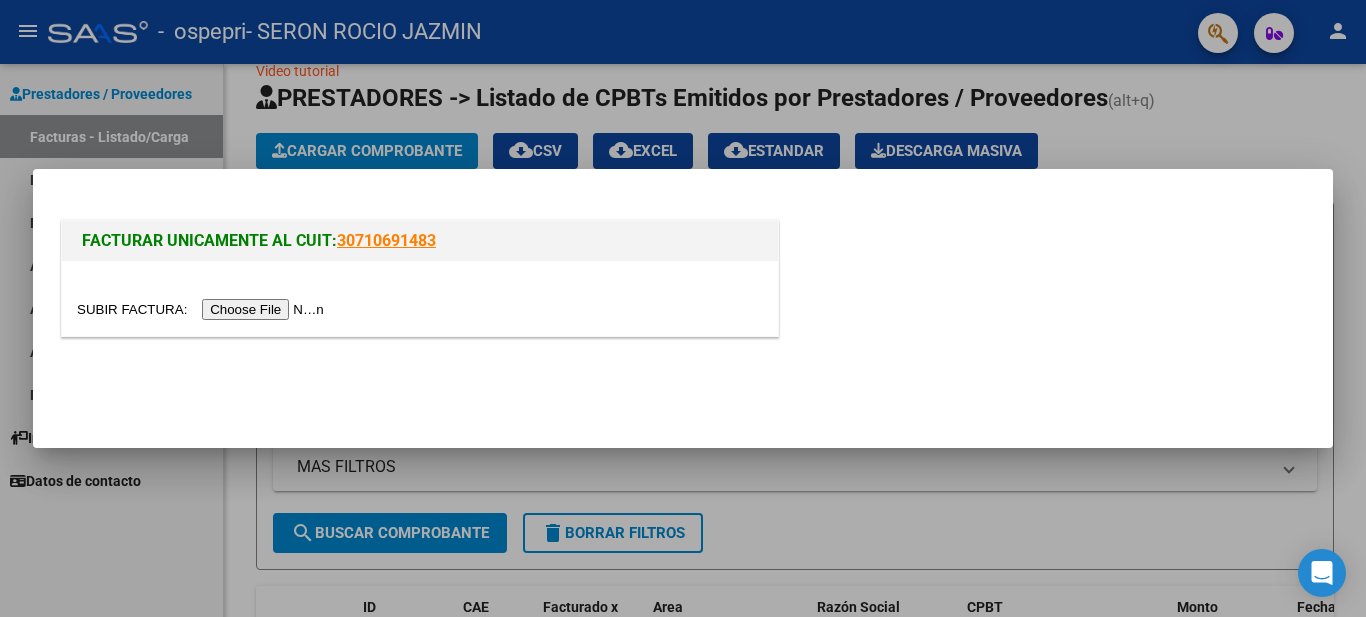 click at bounding box center [203, 309] 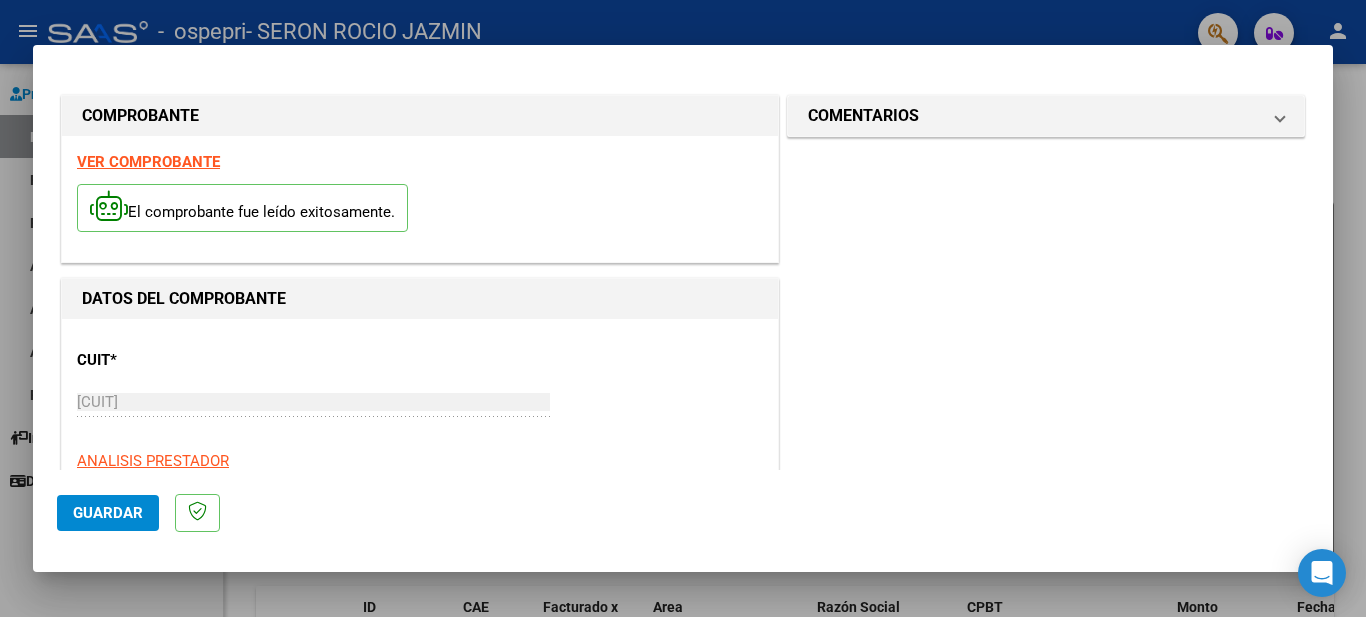 click on "Guardar" 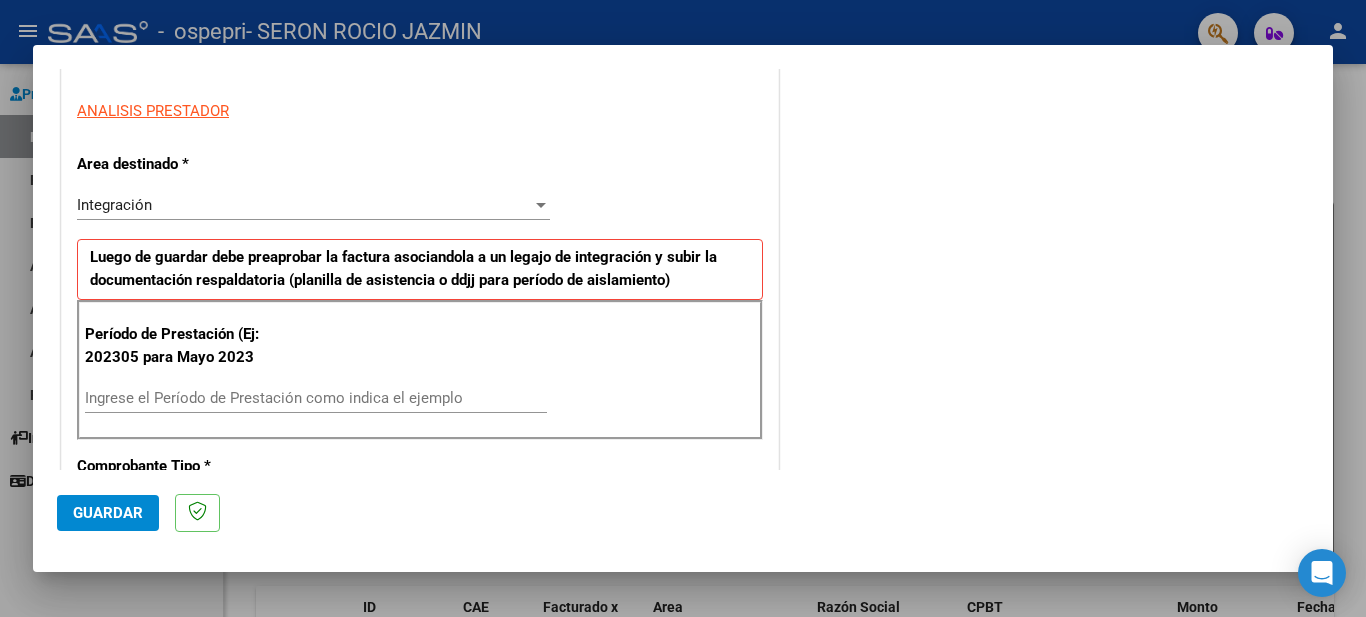 click on "Ingrese el Período de Prestación como indica el ejemplo" at bounding box center (316, 398) 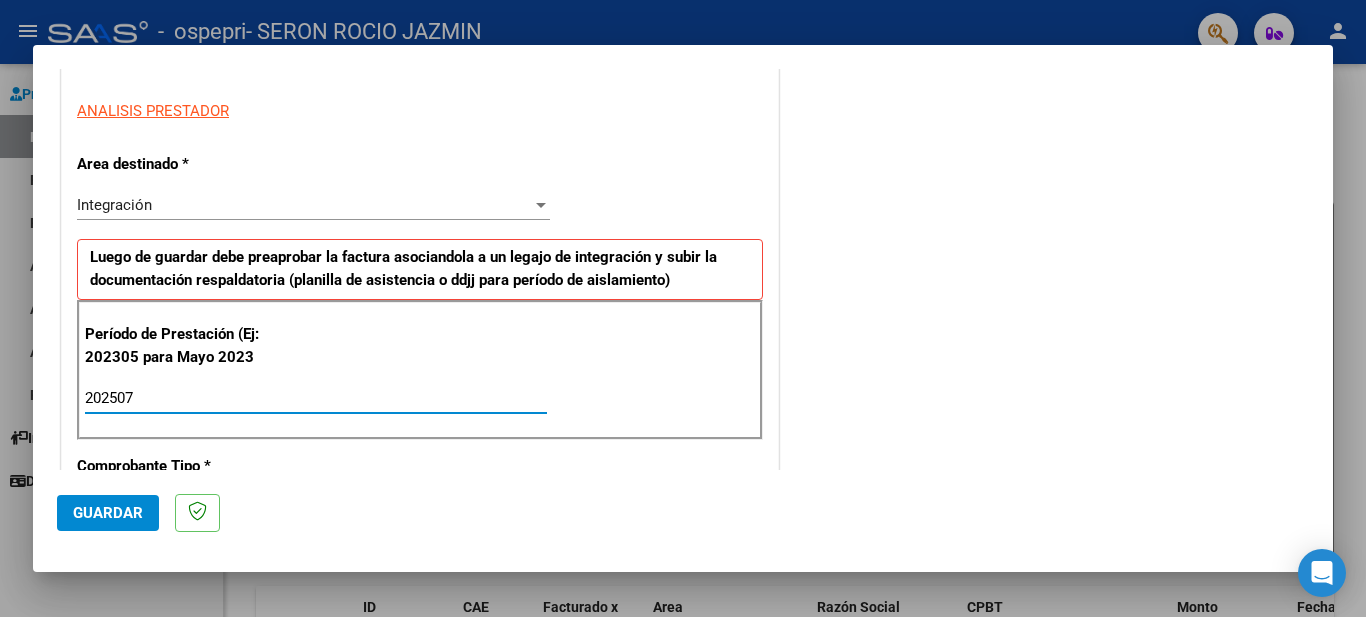 type on "202507" 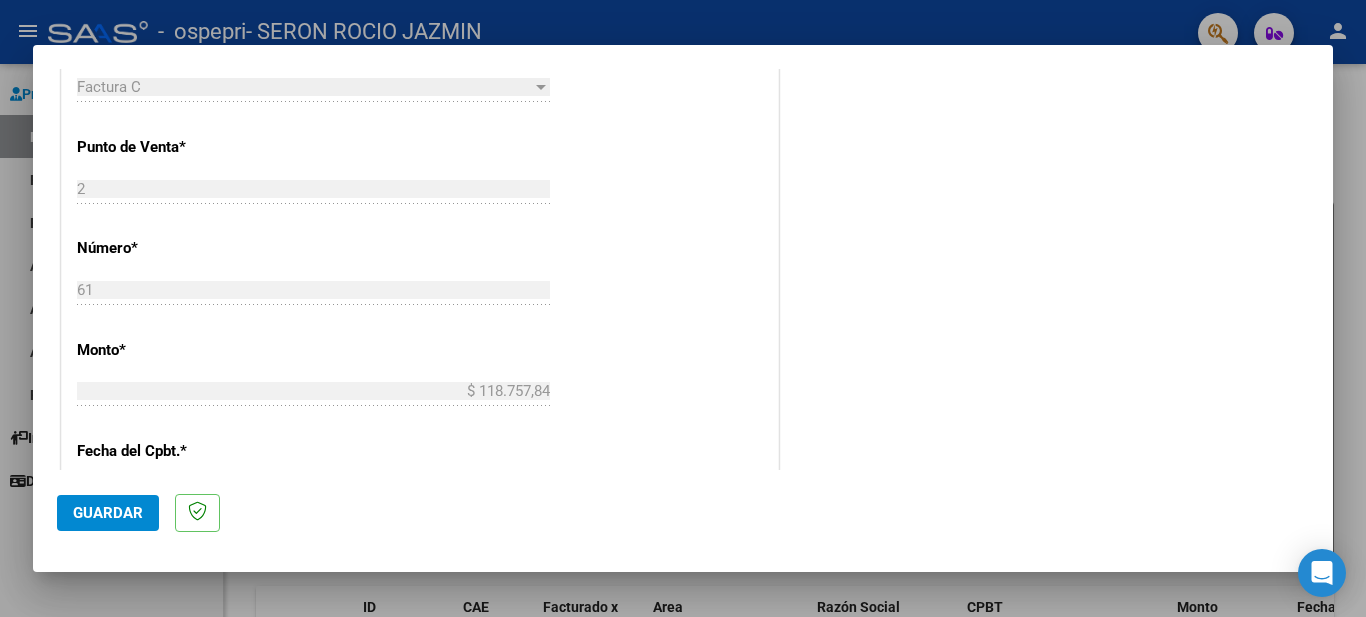 scroll, scrollTop: 0, scrollLeft: 0, axis: both 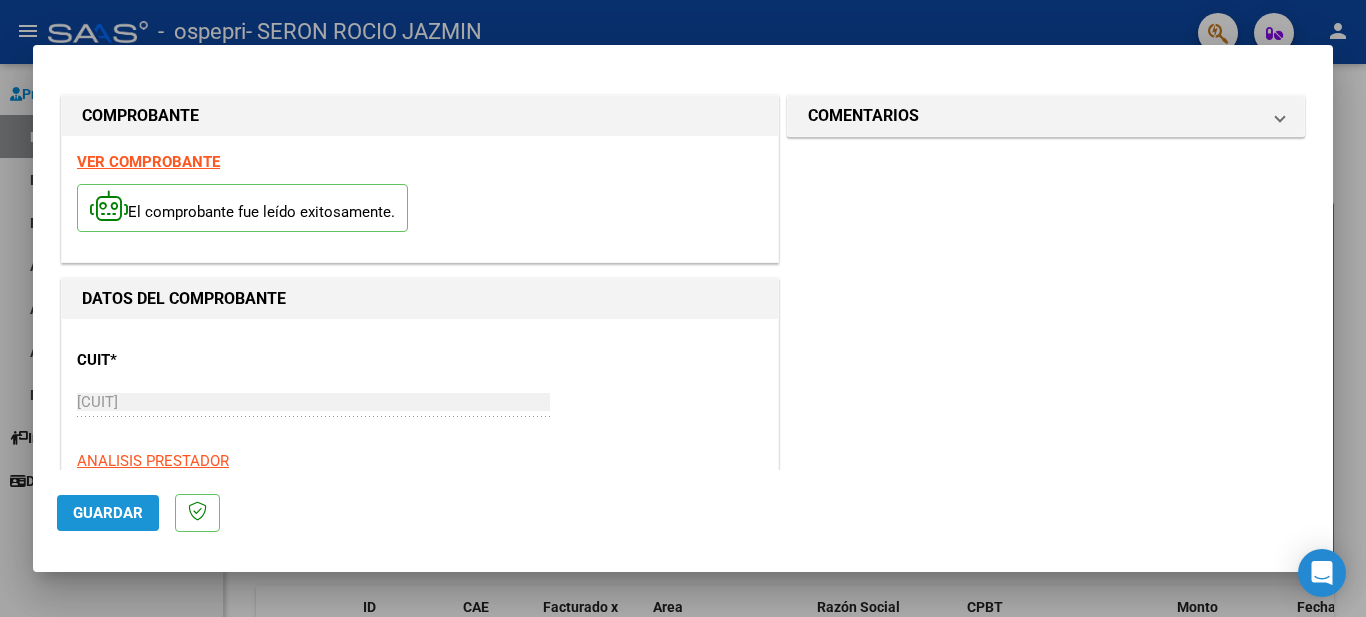 click on "Guardar" 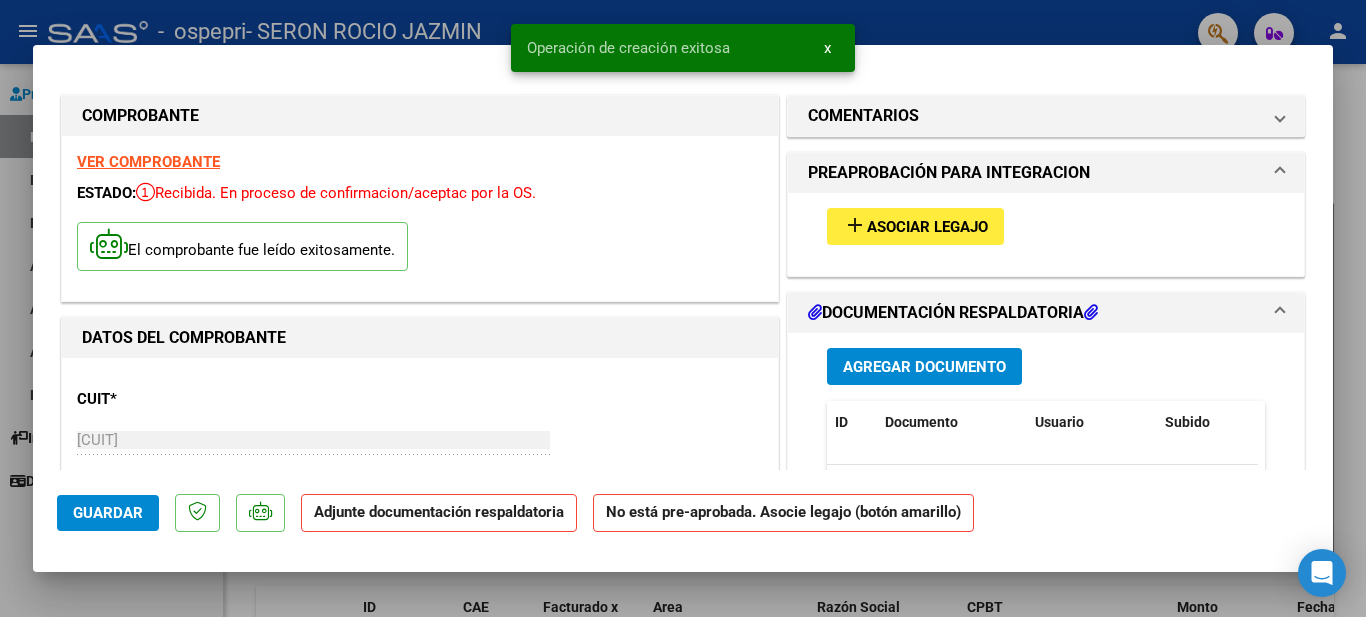 click on "Asociar Legajo" at bounding box center [927, 227] 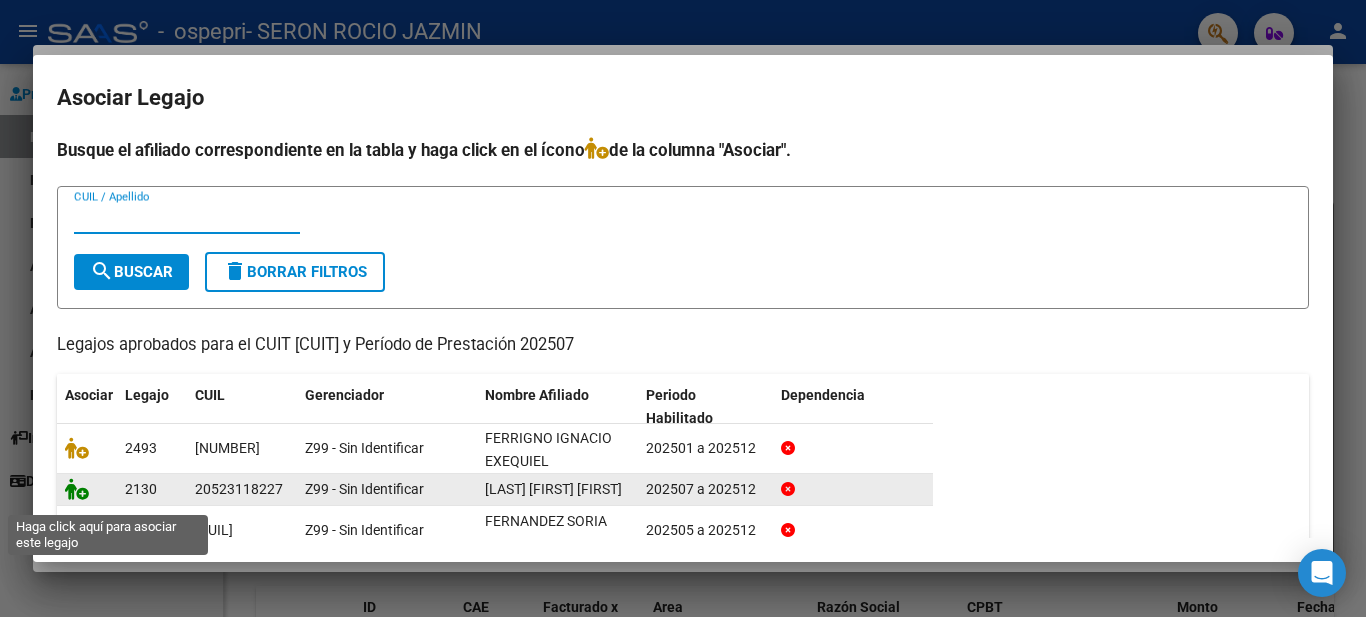 click 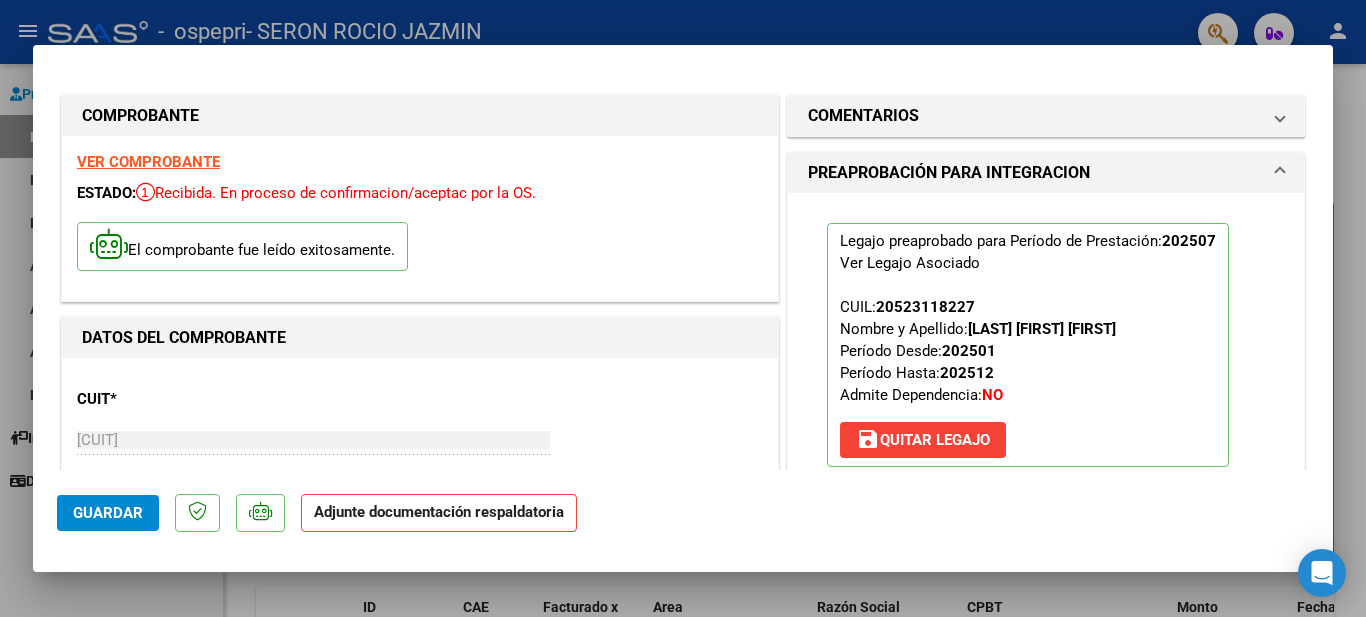 scroll, scrollTop: 452, scrollLeft: 0, axis: vertical 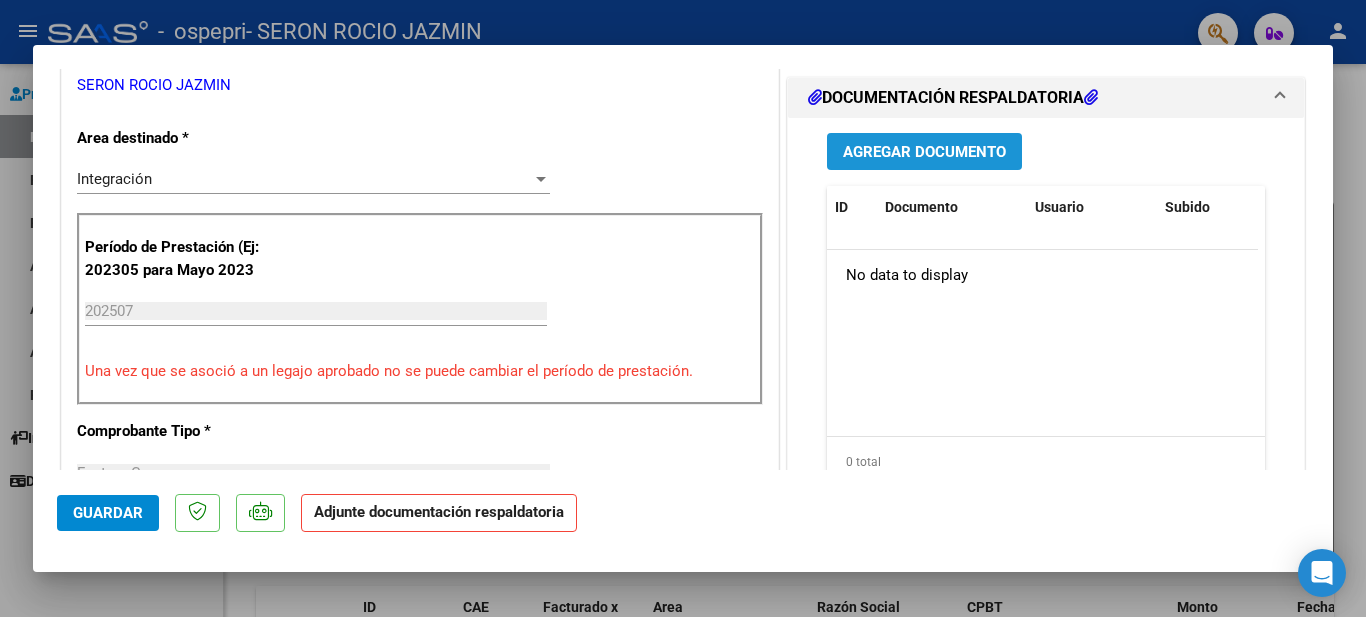 click on "Agregar Documento" at bounding box center [924, 151] 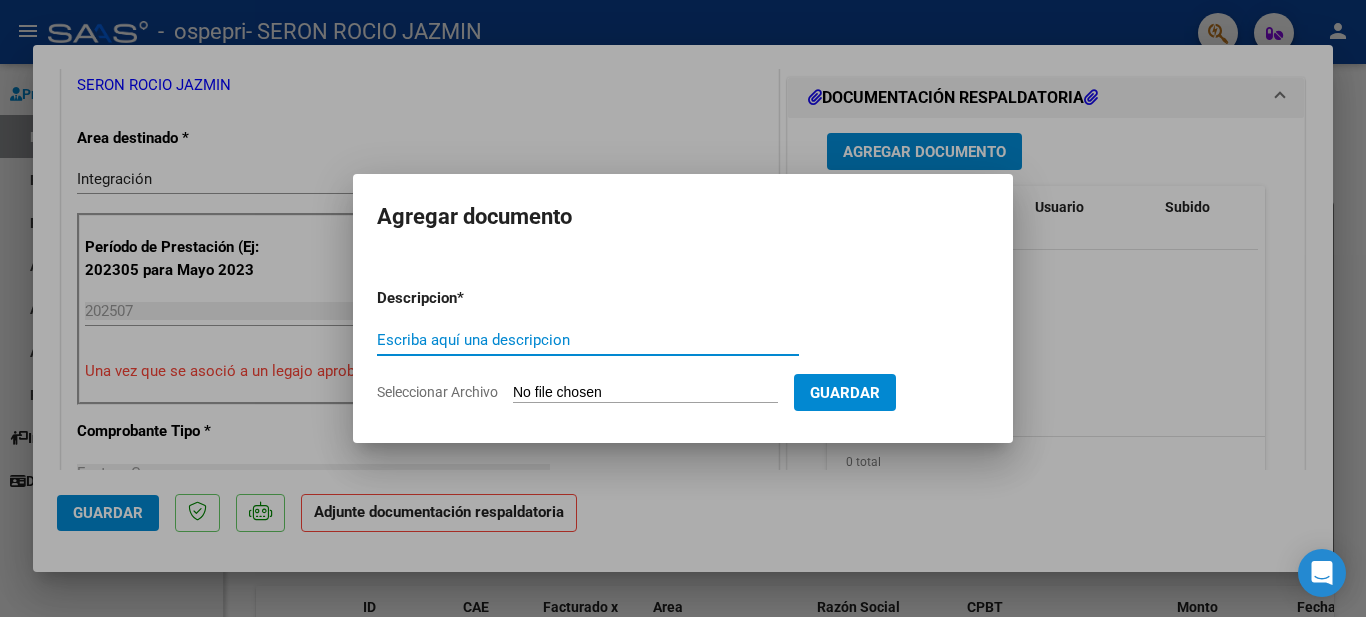 paste on "Planilla de Asistencia" 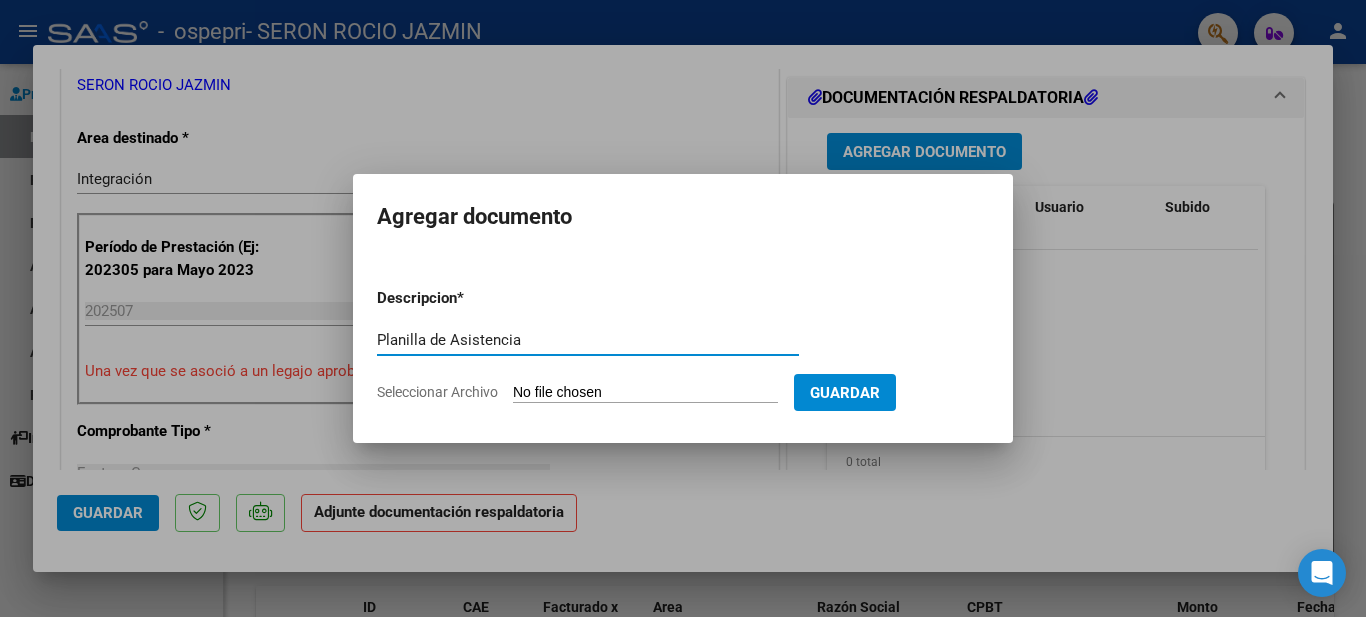type on "Planilla de Asistencia" 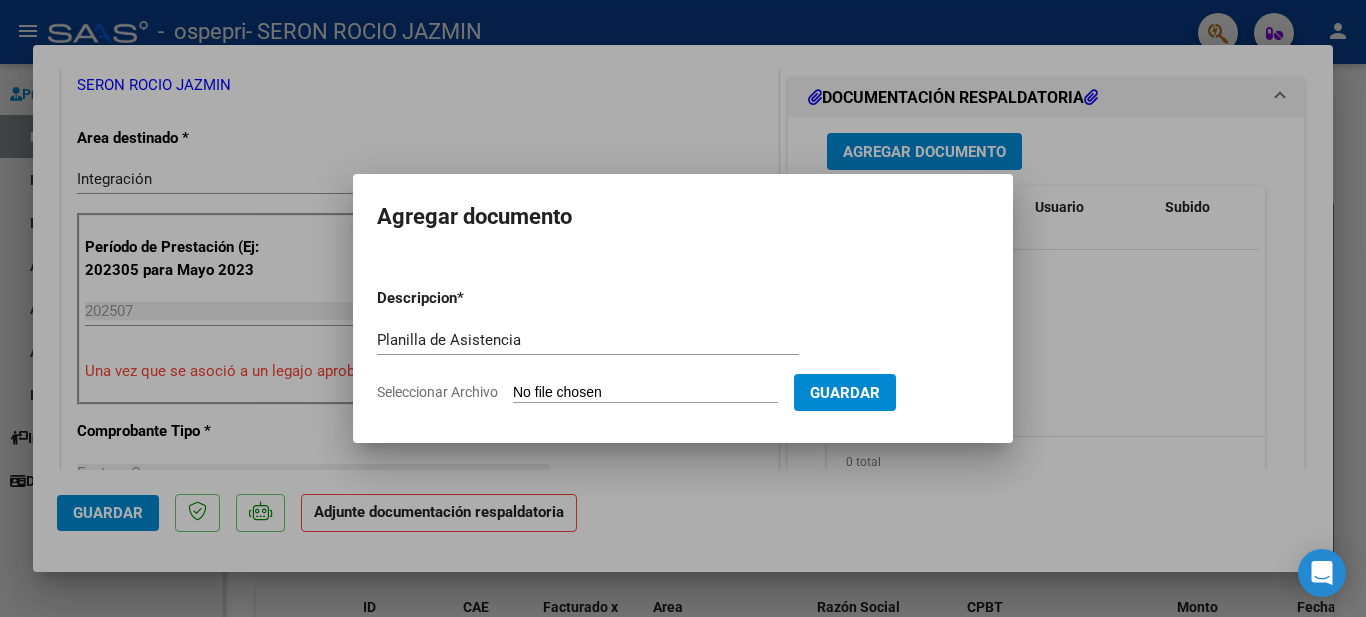 type on "C:\fakepath\Asist [LAST] JULIO.pdf" 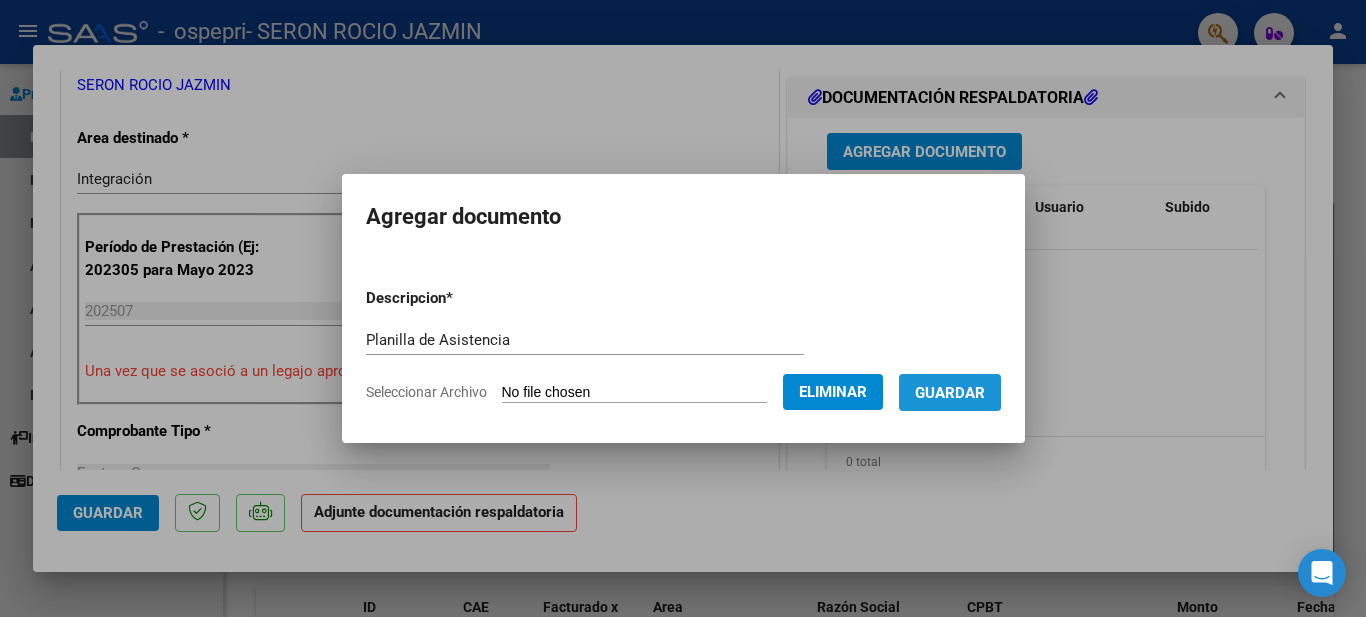click on "Guardar" at bounding box center [950, 393] 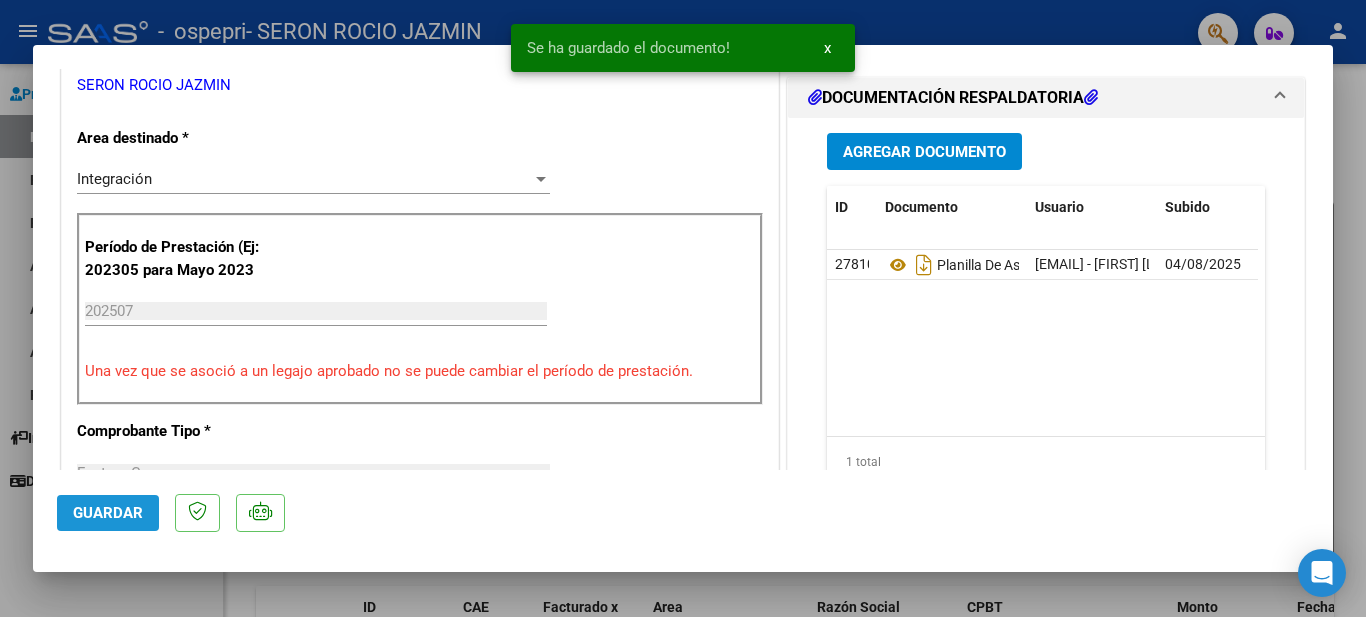 click on "Guardar" 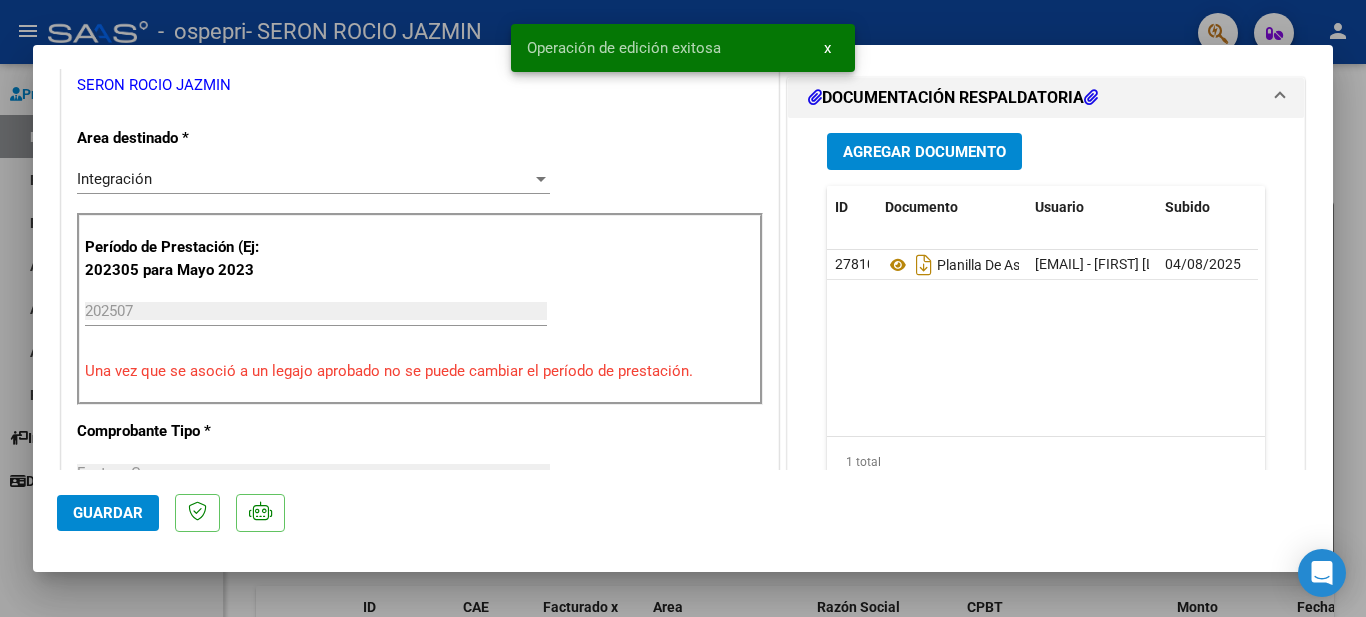 click at bounding box center (683, 308) 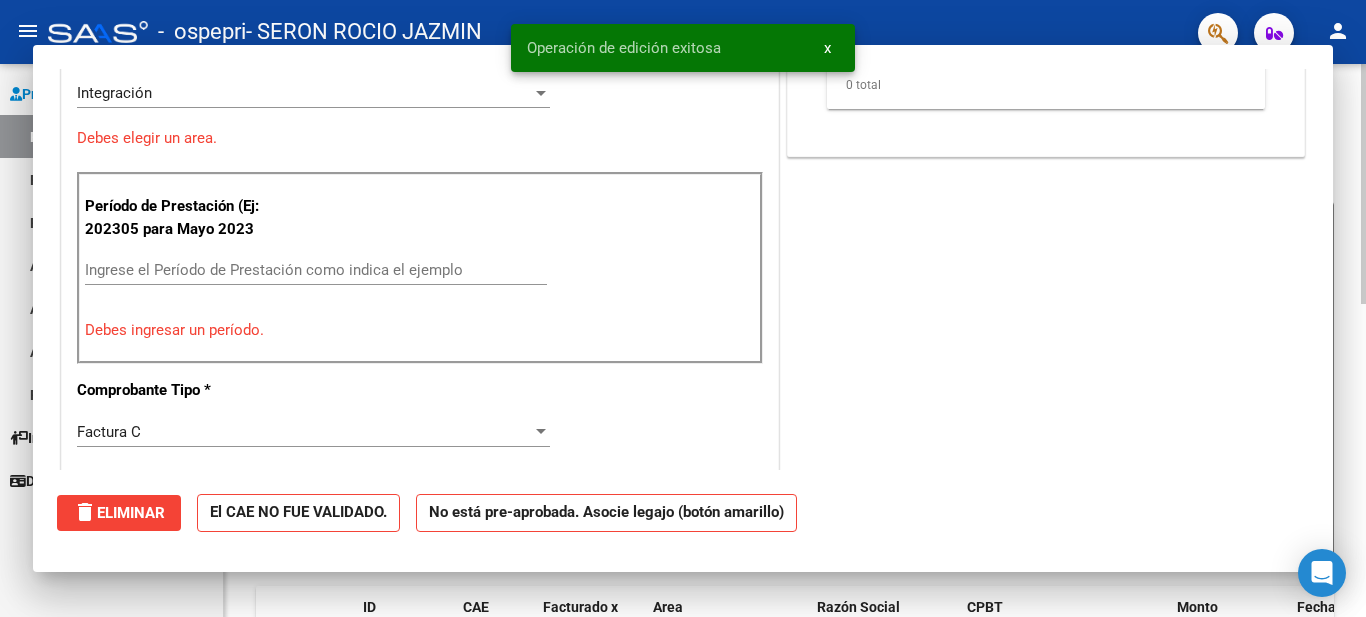 scroll, scrollTop: 0, scrollLeft: 0, axis: both 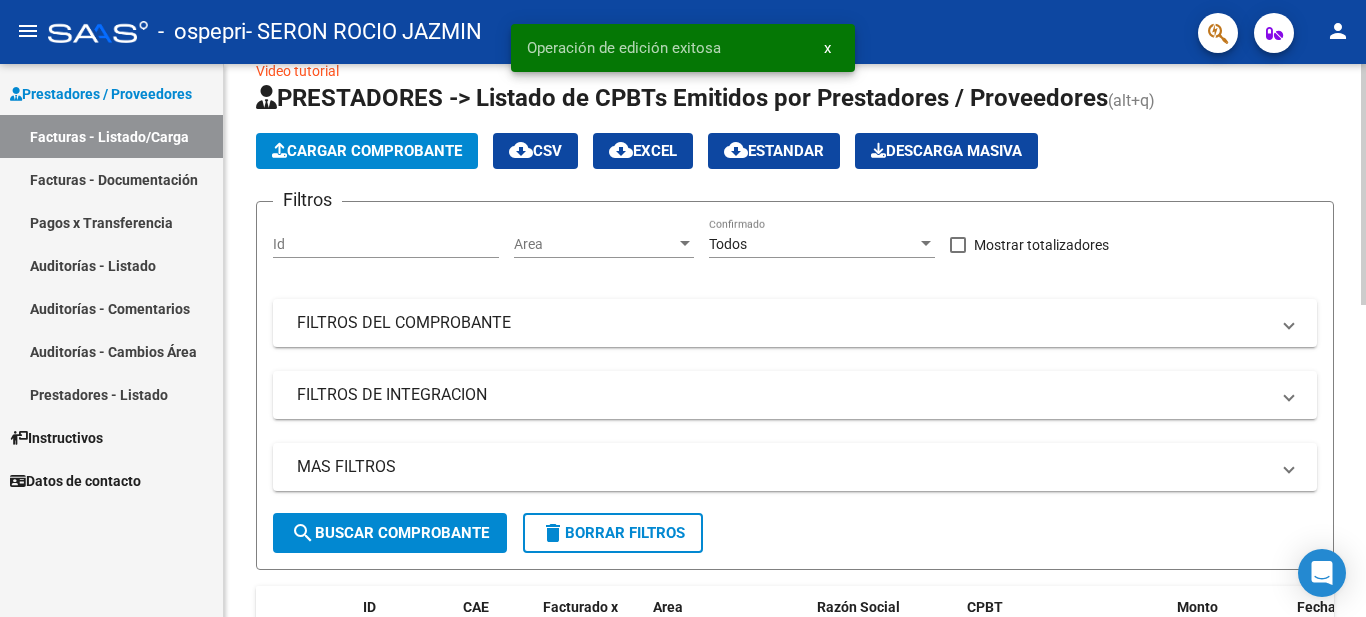 click on "PRESTADORES -> Listado de CPBTs Emitidos por Prestadores / Proveedores (alt+q)   Cargar Comprobante
cloud_download  CSV  cloud_download  EXCEL  cloud_download  Estandar   Descarga Masiva
Filtros Id Area Area Todos Confirmado   Mostrar totalizadores   FILTROS DEL COMPROBANTE  Comprobante Tipo Comprobante Tipo Start date – End date Fec. Comprobante Desde / Hasta Días Emisión Desde(cant. días) Días Emisión Hasta(cant. días) CUIT / Razón Social Pto. Venta Nro. Comprobante Código SSS CAE Válido CAE Válido Todos Cargado Módulo Hosp. Todos Tiene facturacion Apócrifa Hospital Refes  FILTROS DE INTEGRACION  Período De Prestación Campos del Archivo de Rendición Devuelto x SSS (dr_envio) Todos Rendido x SSS (dr_envio) Tipo de Registro Tipo de Registro Período Presentación Período Presentación Campos del Legajo Asociado (preaprobación) Afiliado Legajo (cuil/nombre) Todos Solo facturas preaprobadas  MAS FILTROS  Todos Con Doc. Respaldatoria Todos Con Trazabilidad Todos Asociado a Expediente Sur" 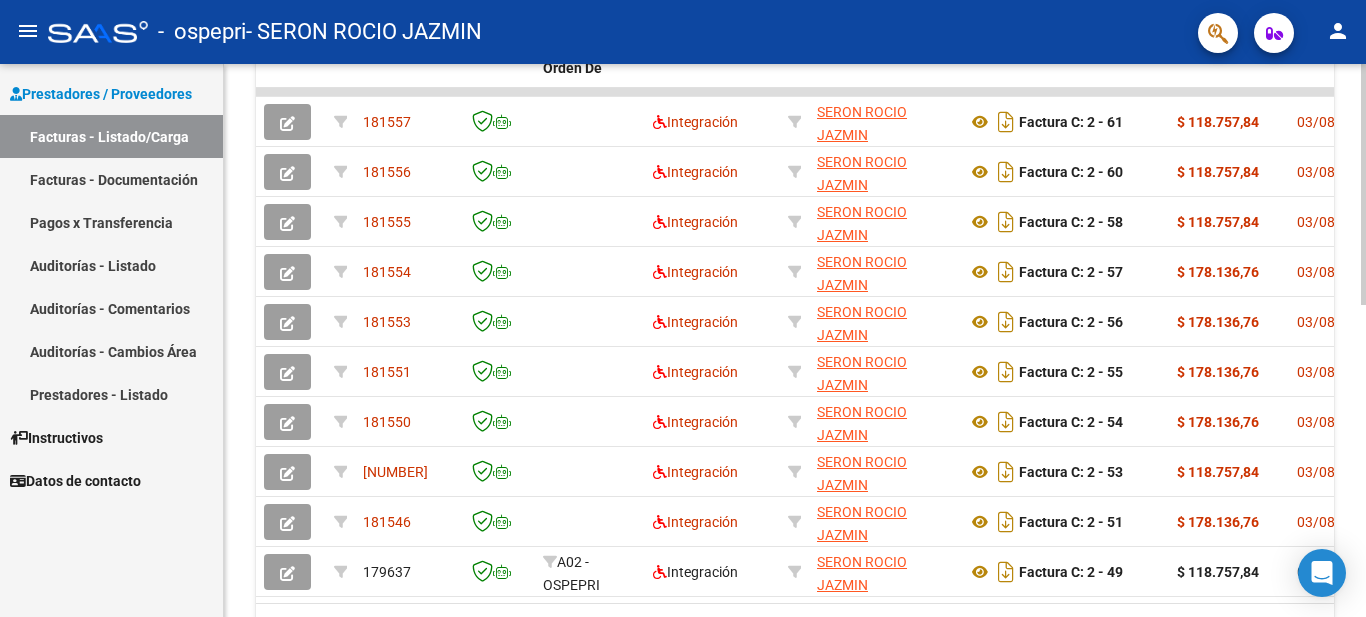 scroll, scrollTop: 596, scrollLeft: 0, axis: vertical 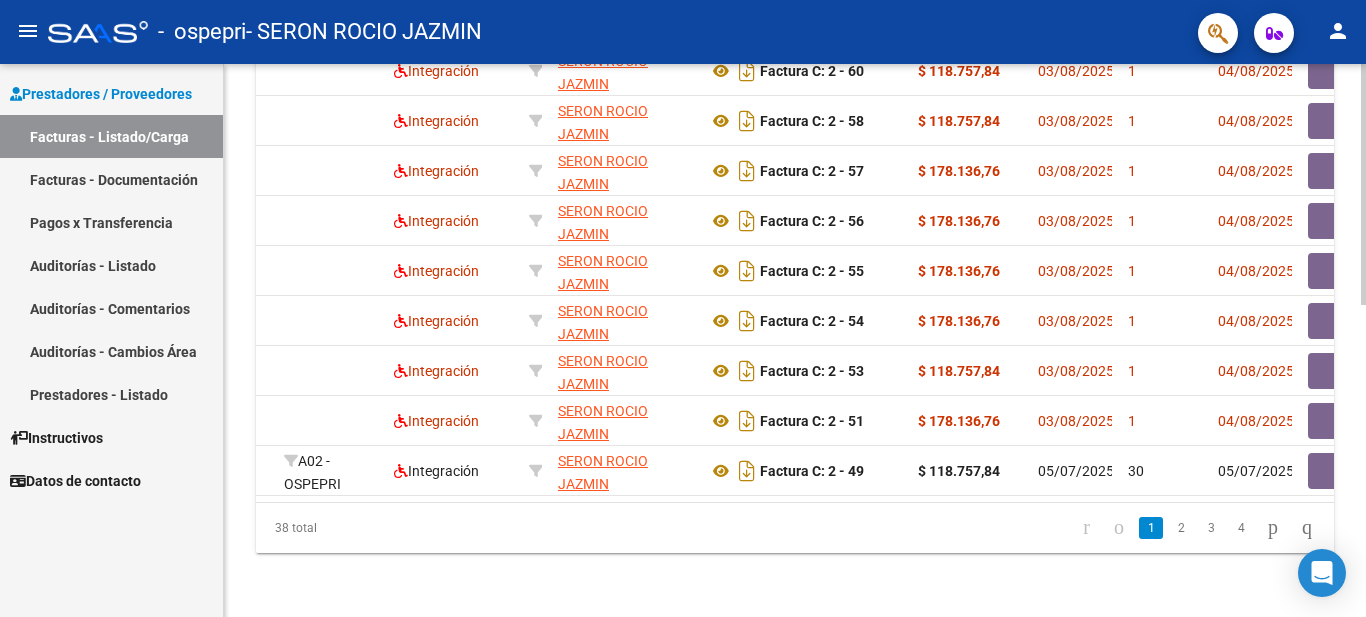 click 